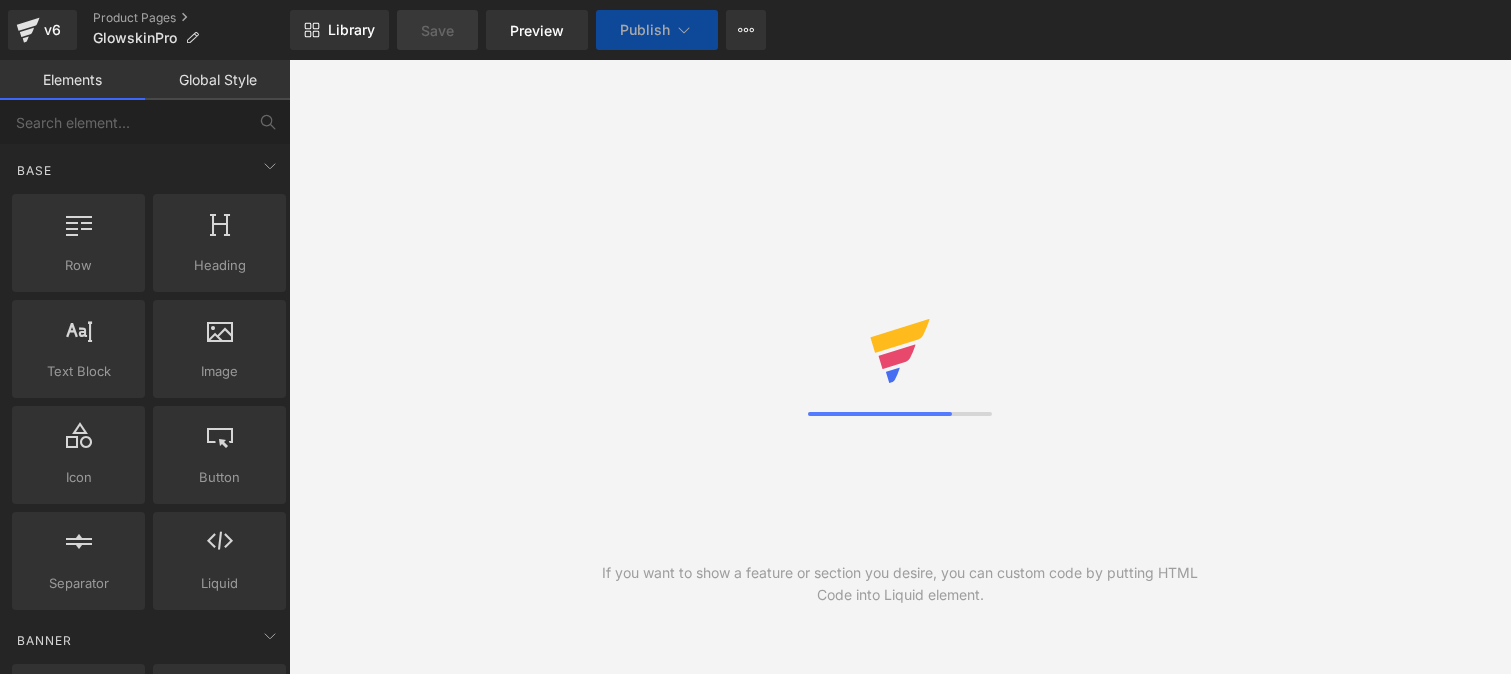 scroll, scrollTop: 0, scrollLeft: 0, axis: both 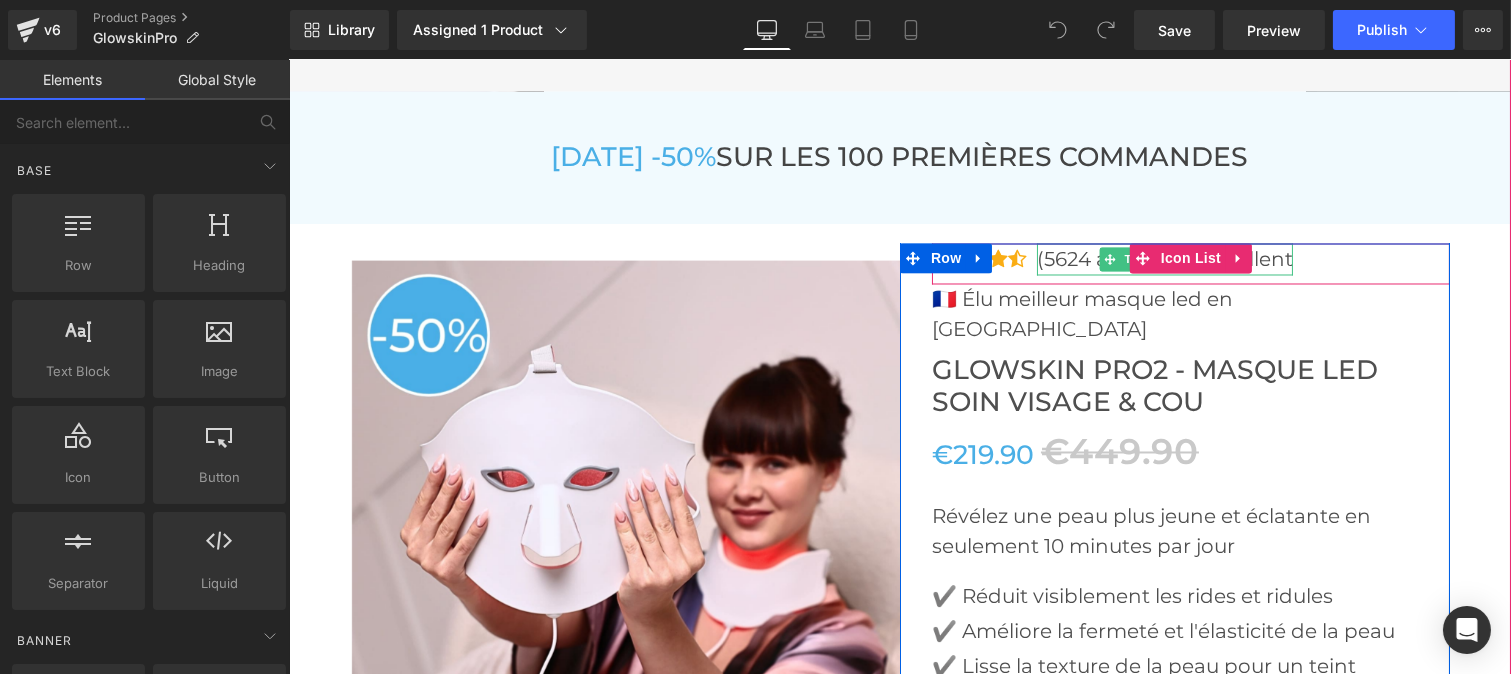 click on "(5624 avis)-Noté excellent" at bounding box center (1164, 260) 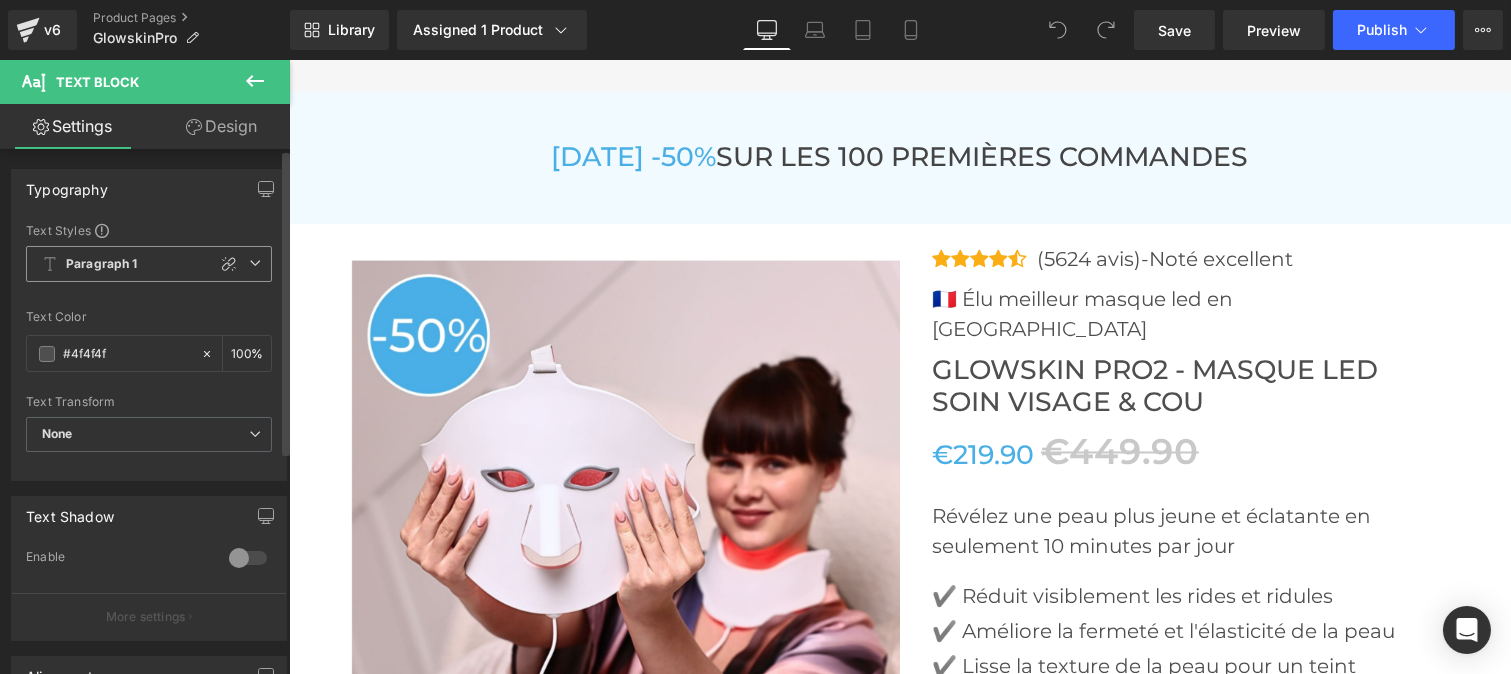 click on "Paragraph 1" at bounding box center (102, 264) 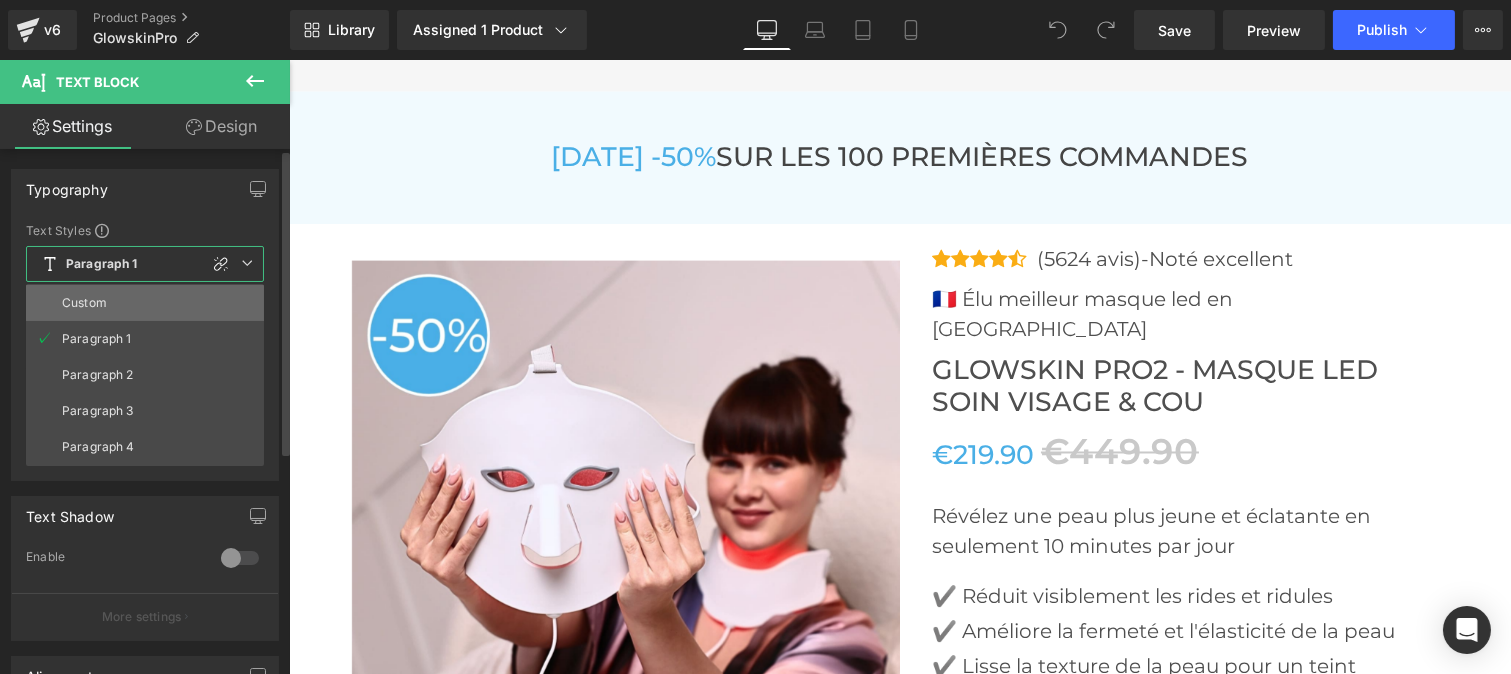 click on "Custom" at bounding box center (145, 303) 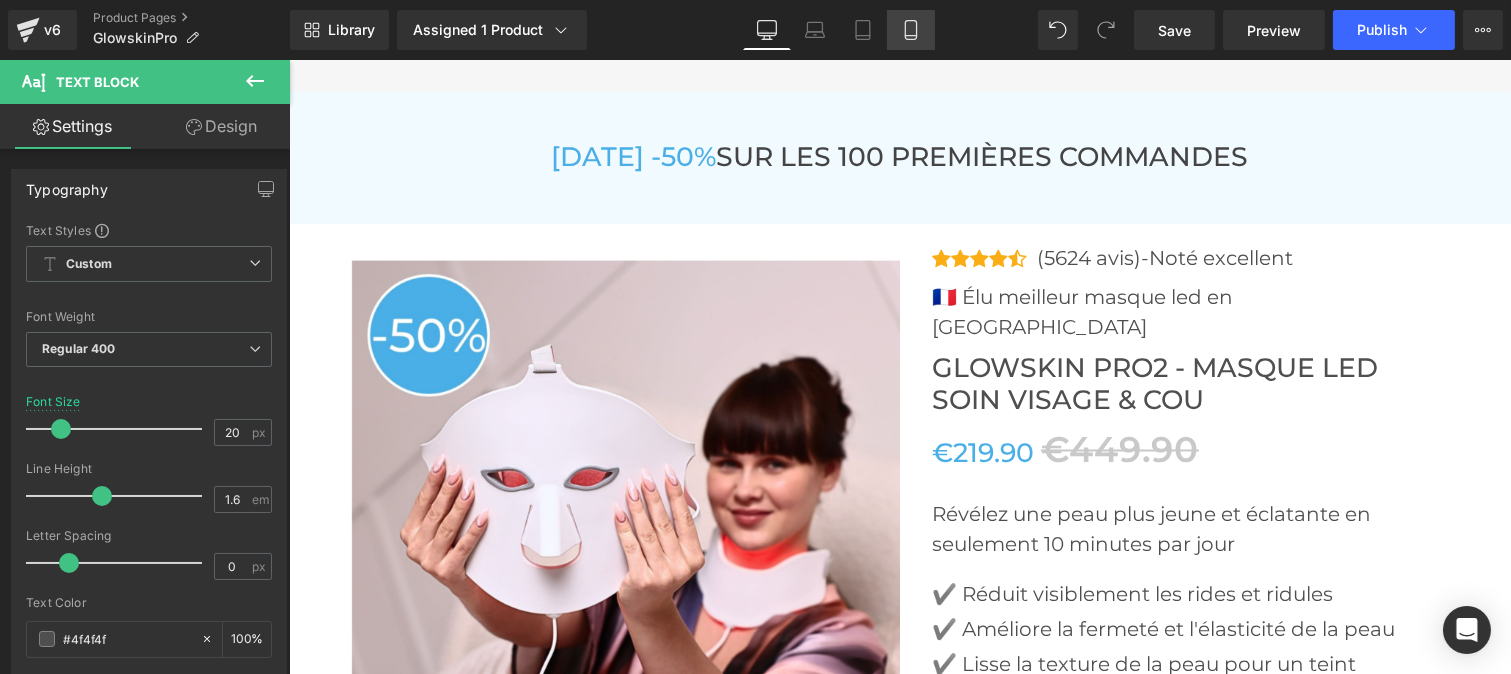 click 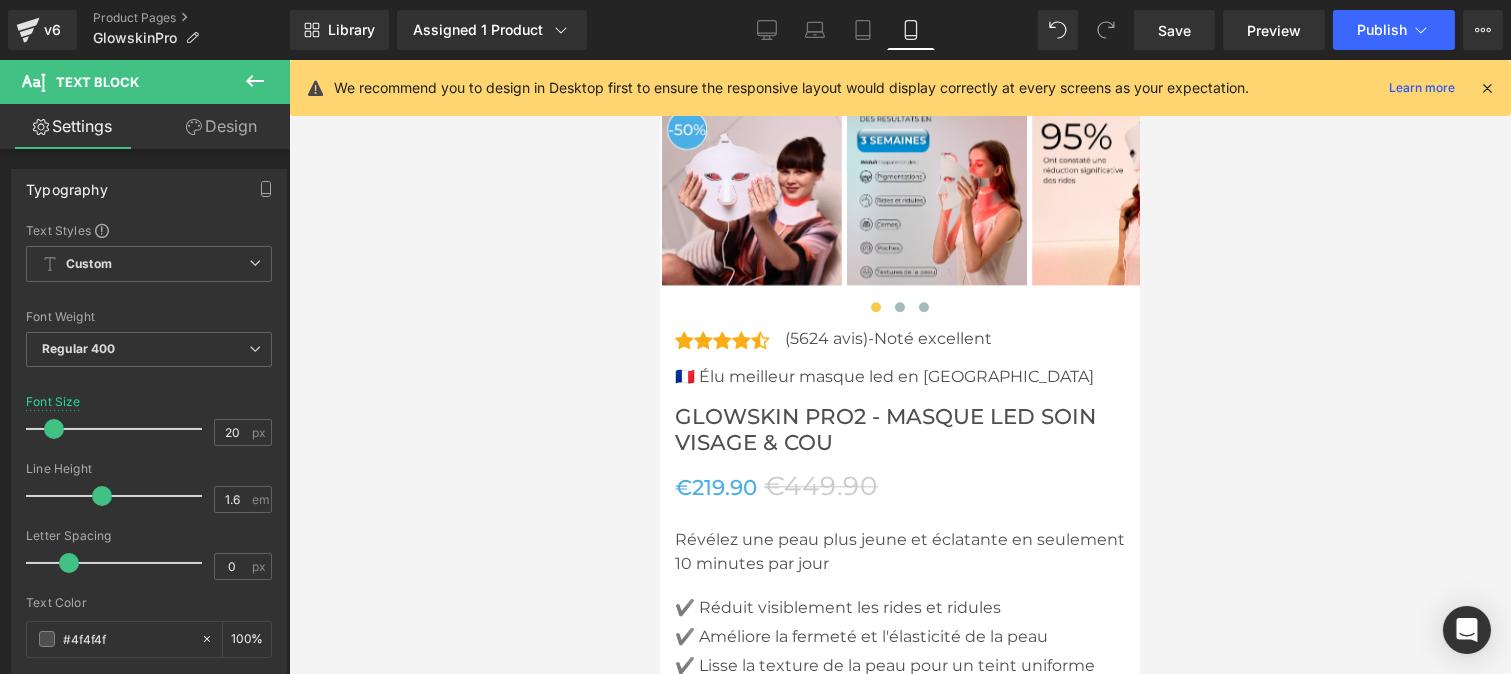 scroll, scrollTop: 9262, scrollLeft: 0, axis: vertical 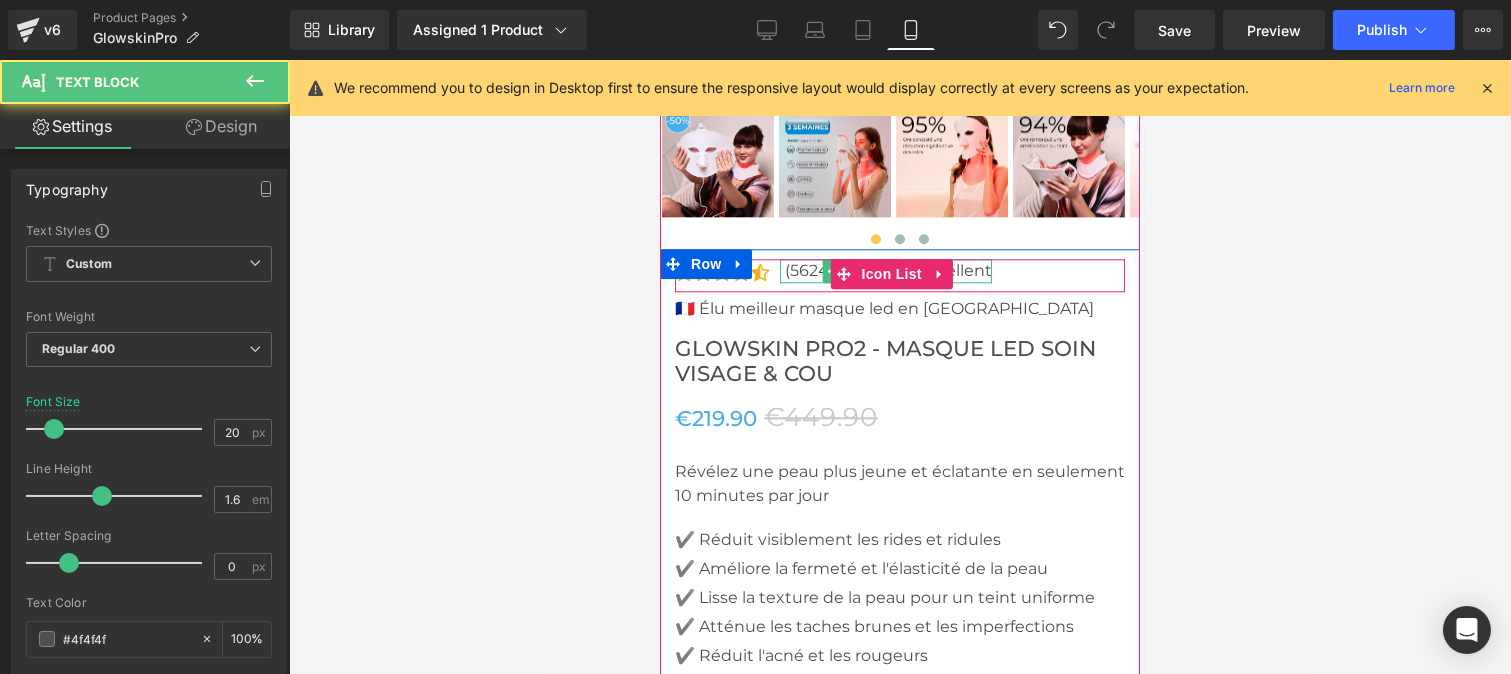 click on "(5624 avis)-Noté excellent" at bounding box center [887, 271] 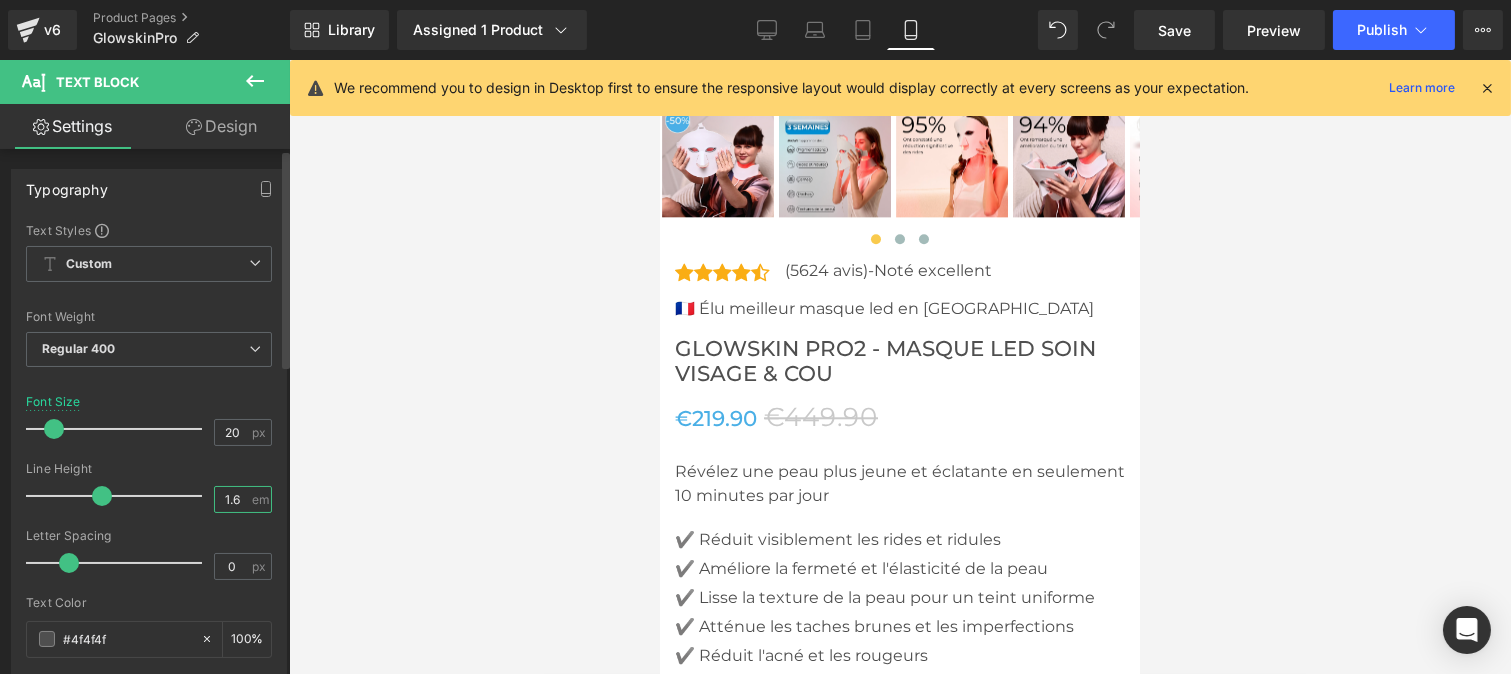 click on "1.6" at bounding box center (232, 499) 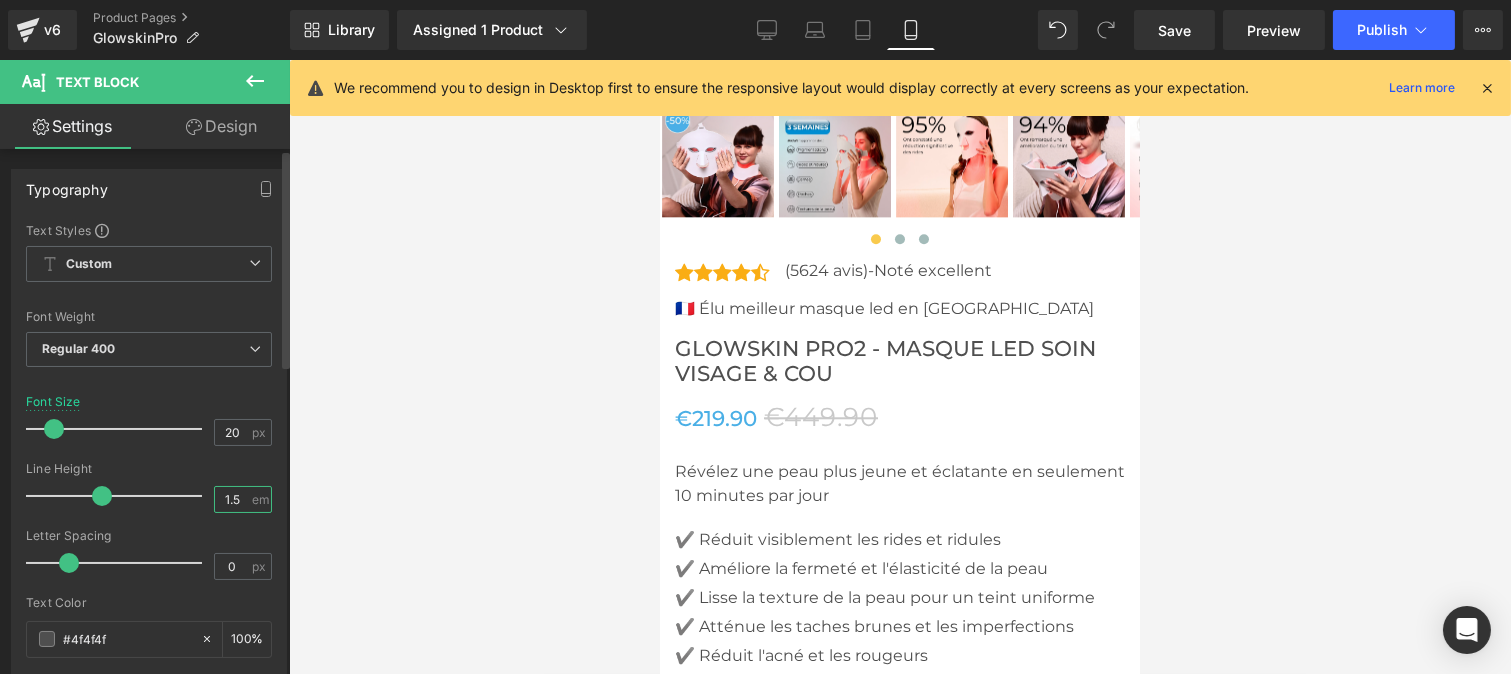 type on "1" 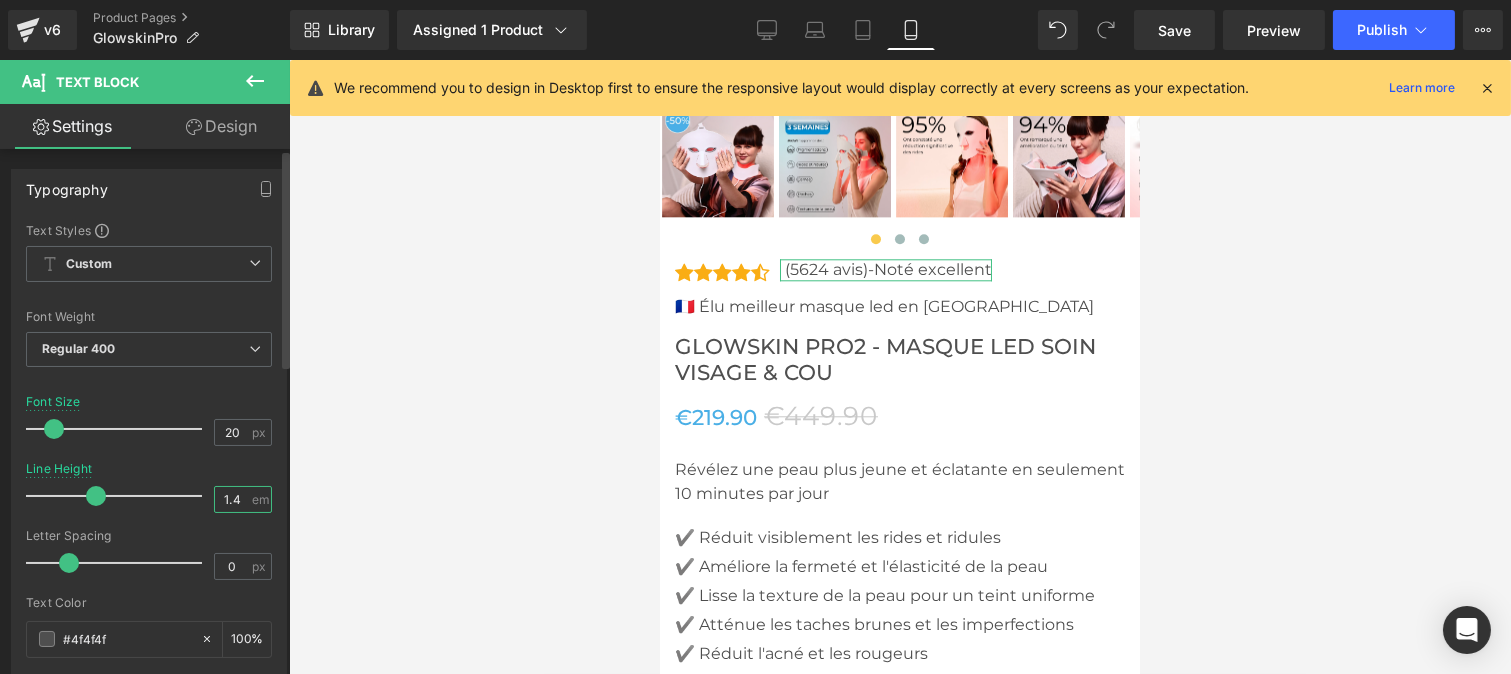 type on "1.4" 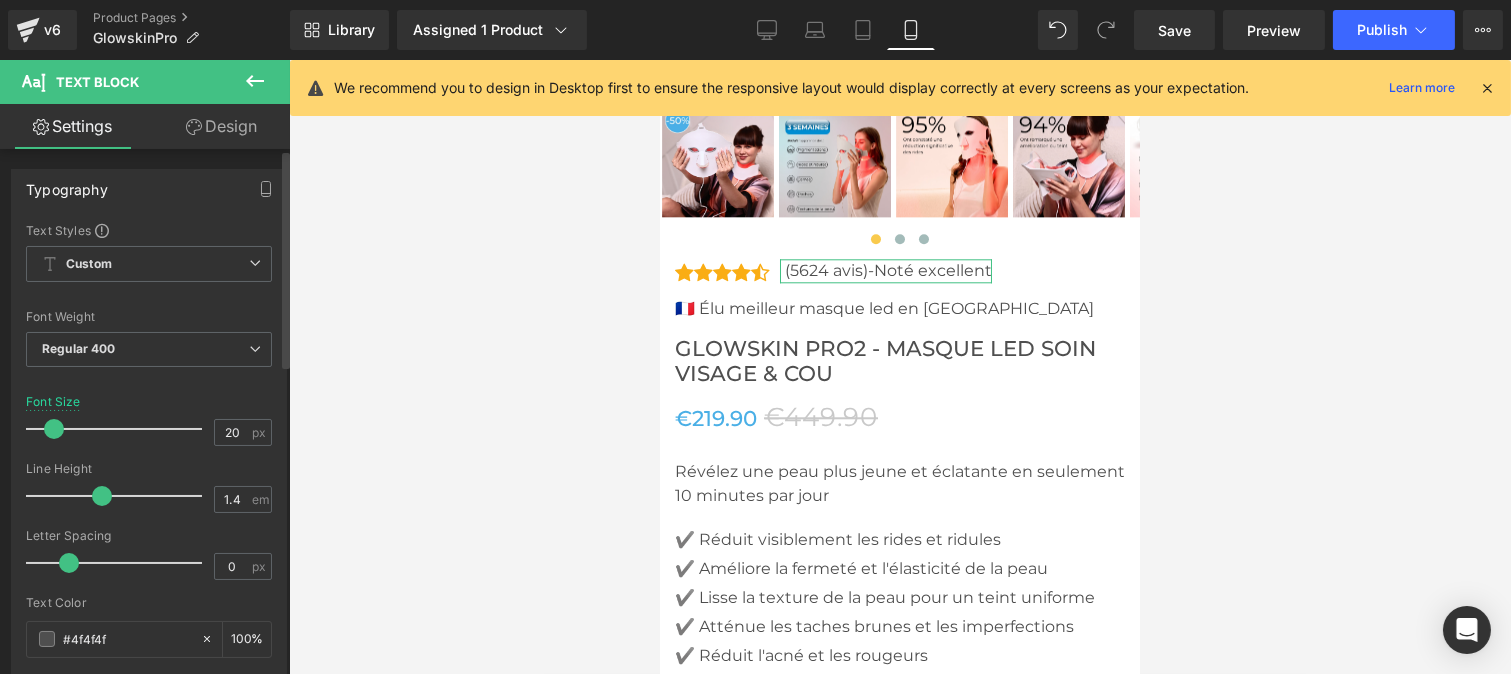 click at bounding box center (102, 496) 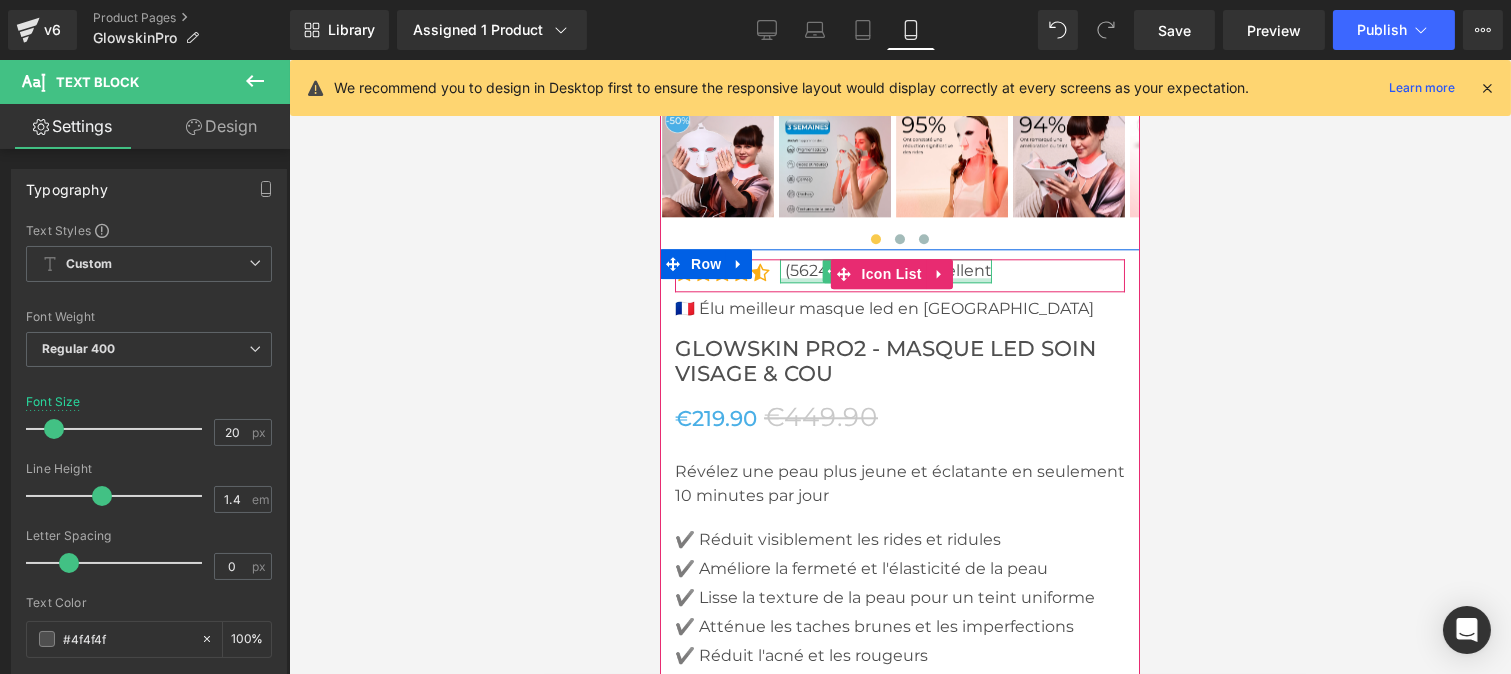 click at bounding box center [885, 280] 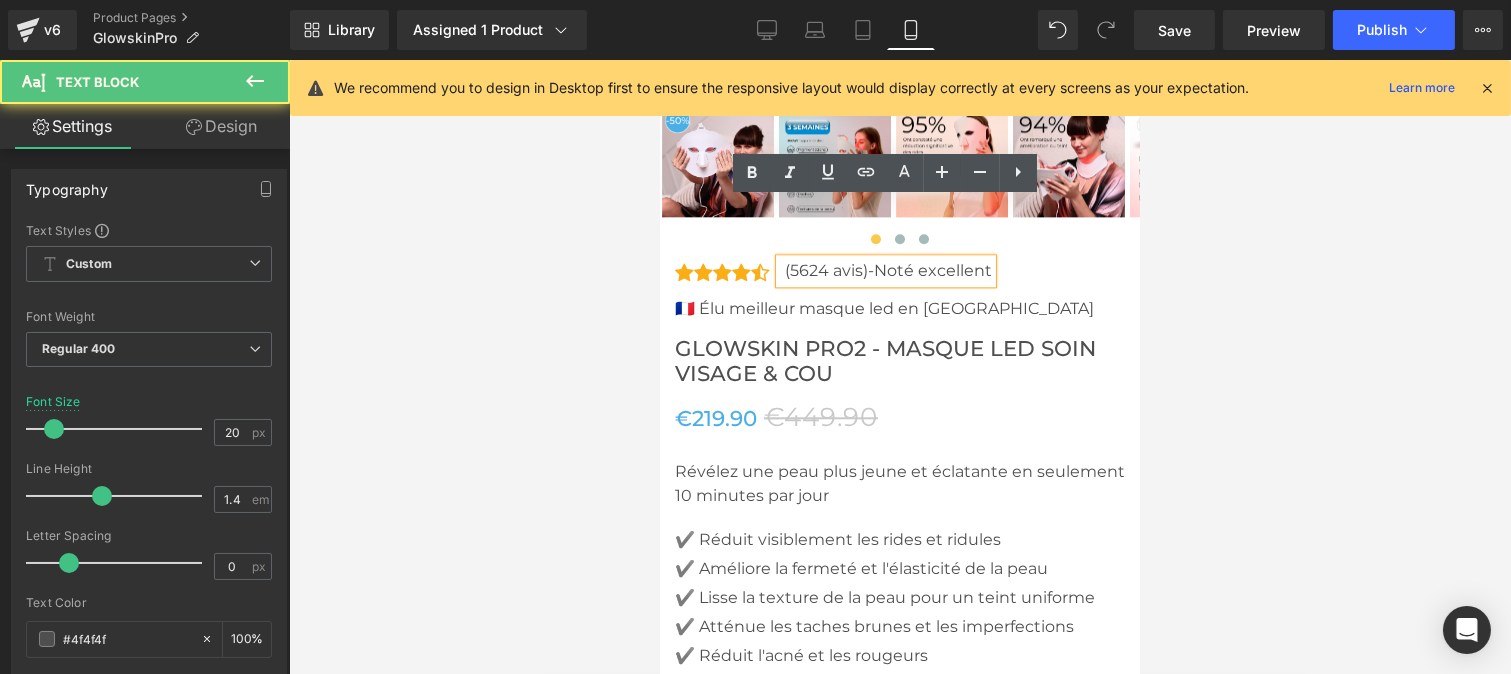 click on "(5624 avis)-Noté excellent" at bounding box center (887, 271) 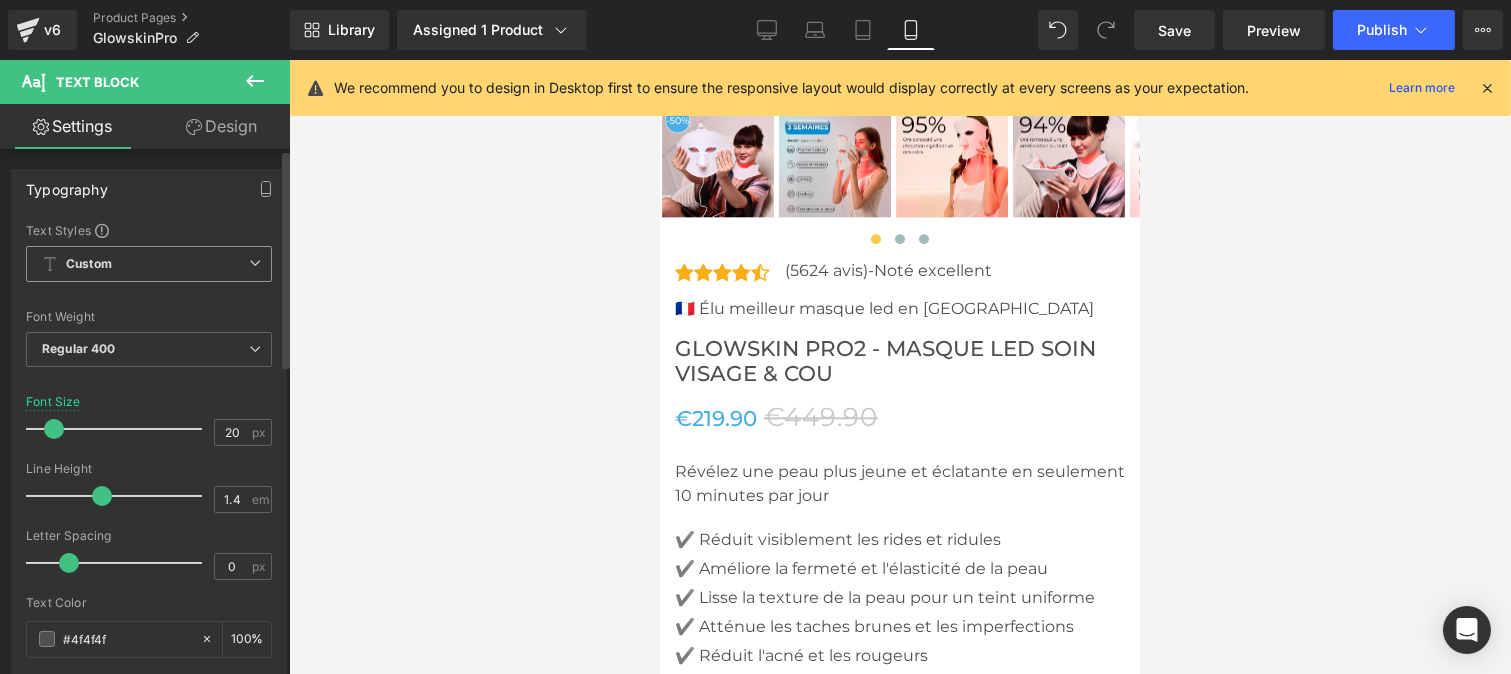 click on "Custom" at bounding box center [149, 264] 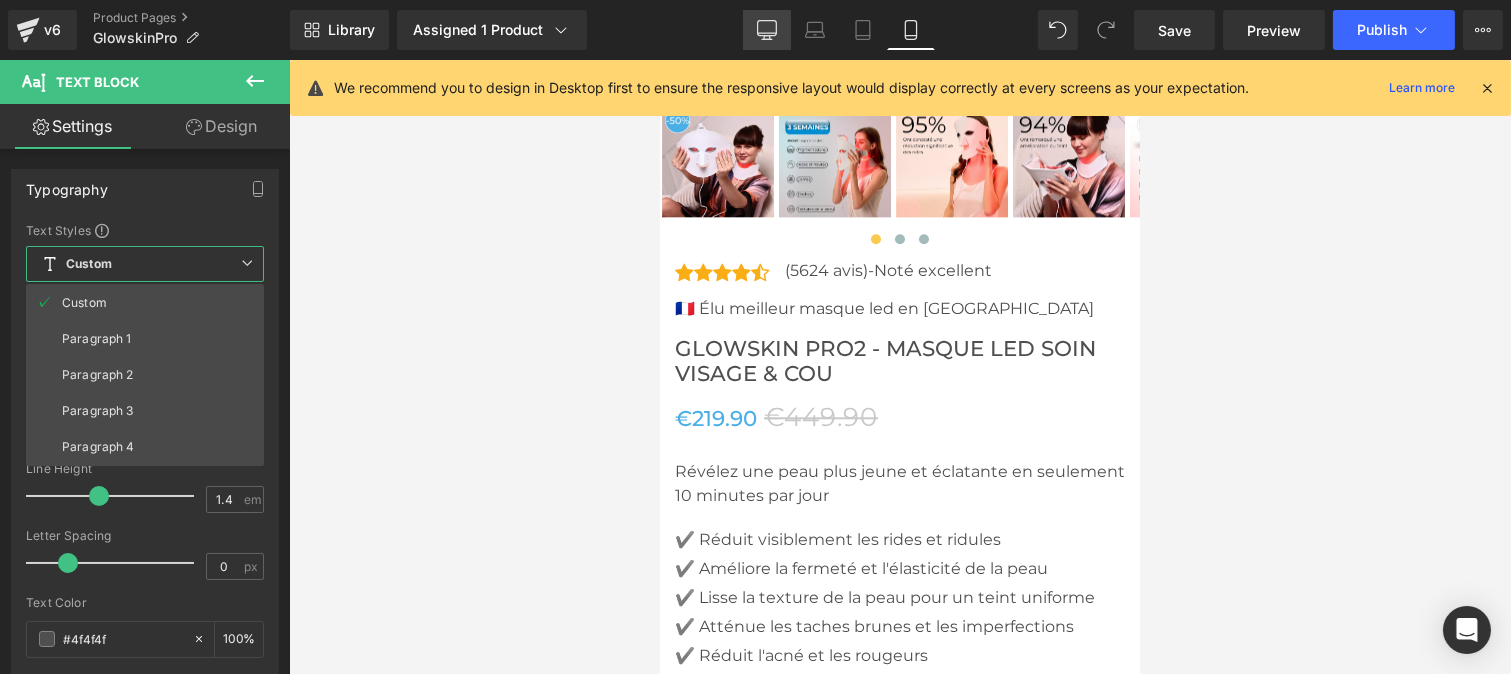 click on "Desktop" at bounding box center [767, 30] 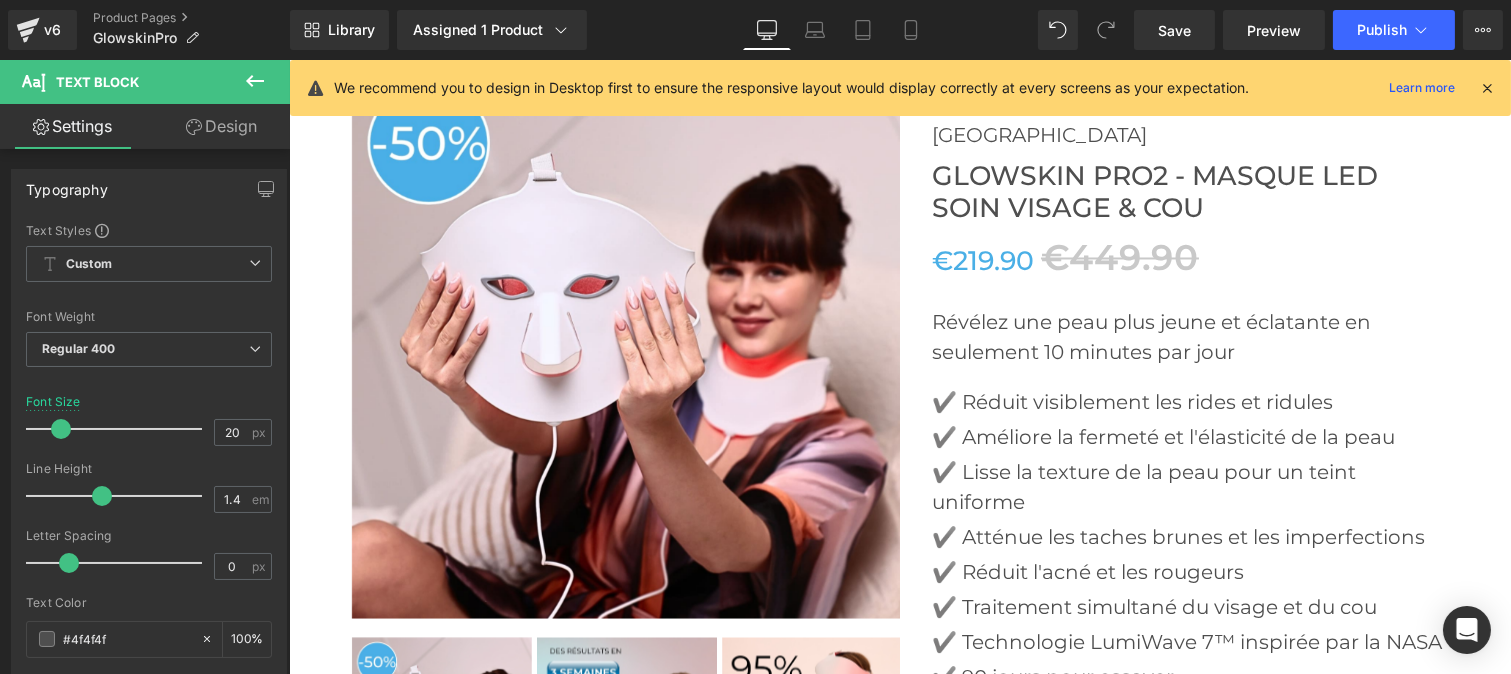 scroll, scrollTop: 6726, scrollLeft: 0, axis: vertical 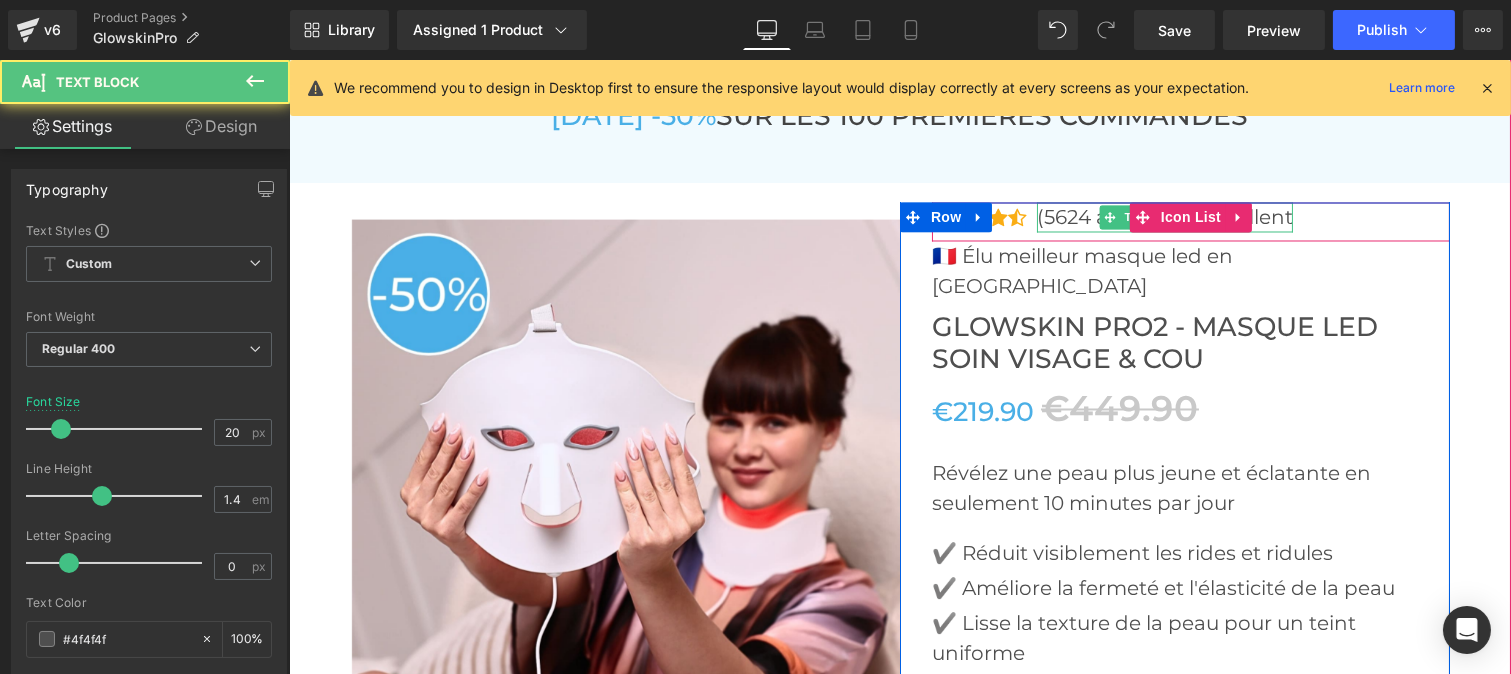 click on "(5624 avis)-Noté excellent" at bounding box center (1164, 218) 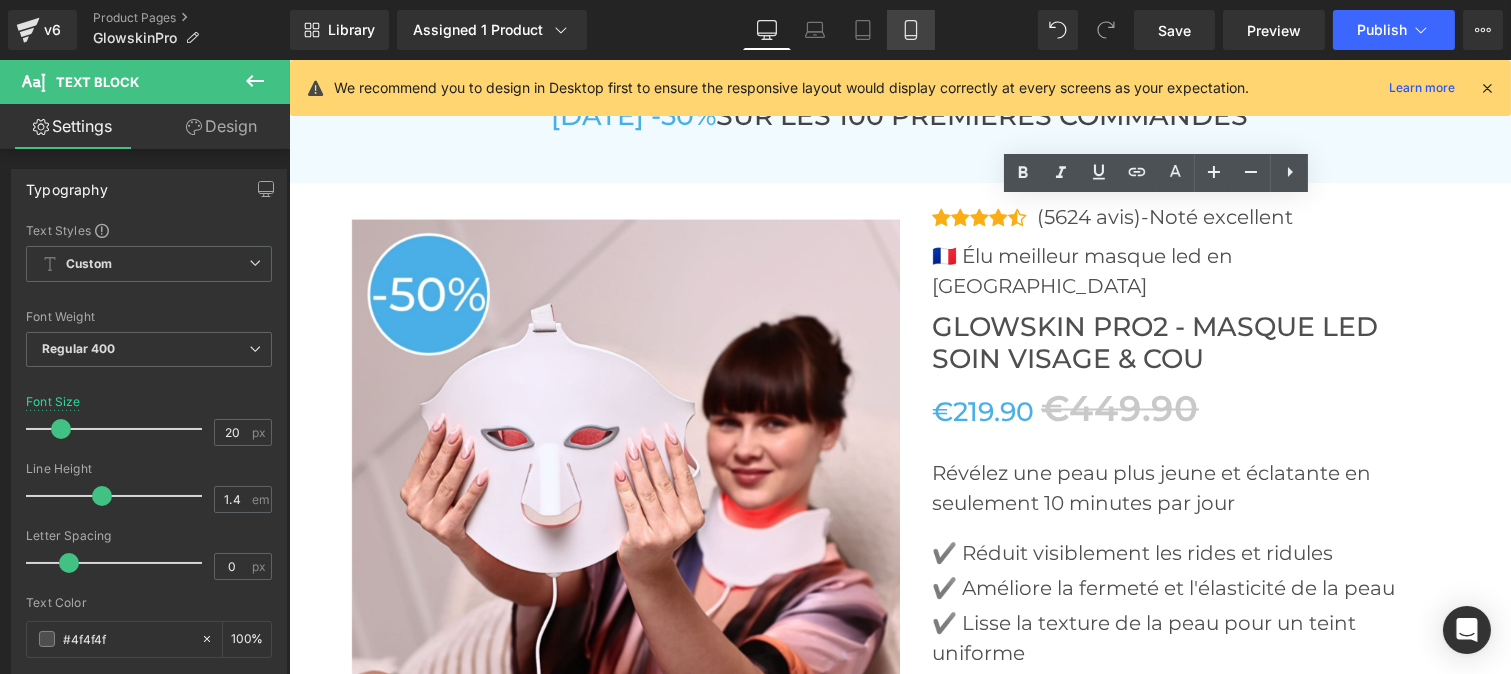 click on "Mobile" at bounding box center [911, 30] 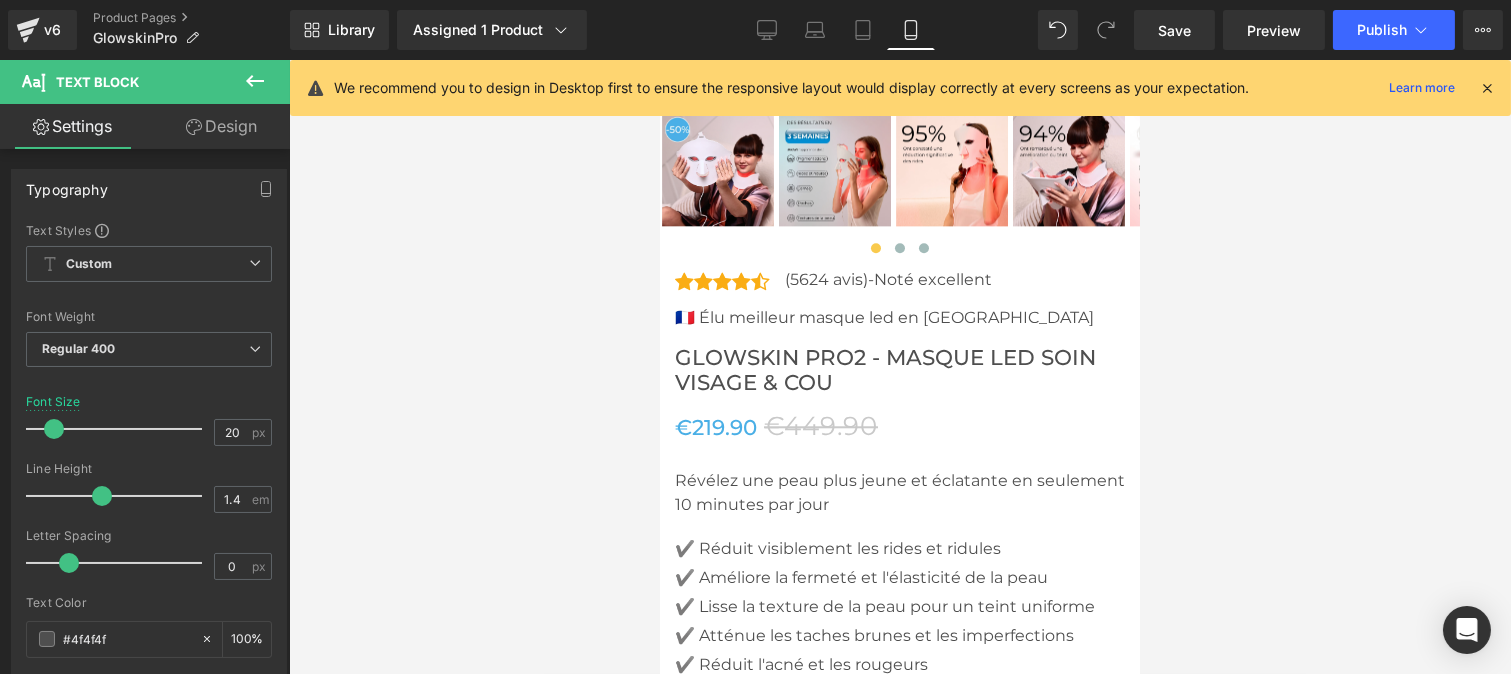 scroll, scrollTop: 9330, scrollLeft: 0, axis: vertical 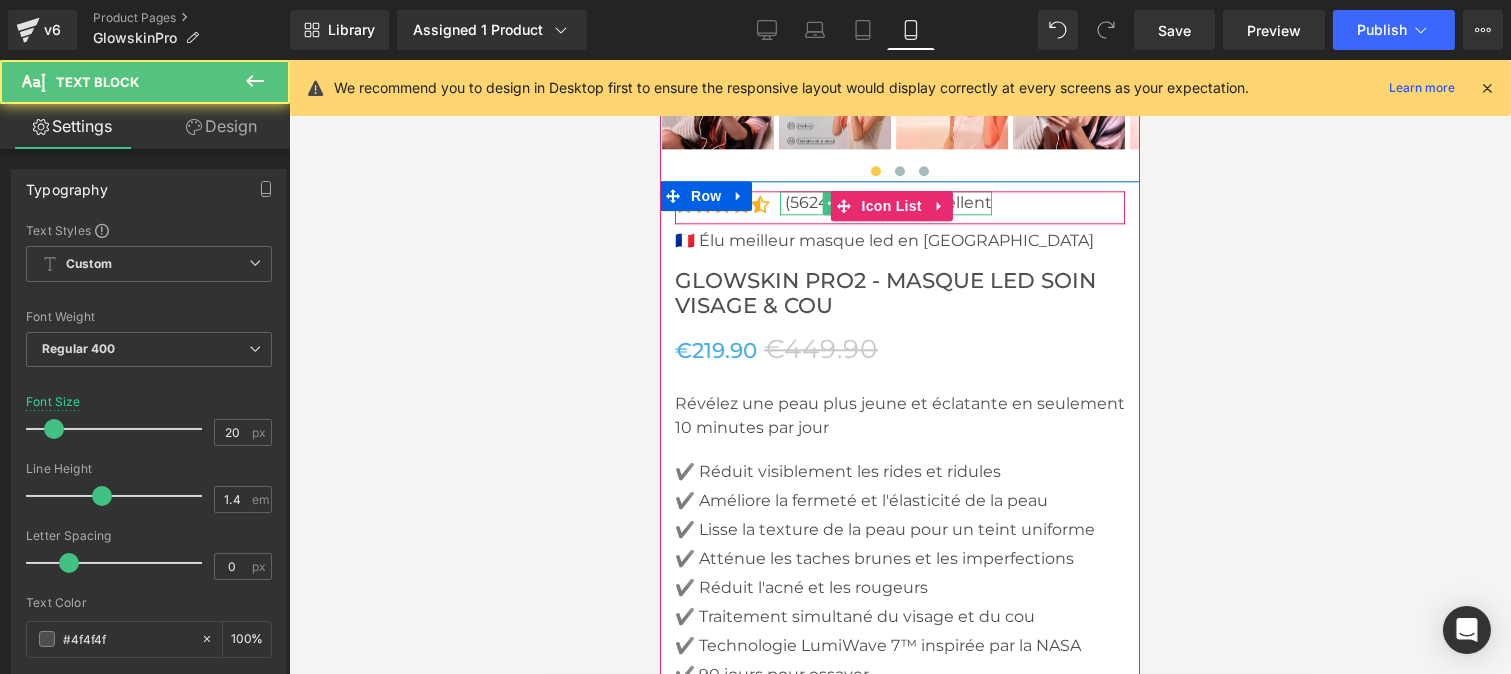 click on "(5624 avis)-Noté excellent" at bounding box center (887, 203) 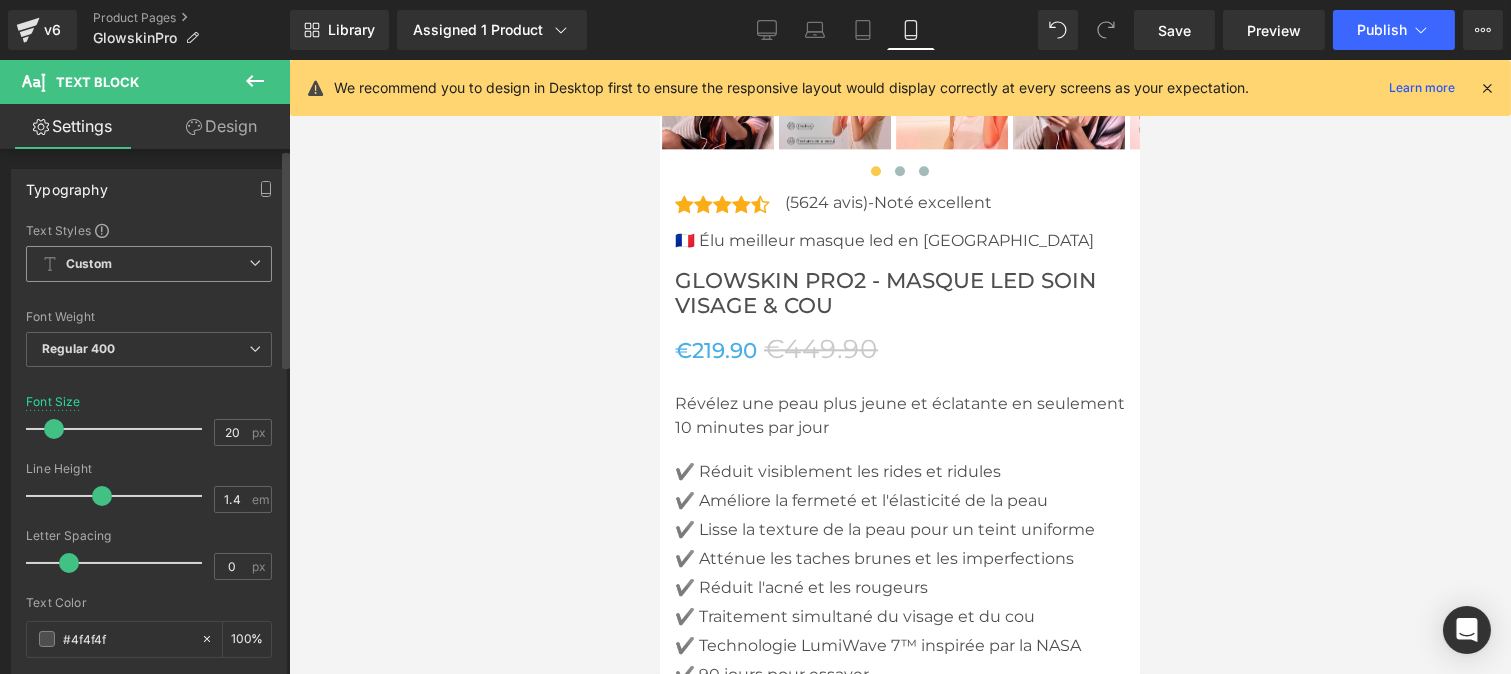 click on "Custom" at bounding box center [149, 264] 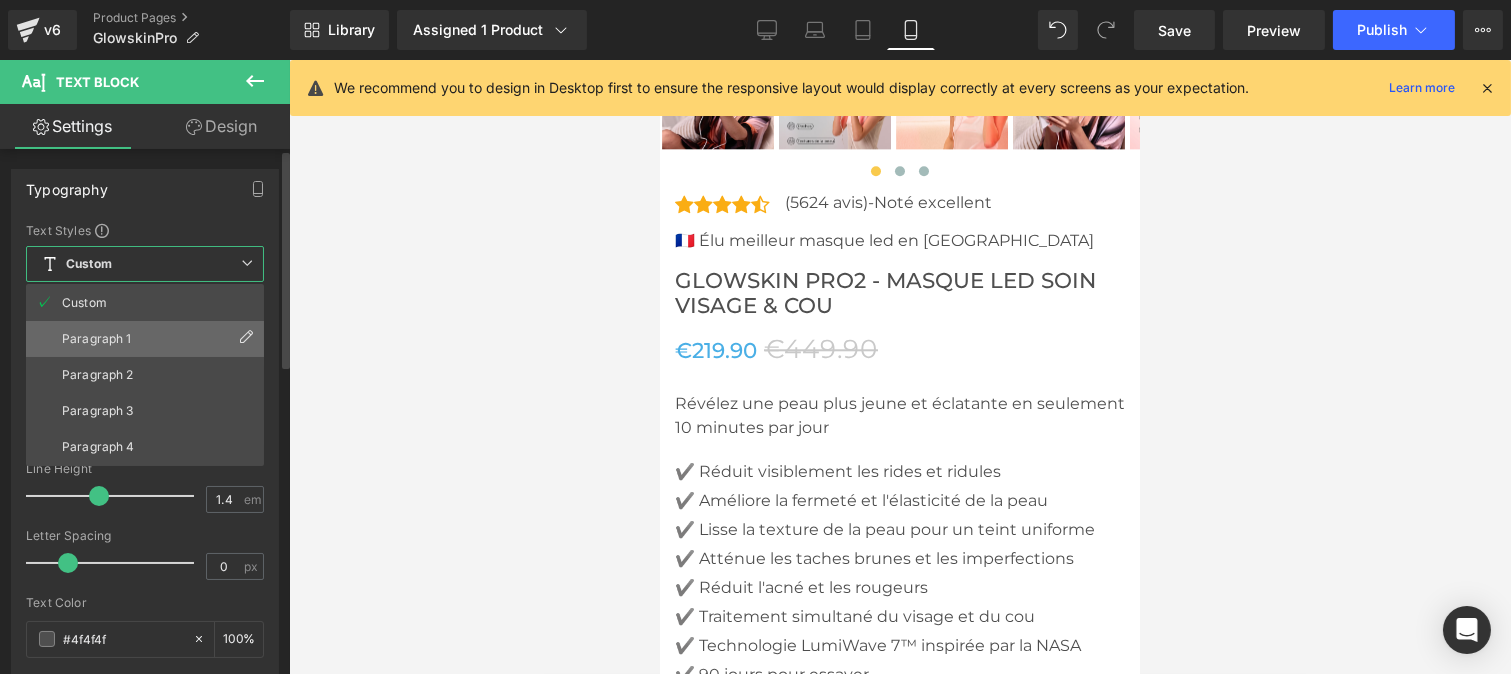 click on "Paragraph 1" at bounding box center (97, 339) 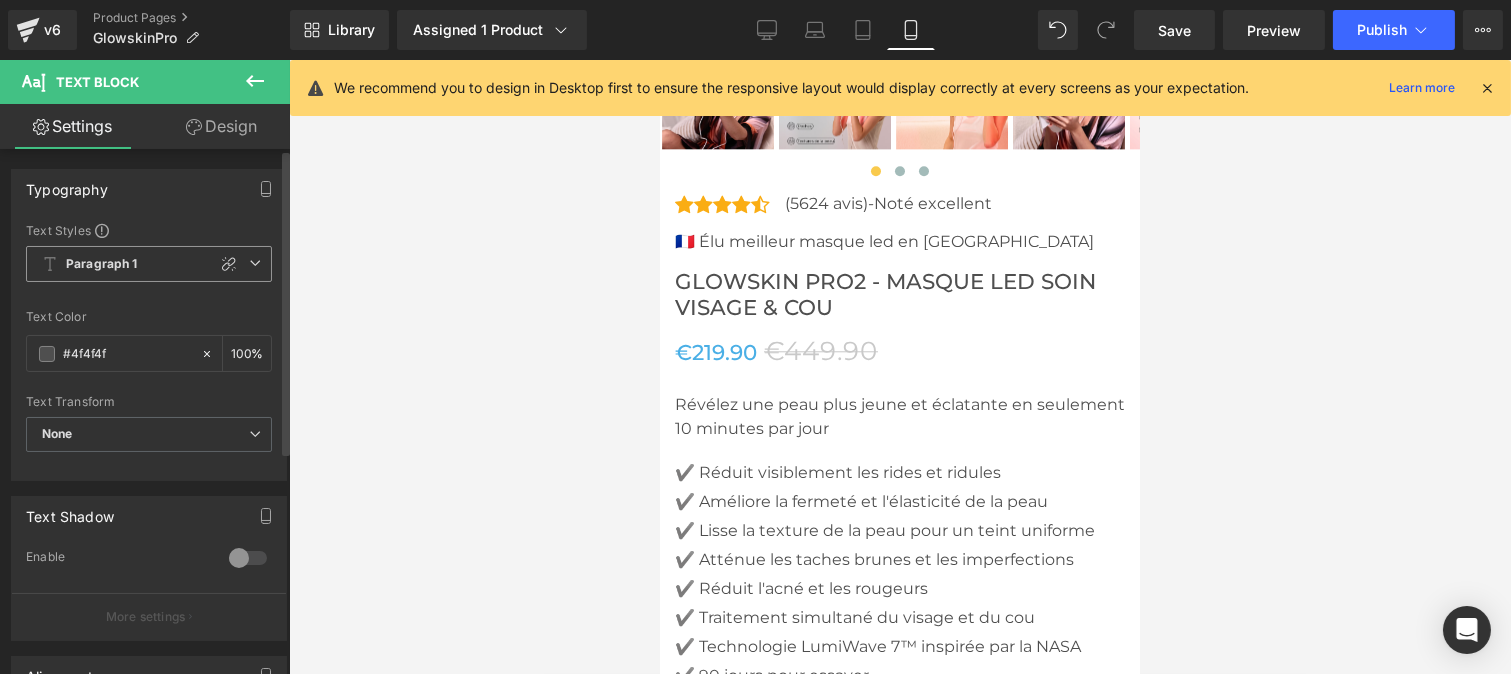 click on "Paragraph 1" at bounding box center [149, 264] 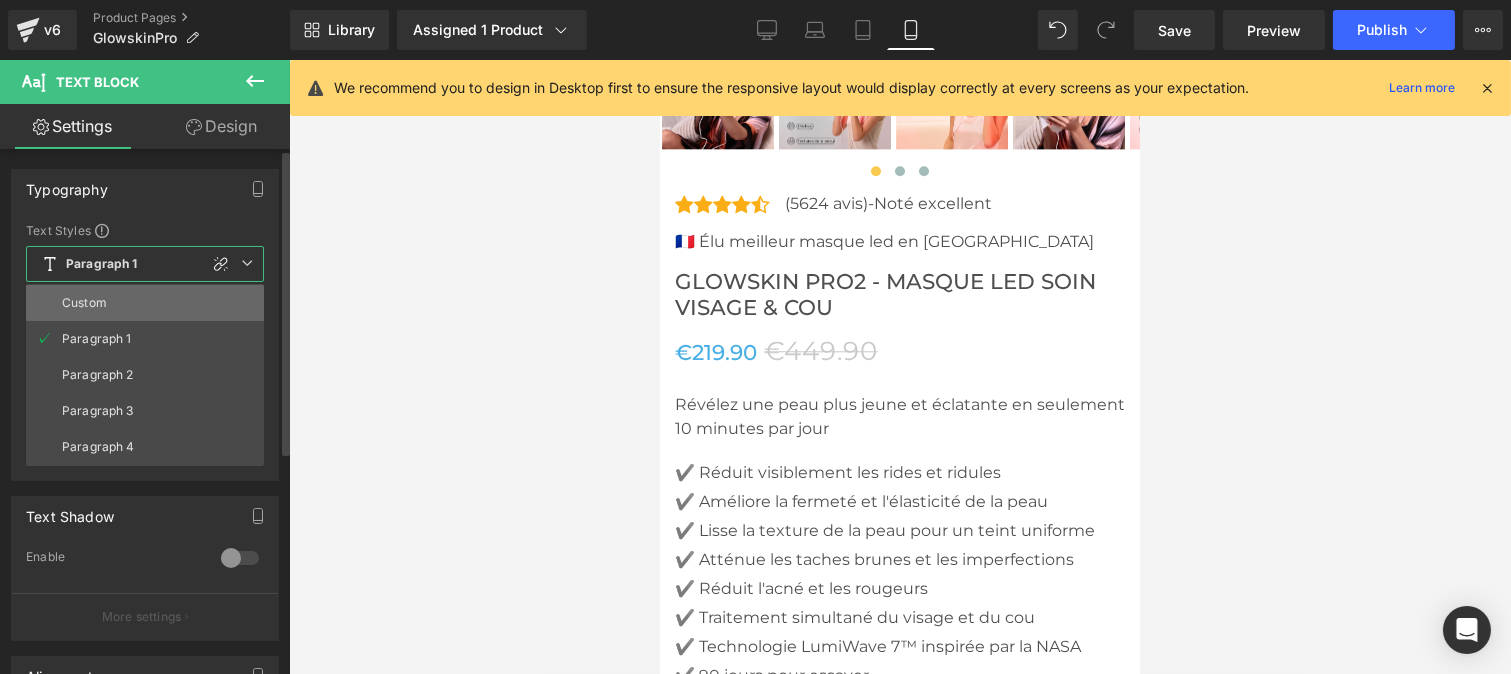 click on "Custom" at bounding box center [145, 303] 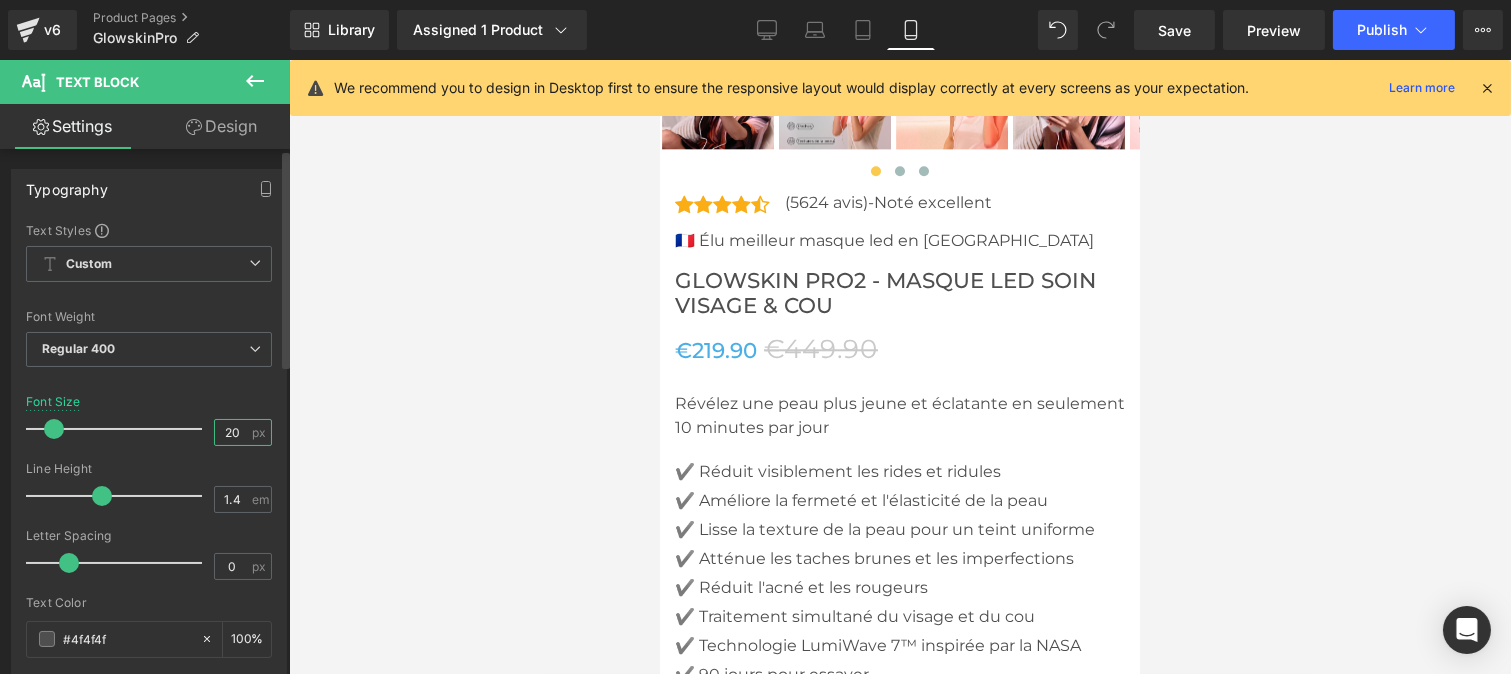 click on "20" at bounding box center [232, 432] 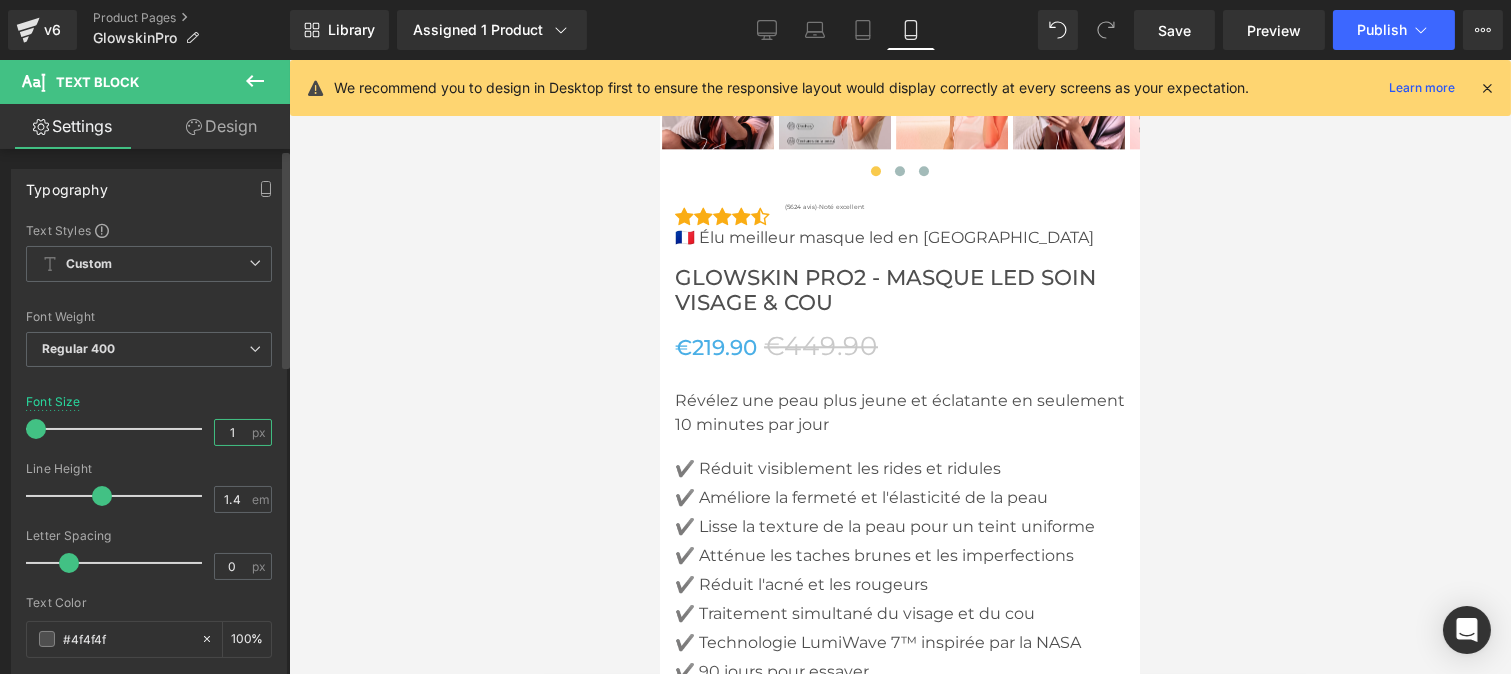 type on "6" 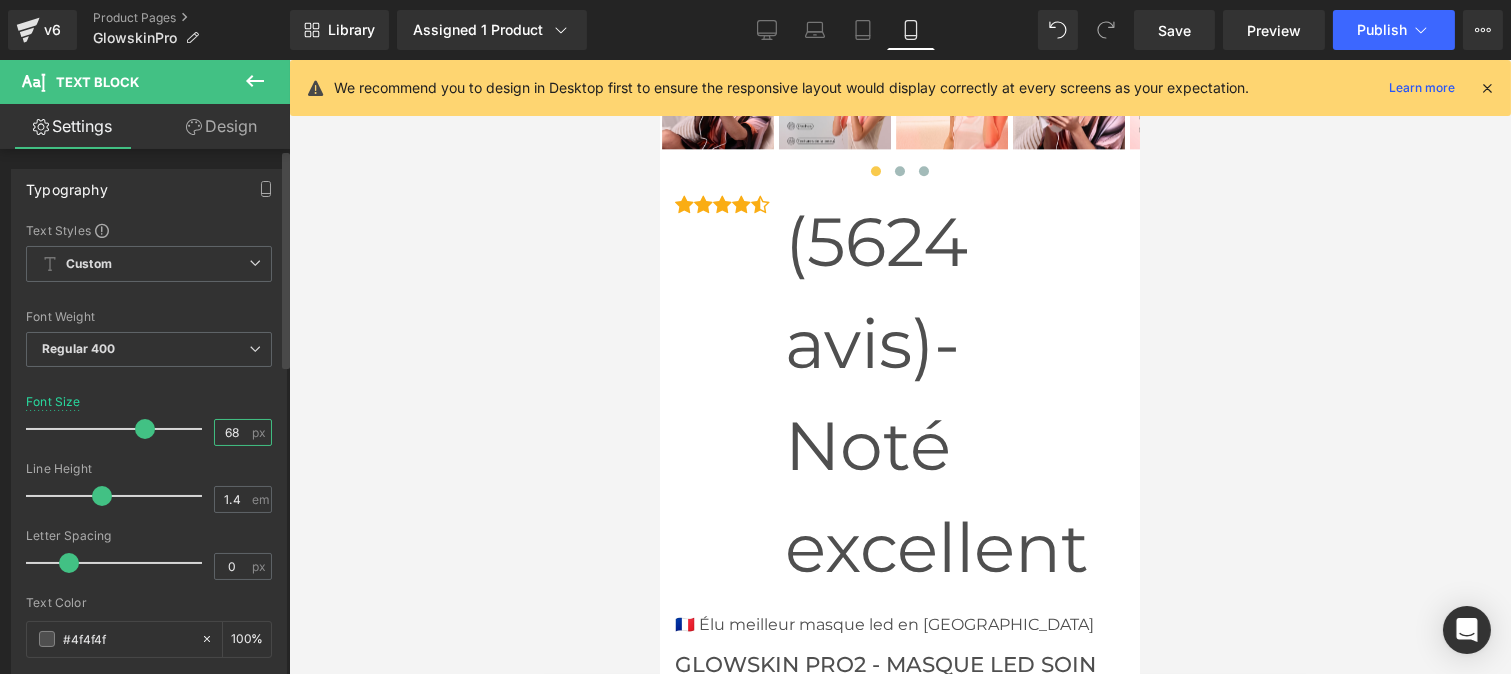 type on "6" 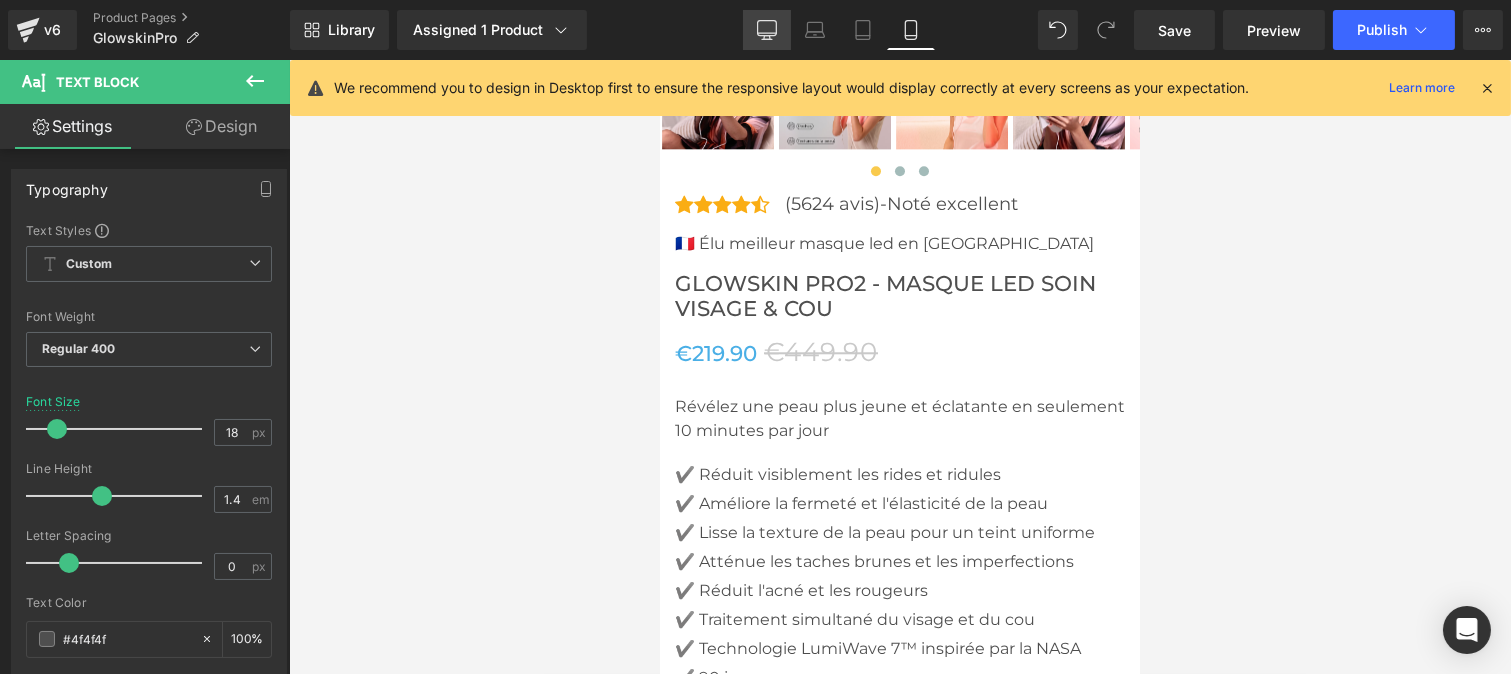 click 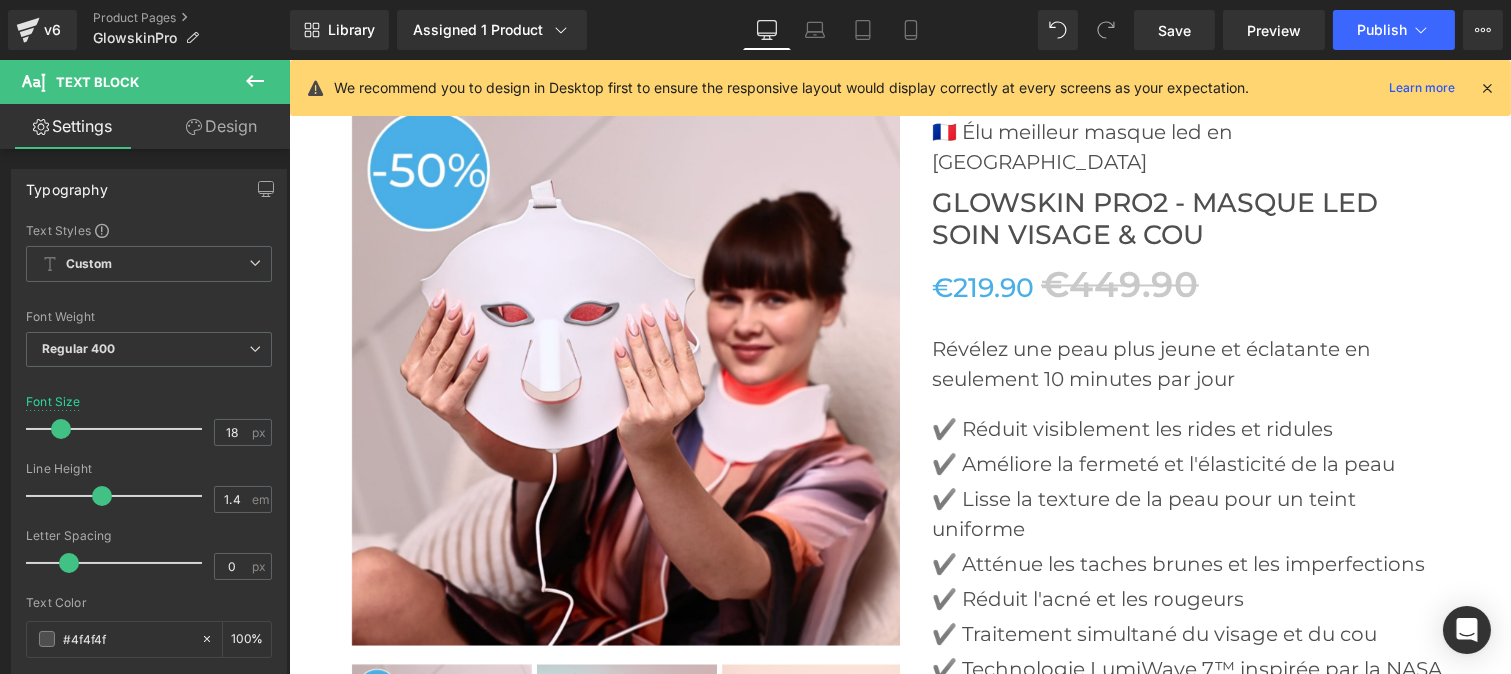 scroll, scrollTop: 6794, scrollLeft: 0, axis: vertical 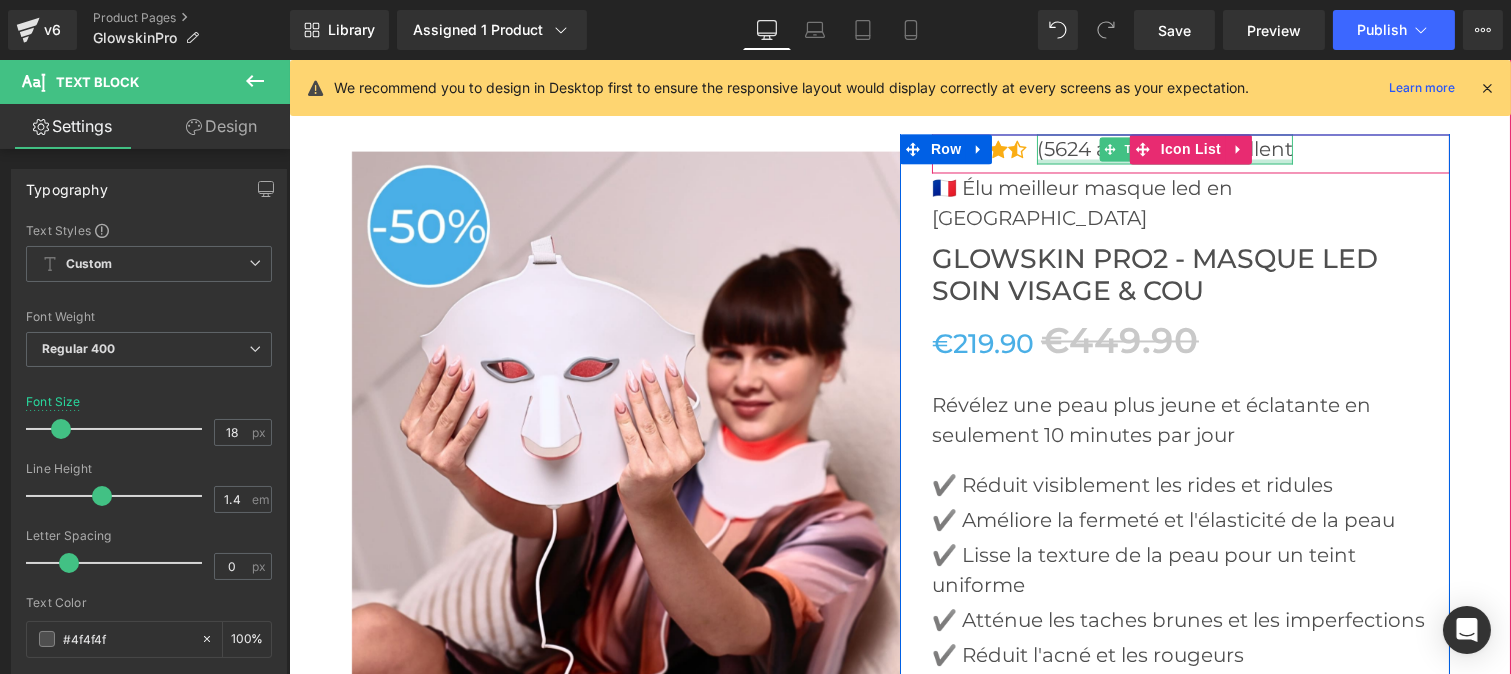 click at bounding box center (1164, 162) 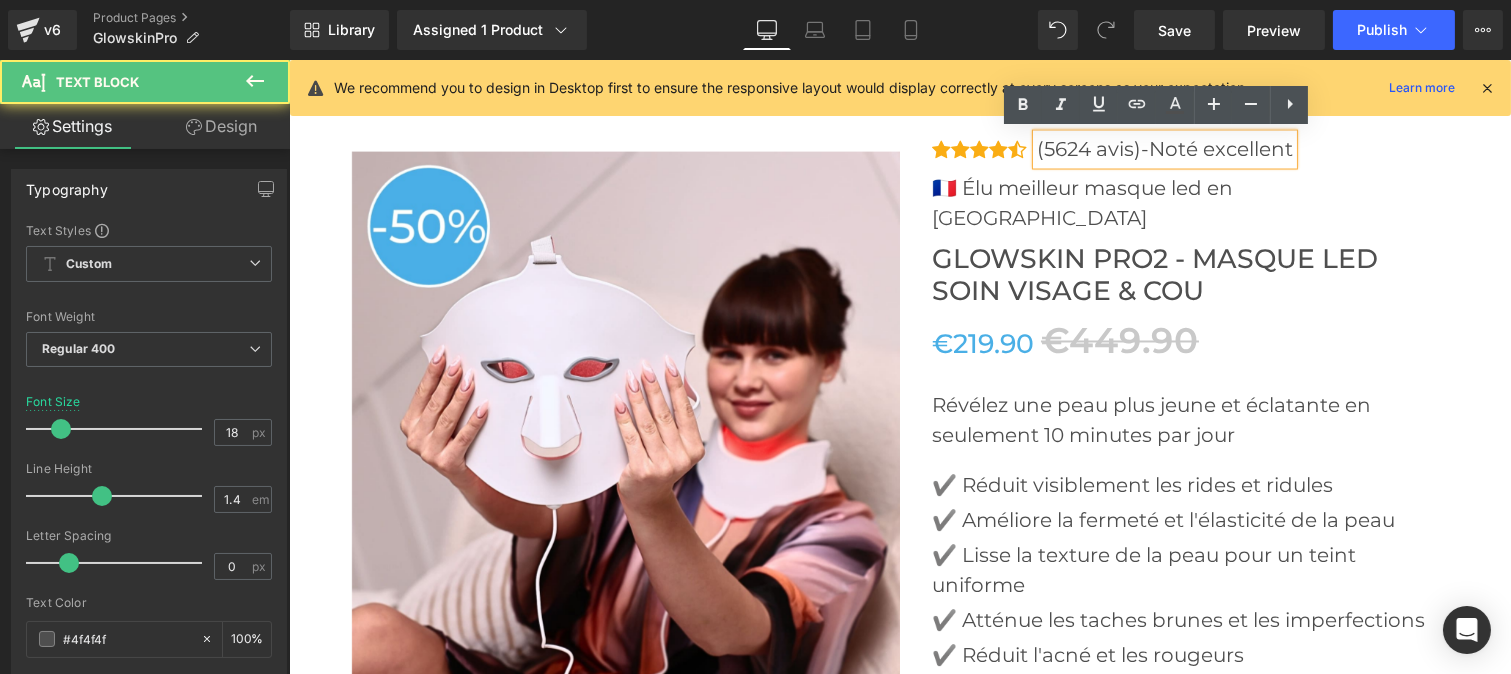 click on "(5624 avis)-Noté excellent" at bounding box center [1164, 150] 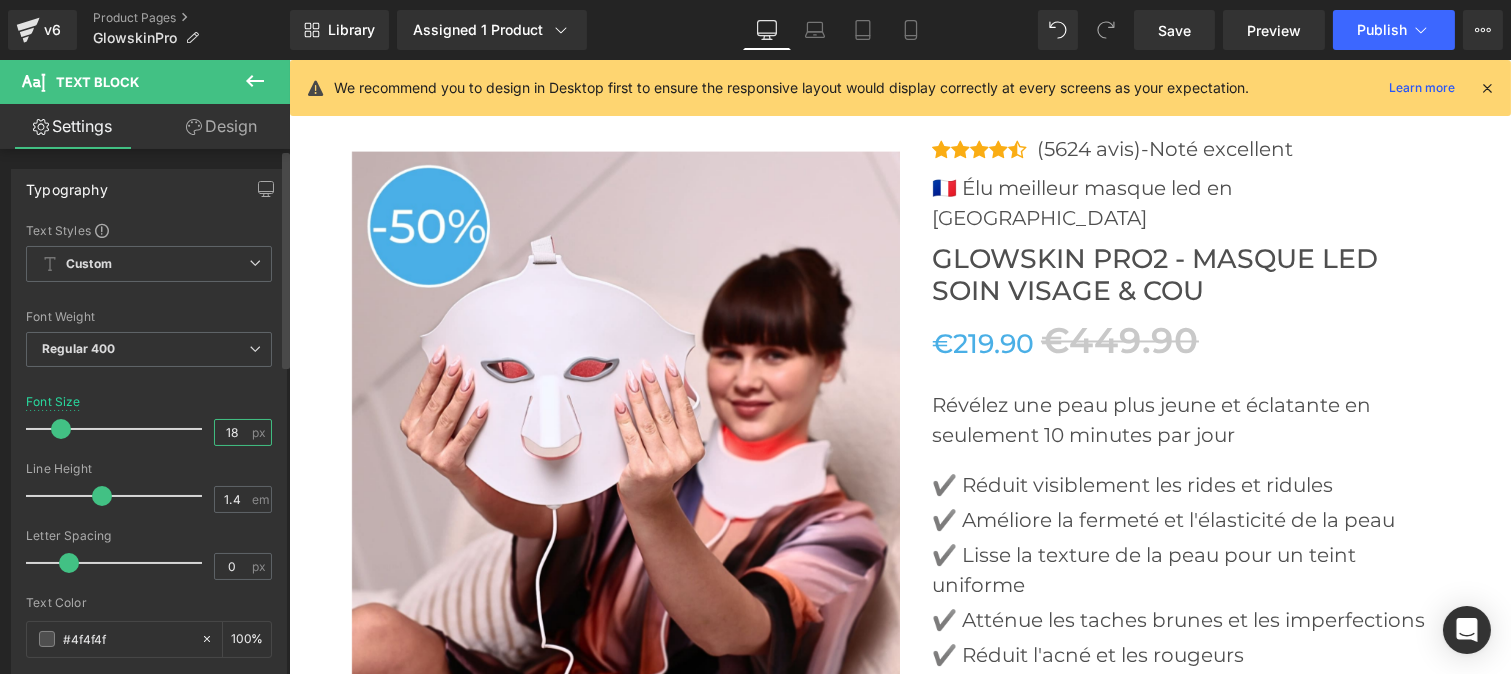click on "18" at bounding box center [232, 432] 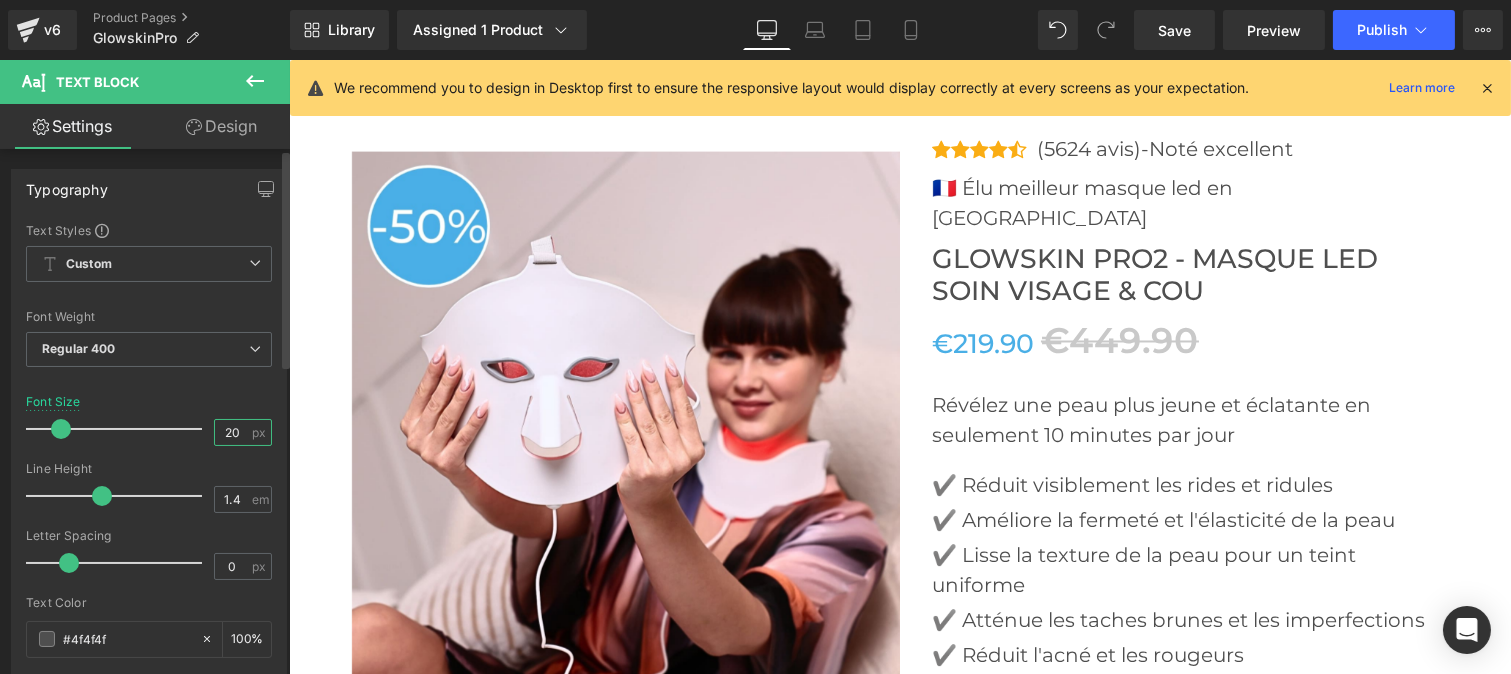 type on "2" 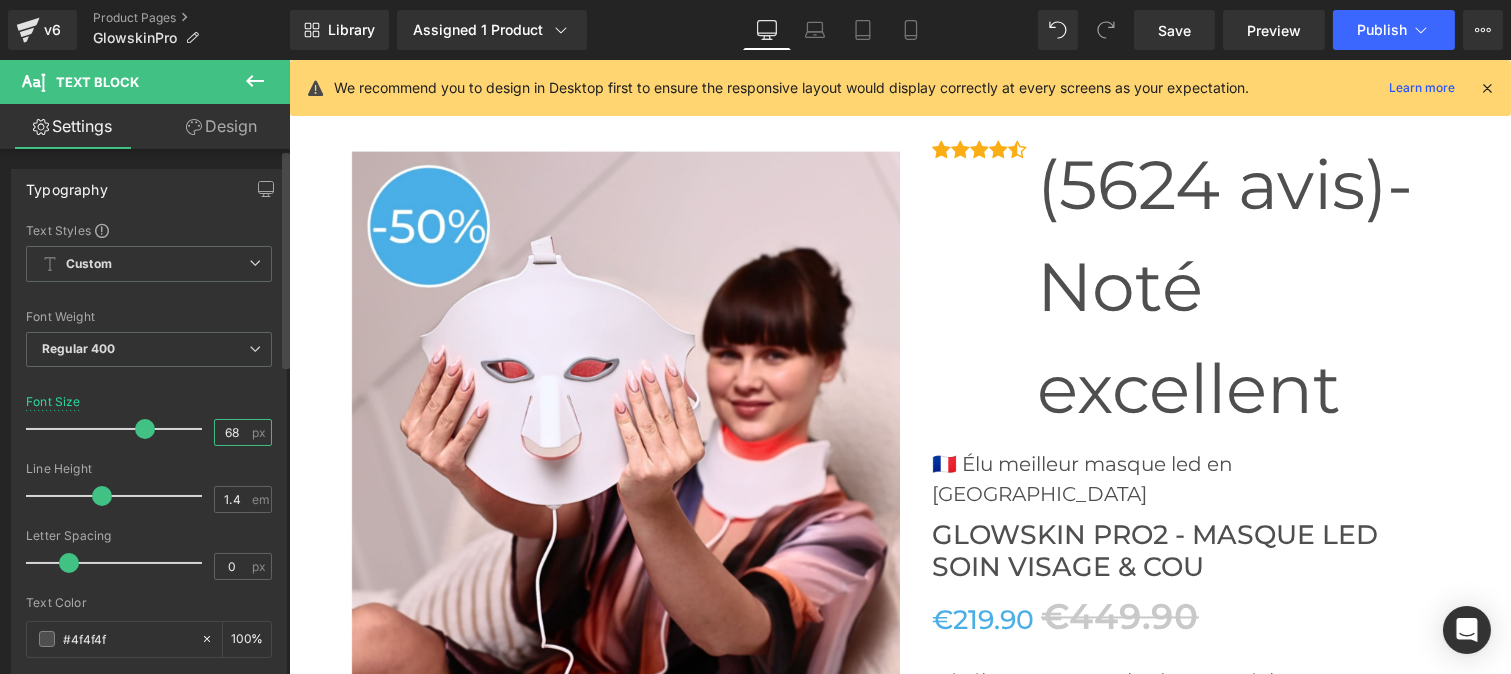 type on "6" 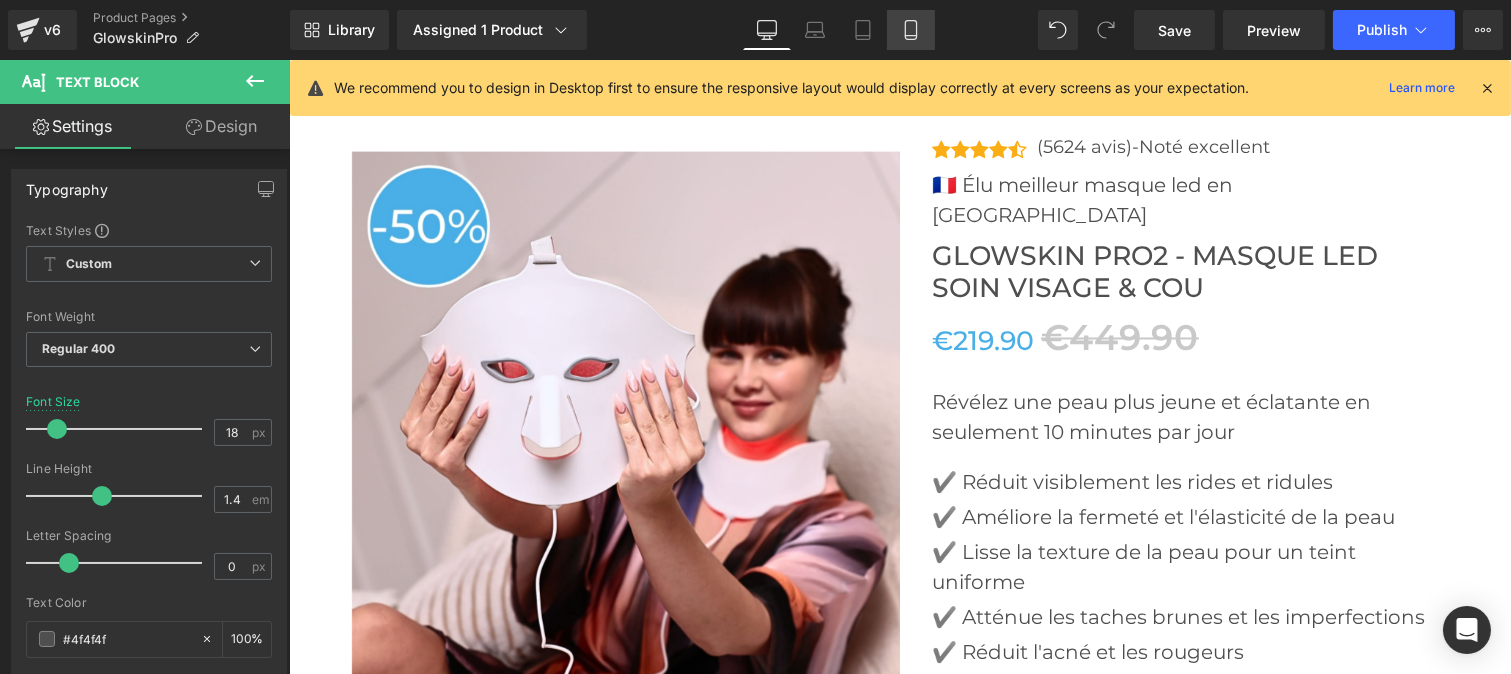 click 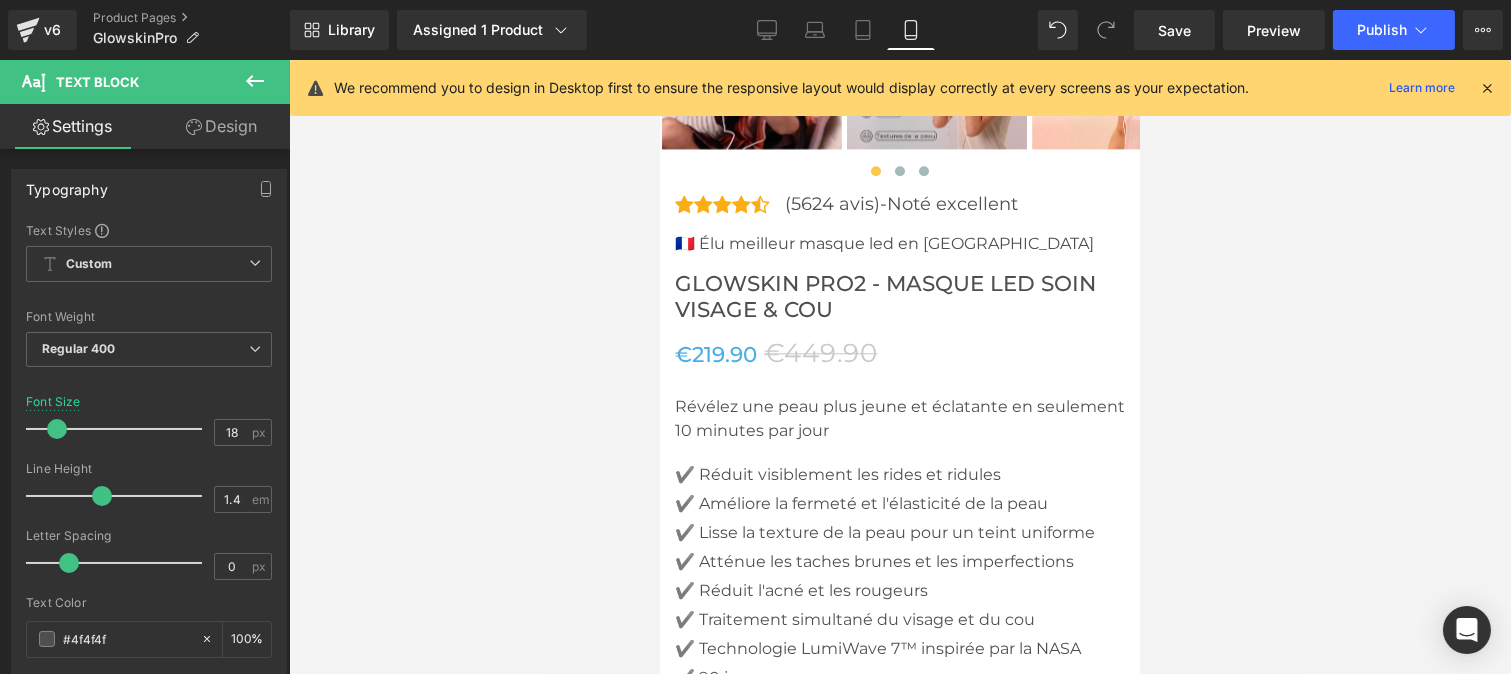 scroll, scrollTop: 9397, scrollLeft: 0, axis: vertical 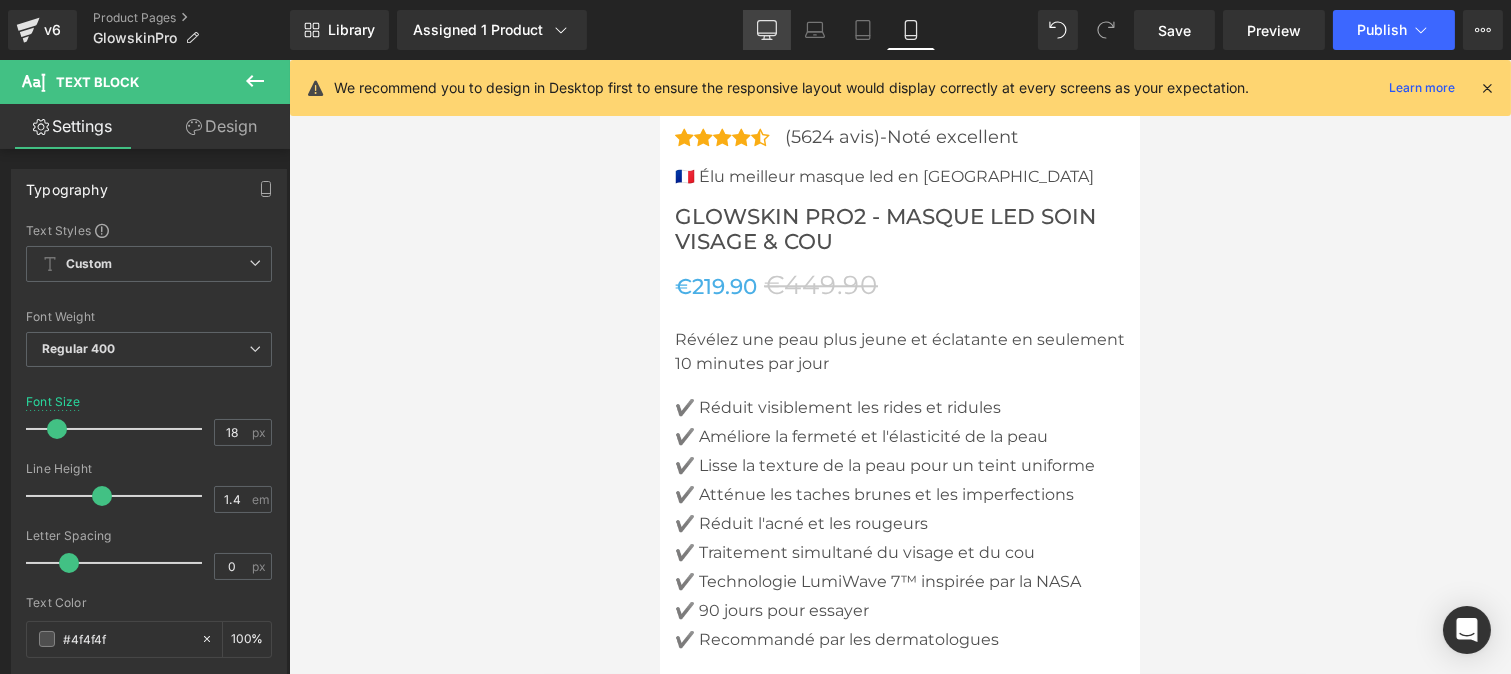 click on "Desktop" at bounding box center (767, 30) 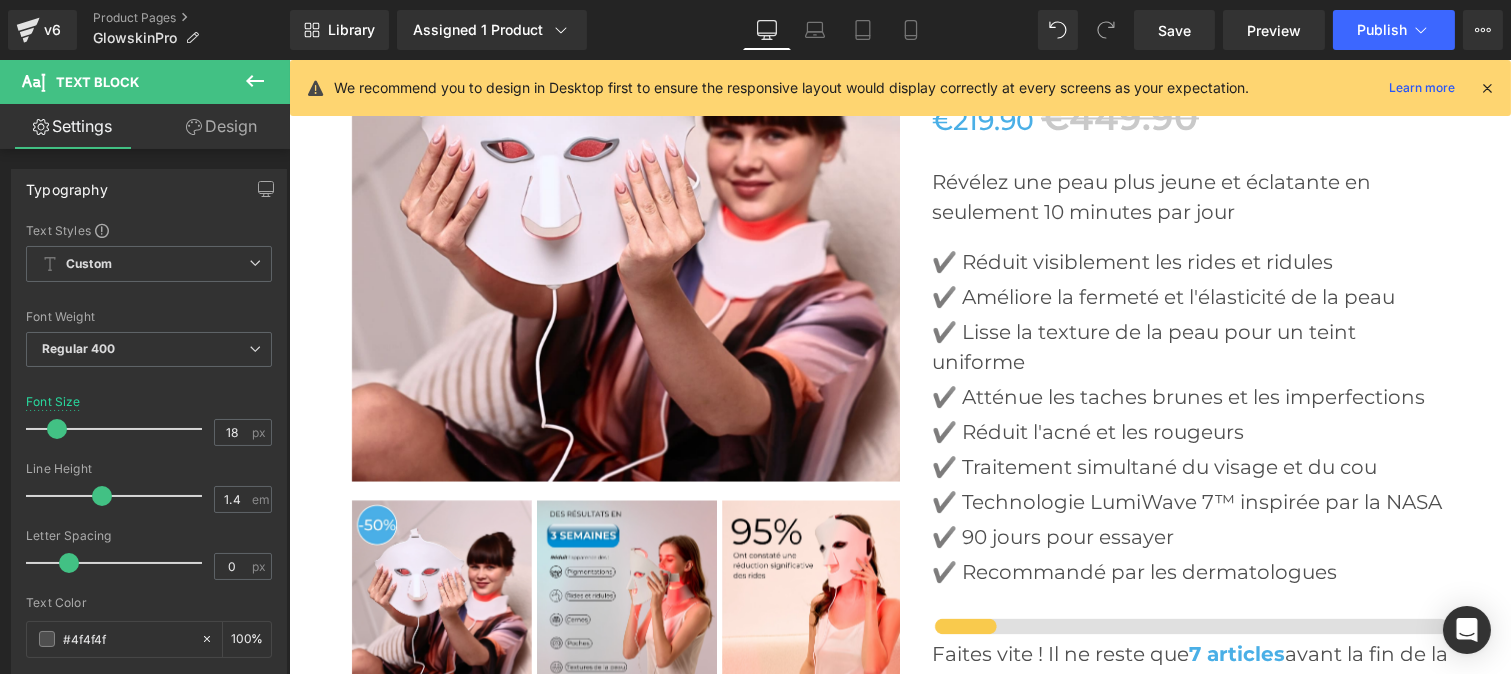 scroll, scrollTop: 6610, scrollLeft: 0, axis: vertical 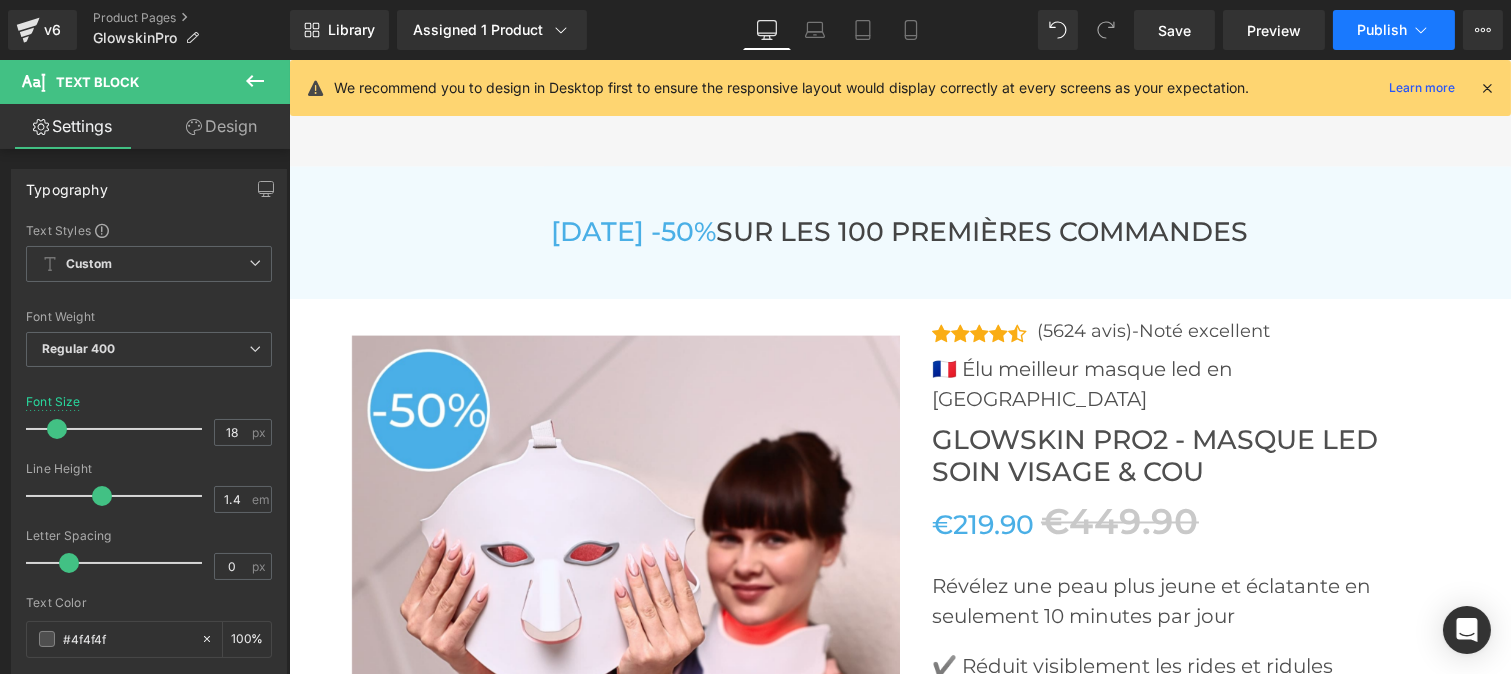 click on "Publish" at bounding box center (1382, 30) 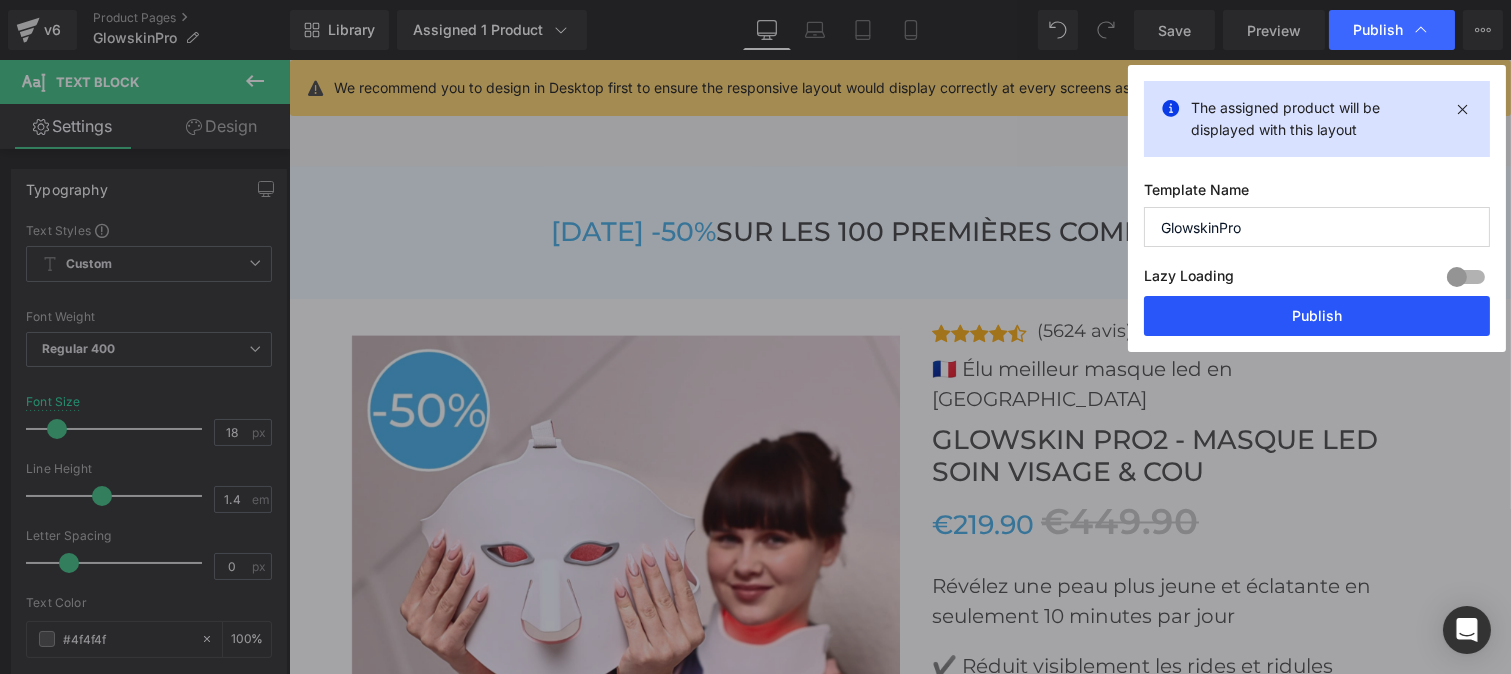 click on "Publish" at bounding box center (1317, 316) 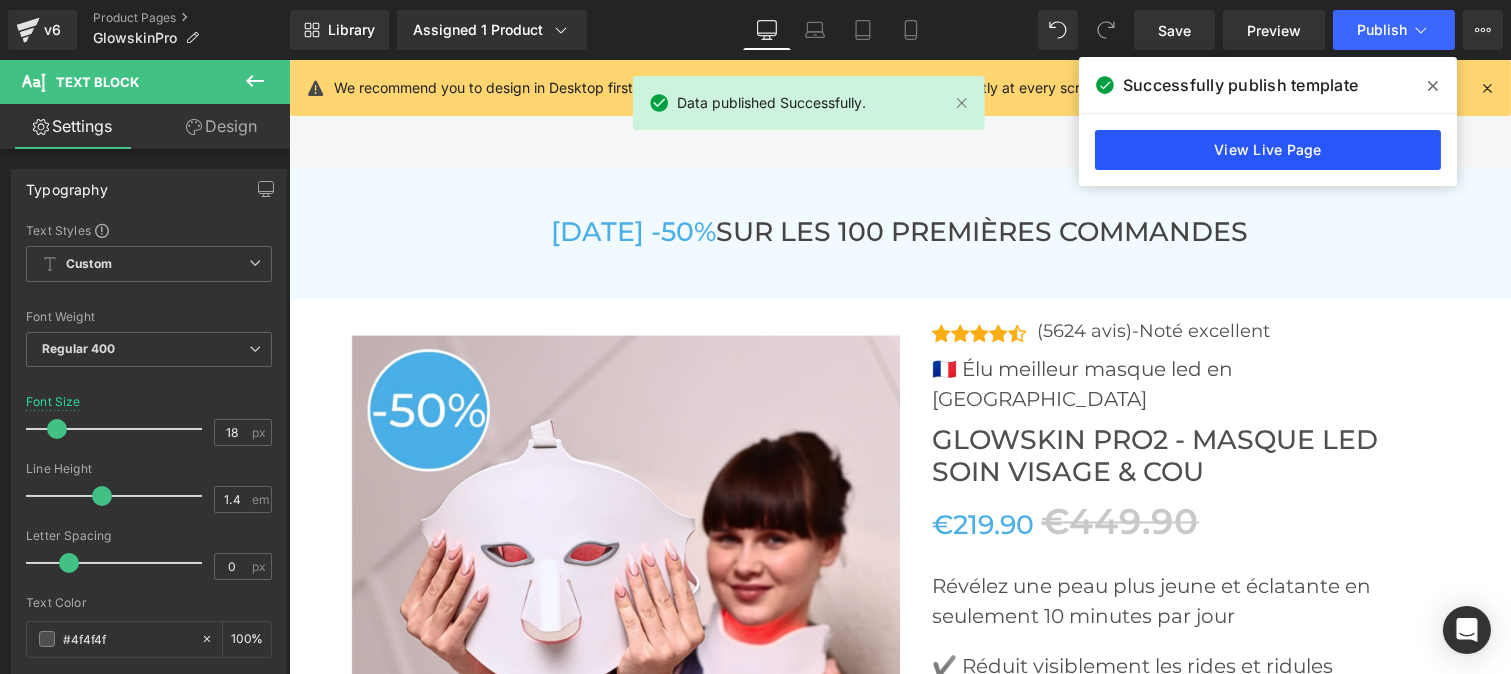 click on "View Live Page" at bounding box center [1268, 150] 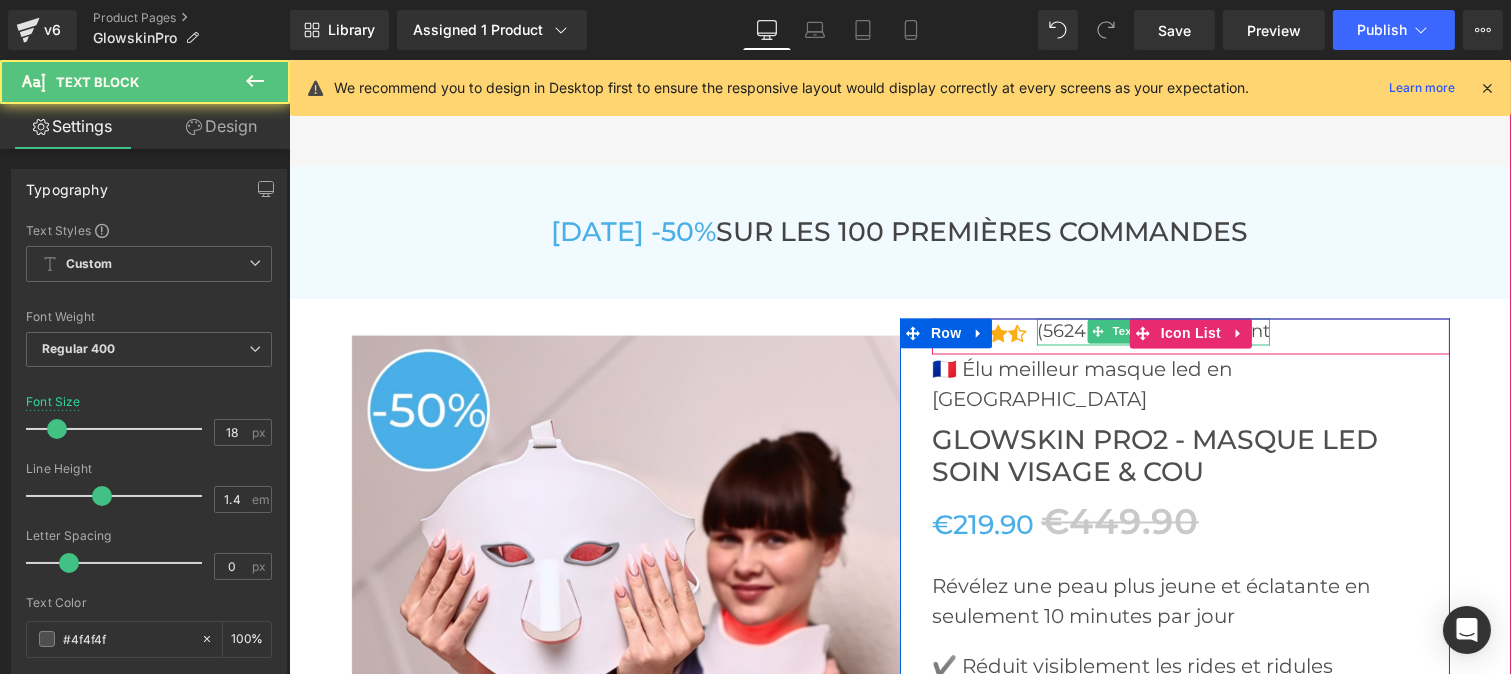 click on "(5624 avis)-Noté excellent" at bounding box center [1152, 332] 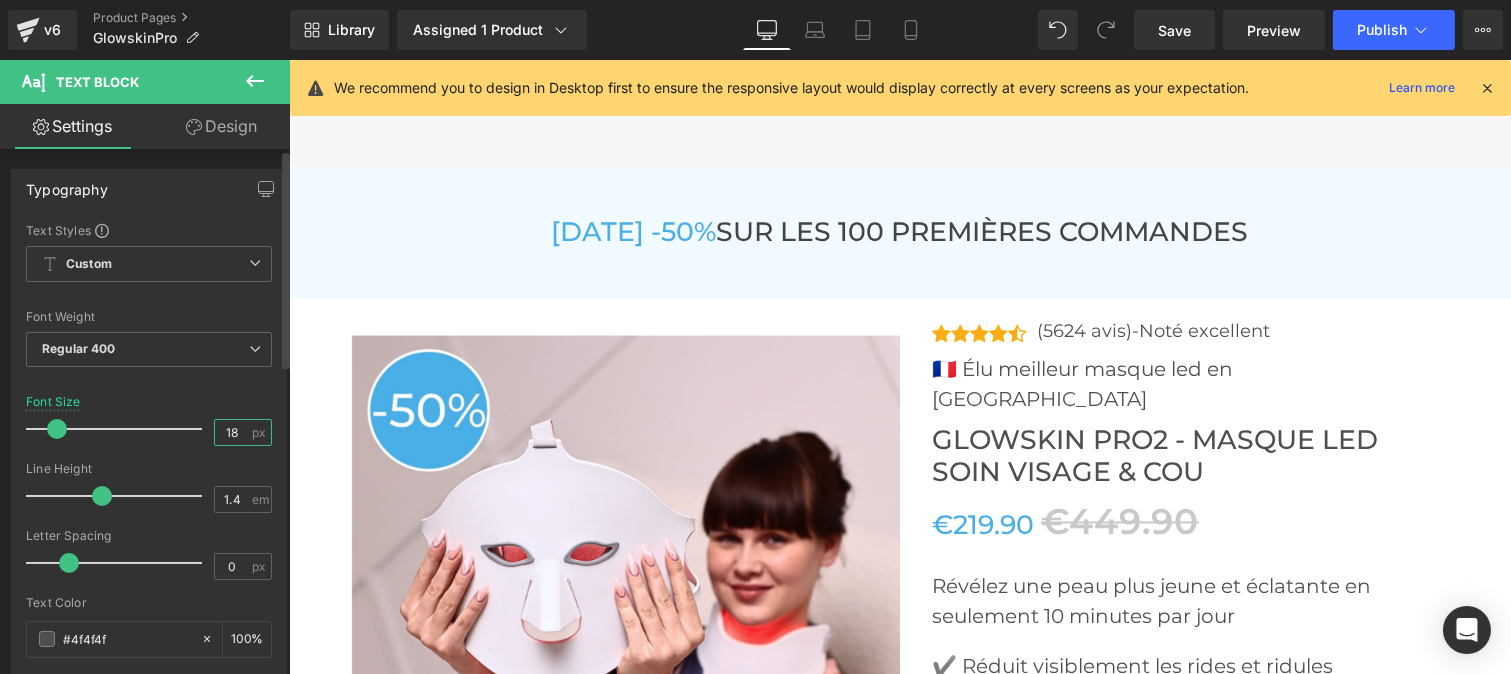 click on "18" at bounding box center (232, 432) 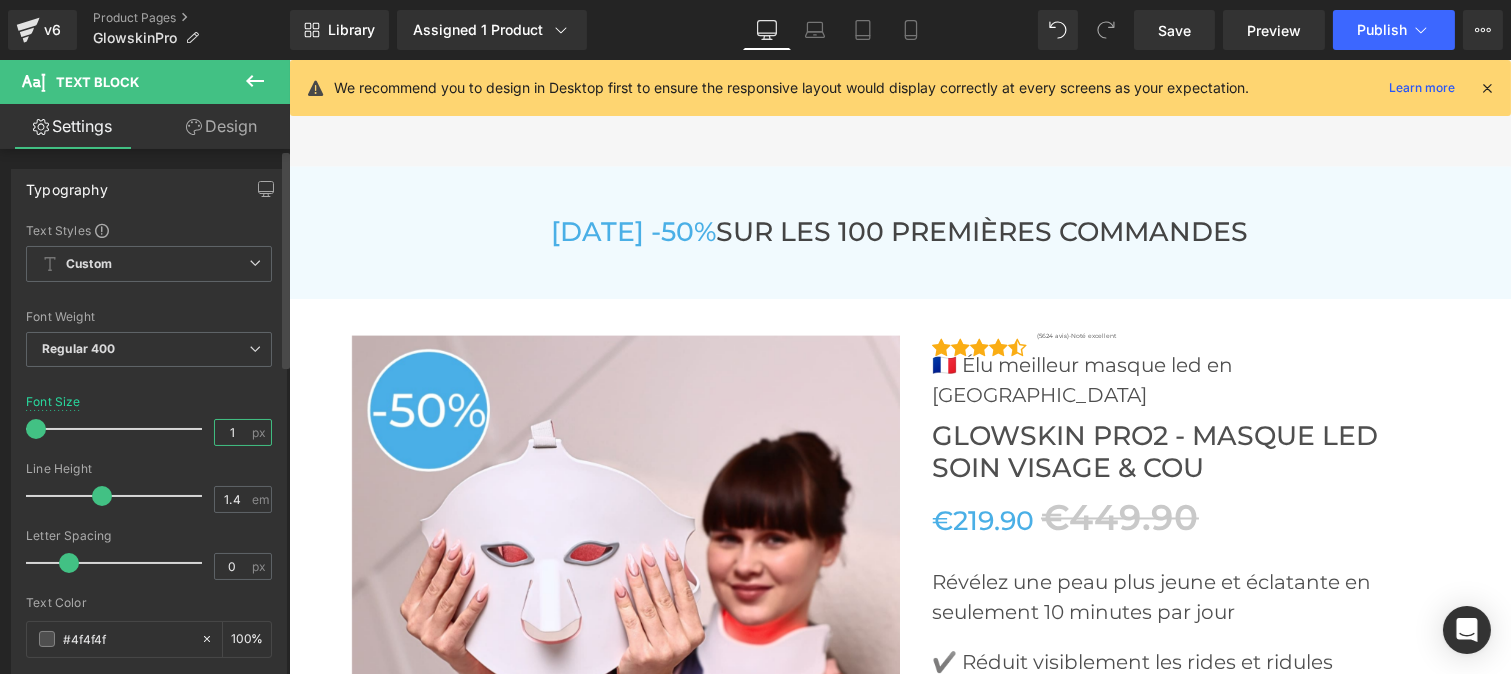 type on "6" 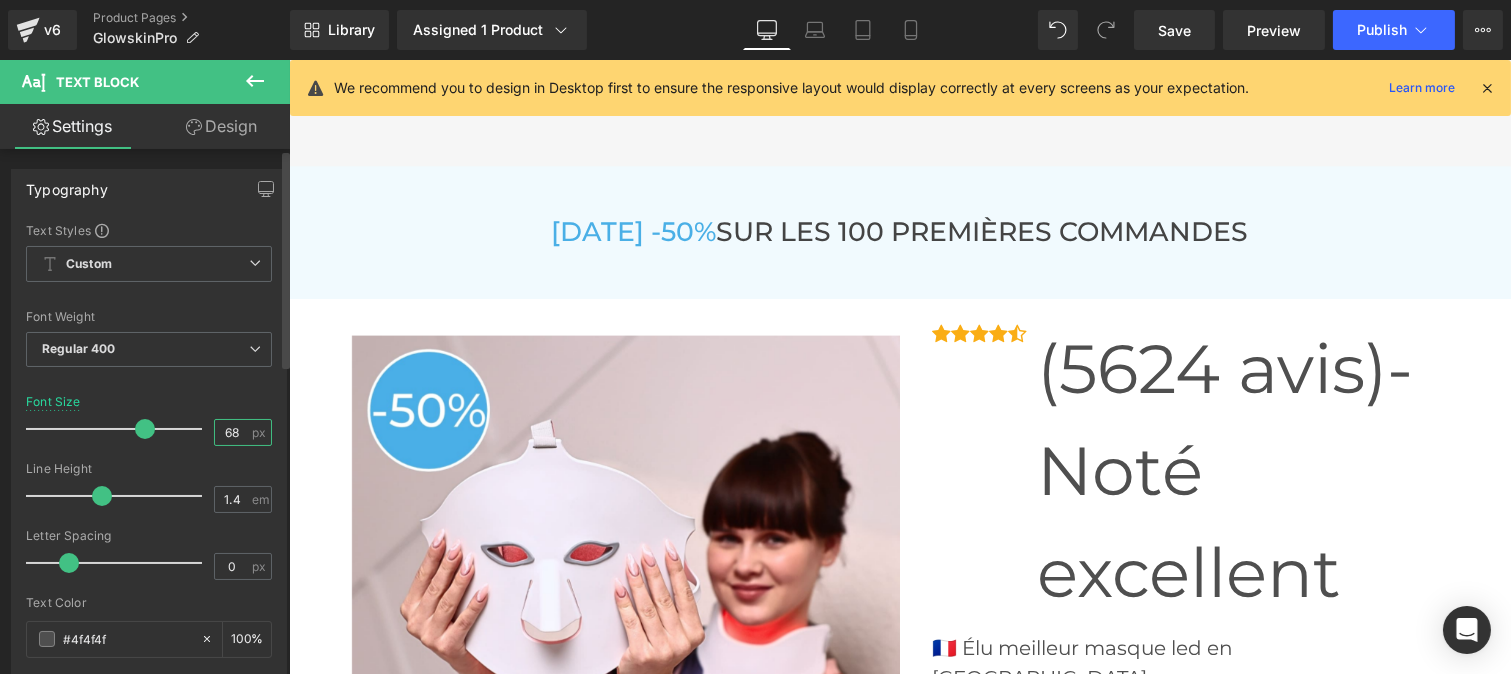 type on "6" 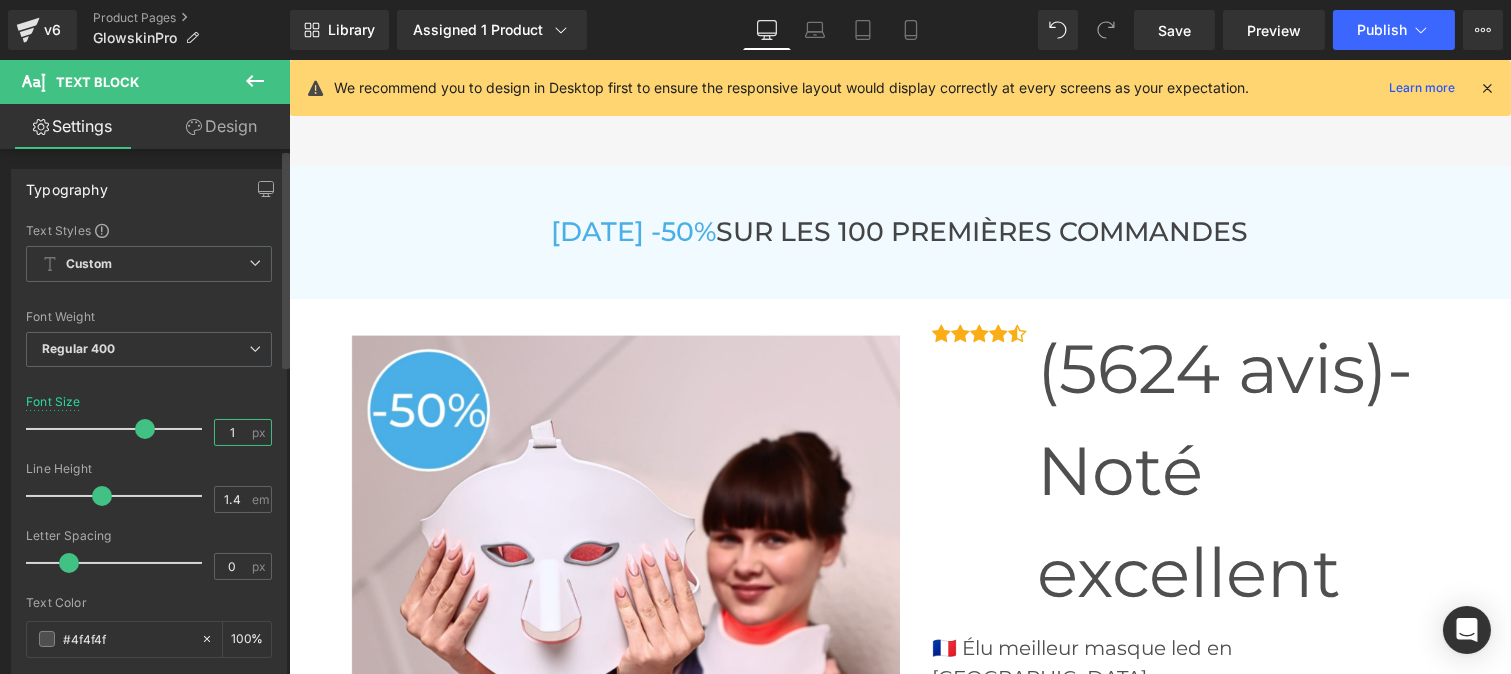 type on "18" 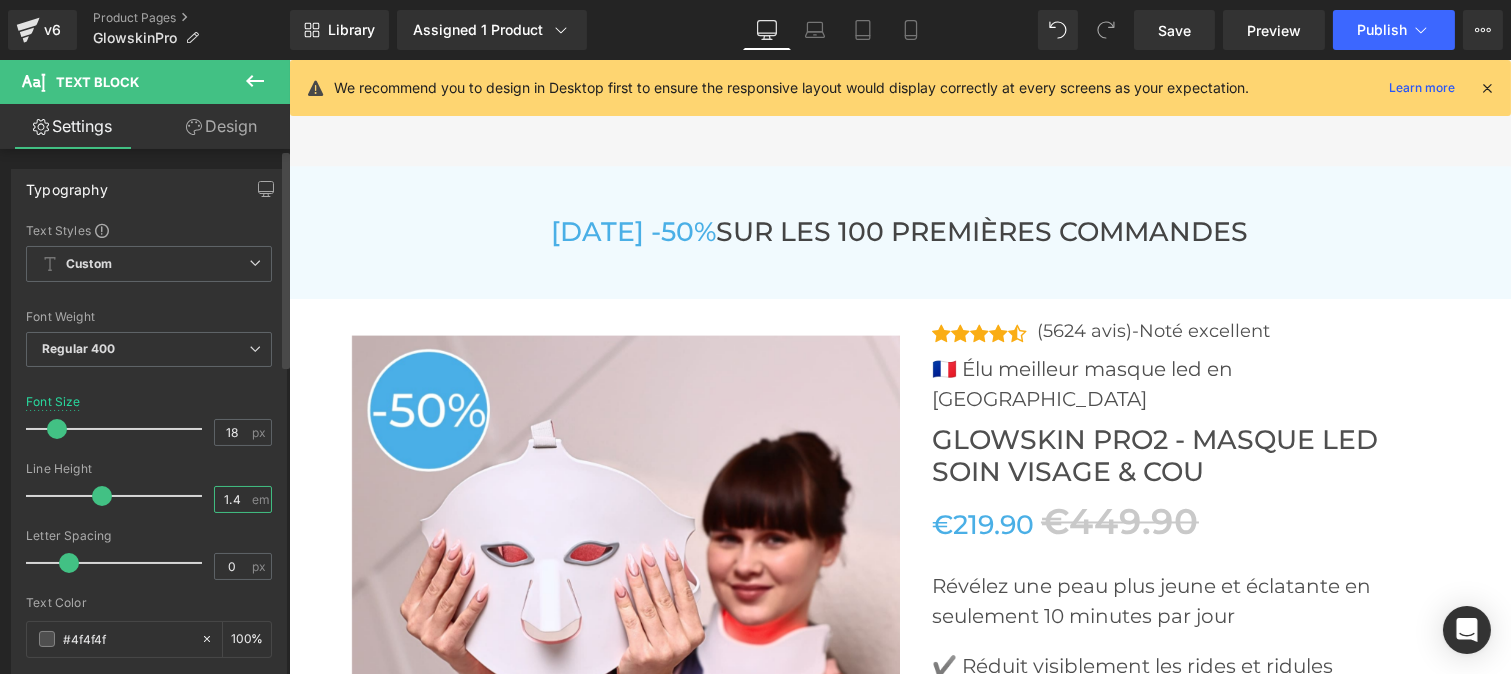 click on "1.4" at bounding box center [232, 499] 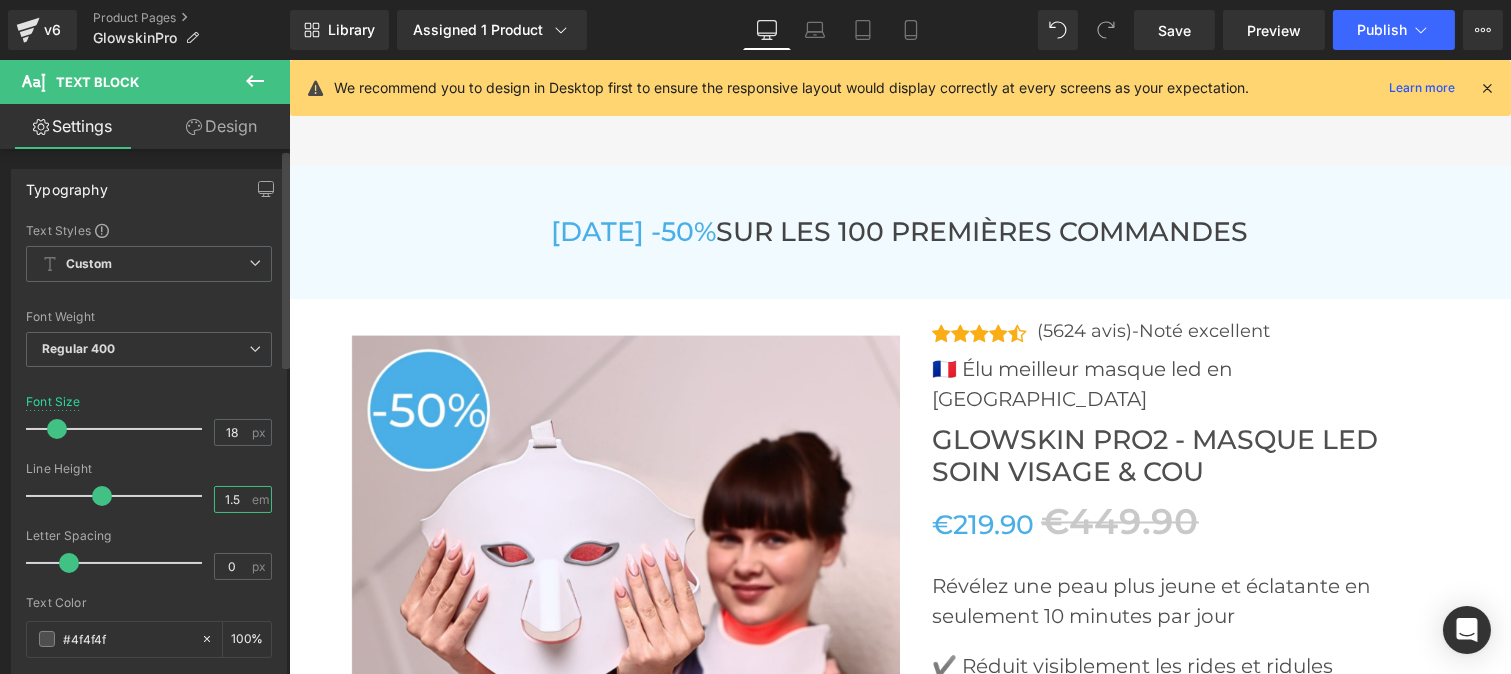 type on "1" 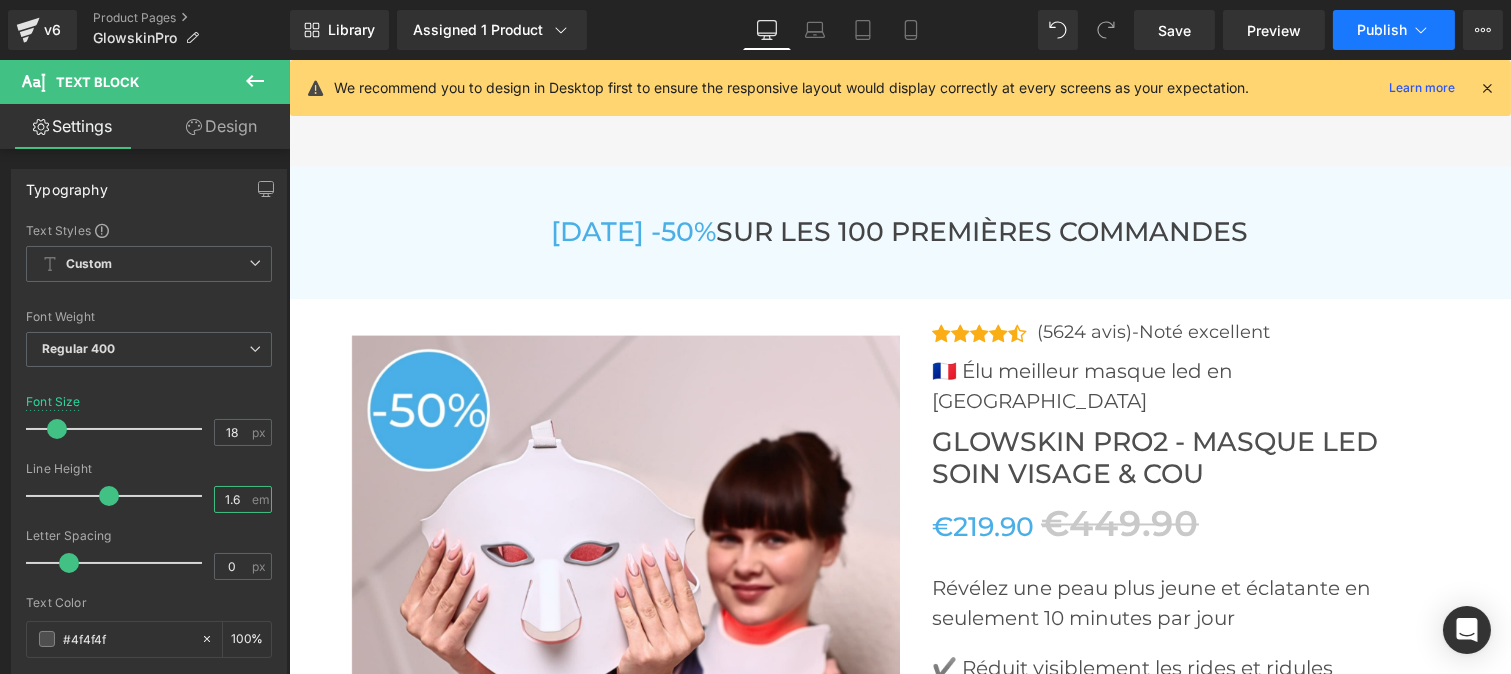 type on "1.6" 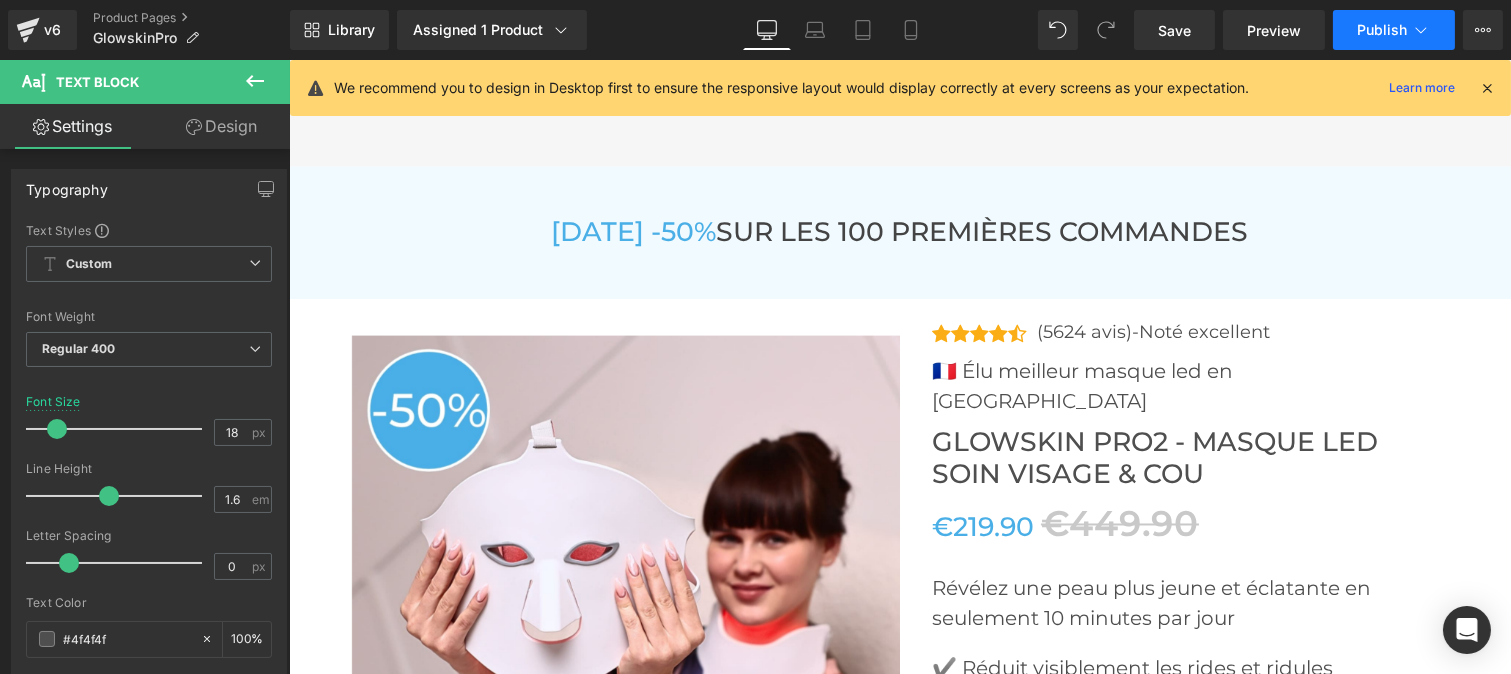 click on "Publish" at bounding box center [1382, 30] 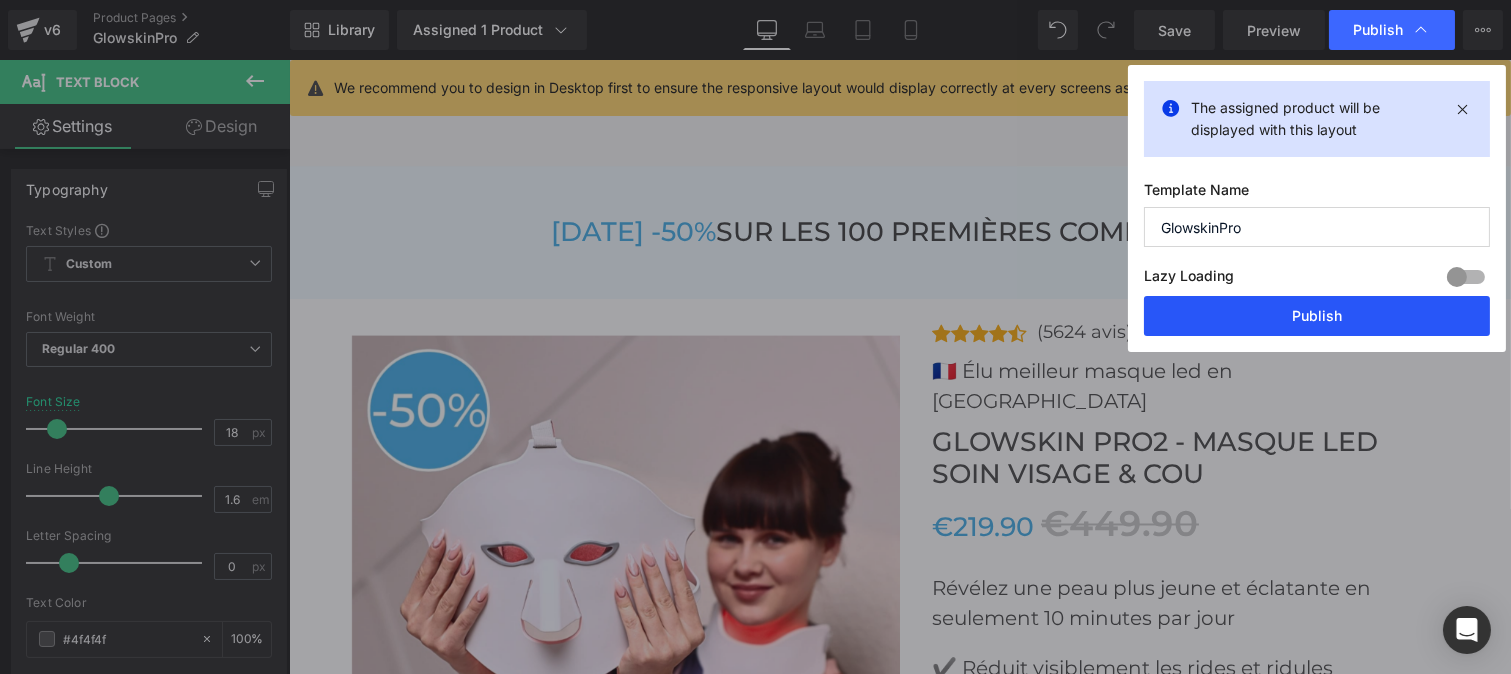 click on "Publish" at bounding box center (1317, 316) 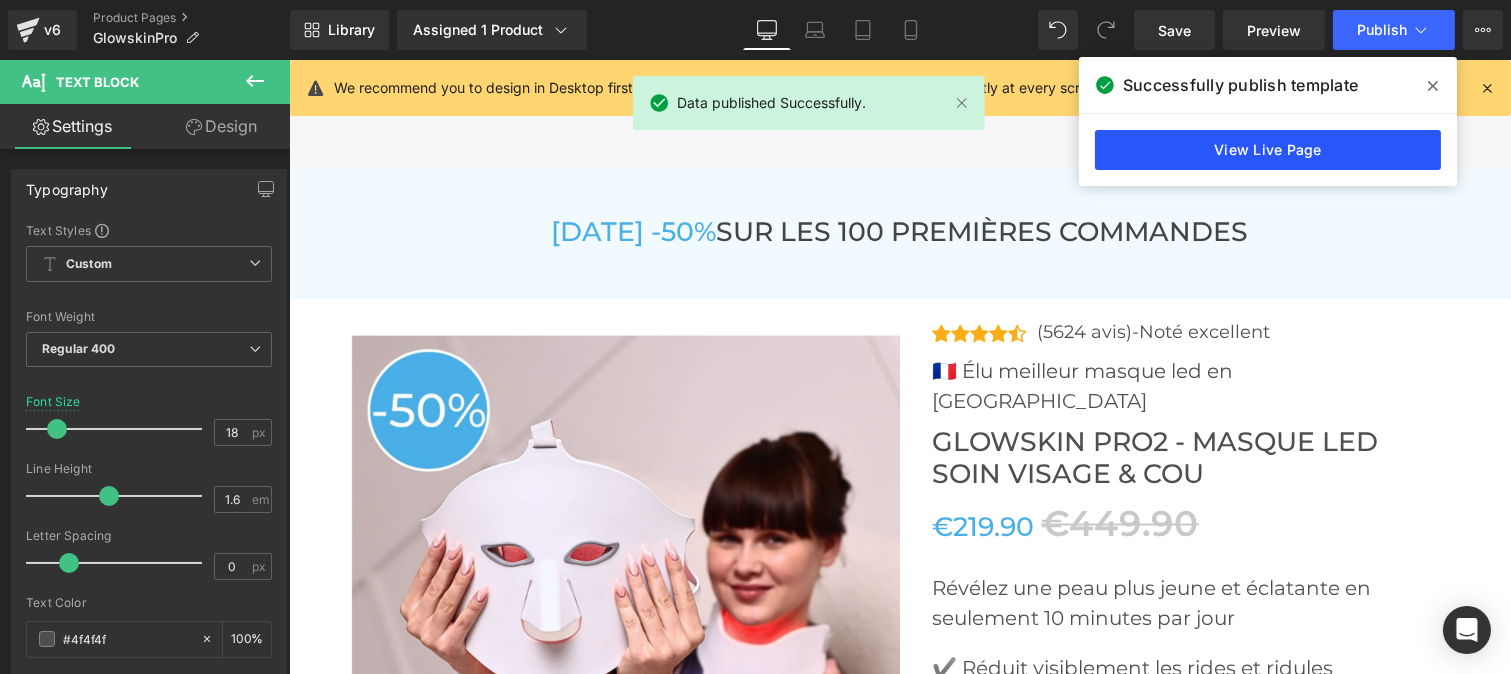 click on "View Live Page" at bounding box center (1268, 150) 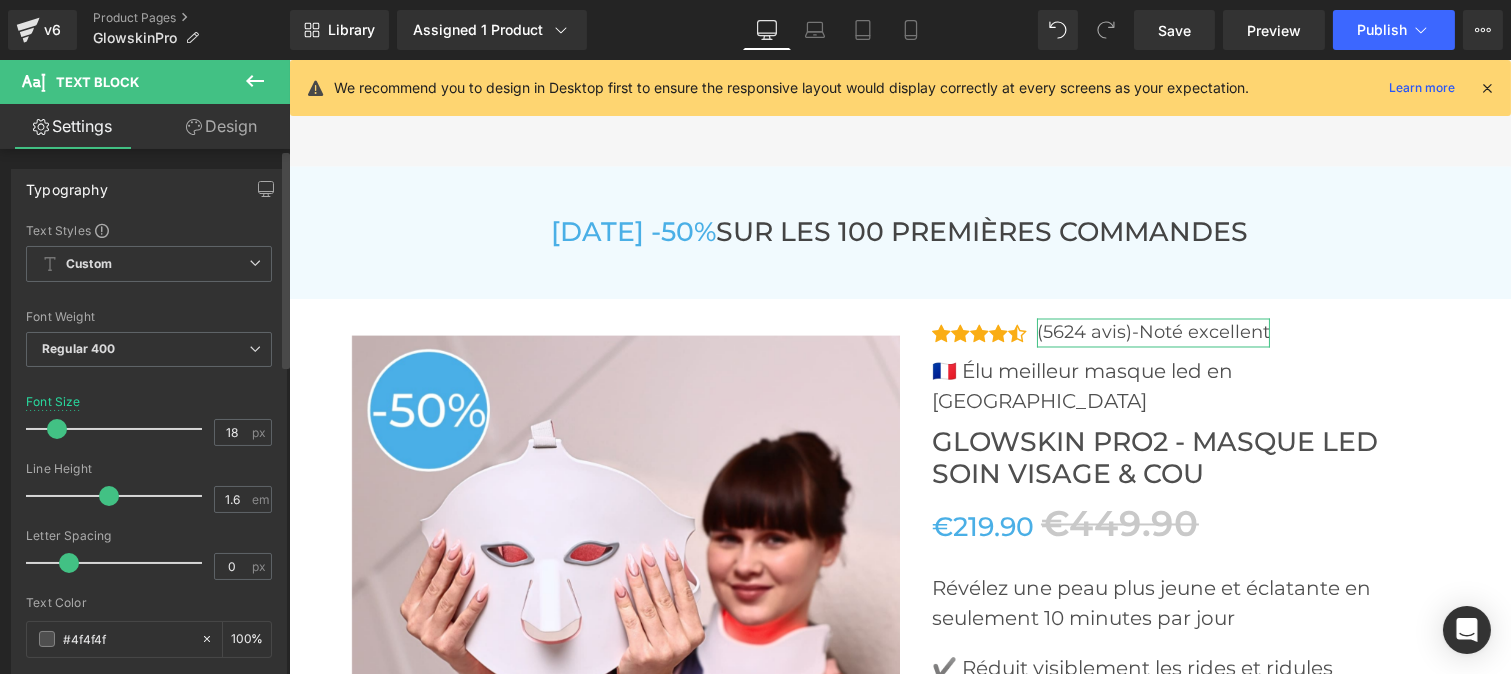 click at bounding box center [57, 429] 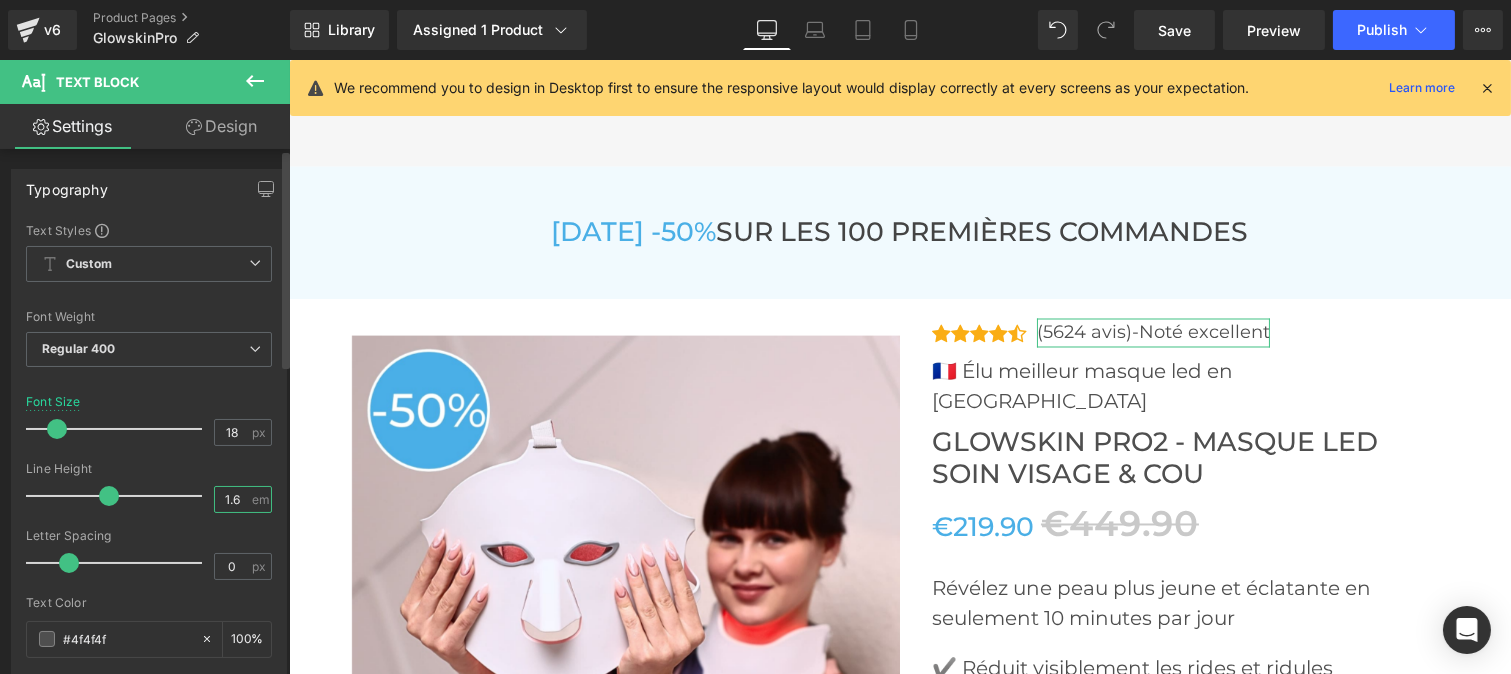 click on "1.6" at bounding box center [232, 499] 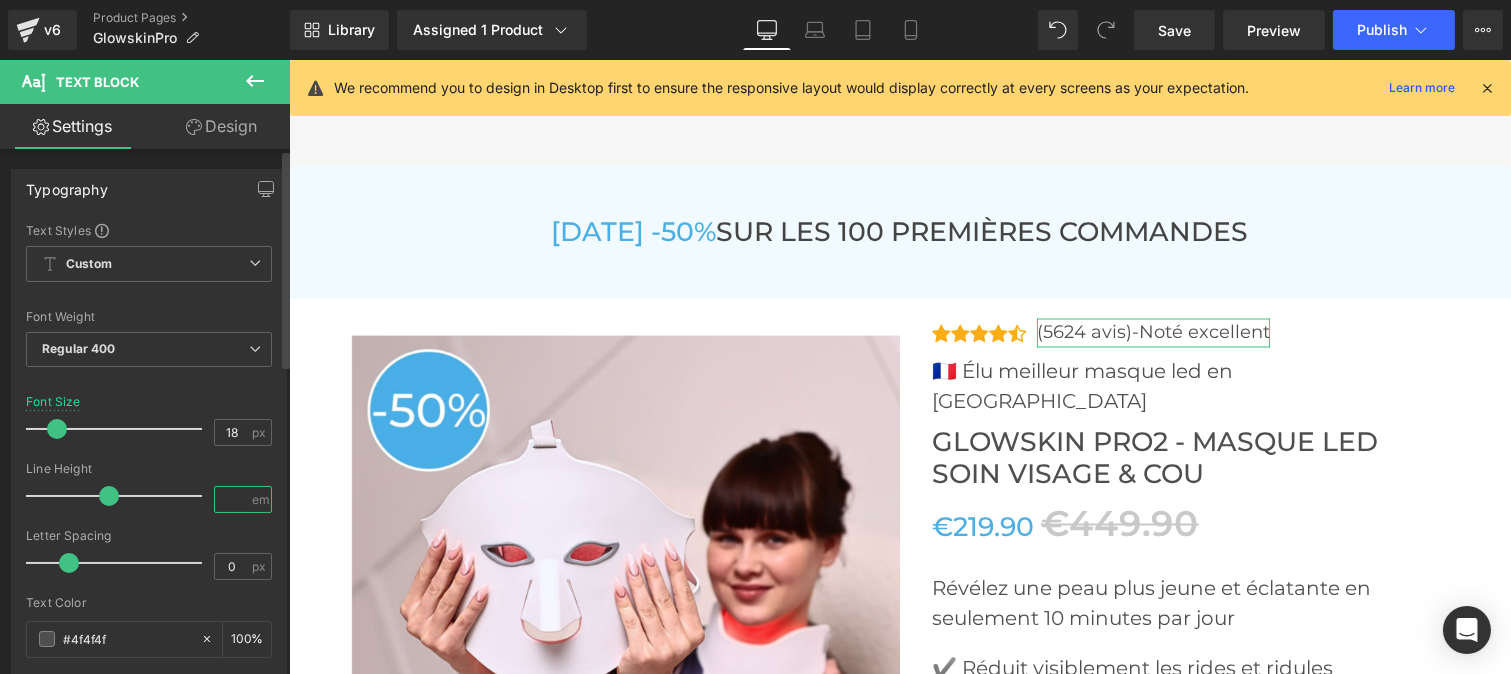 type on "1" 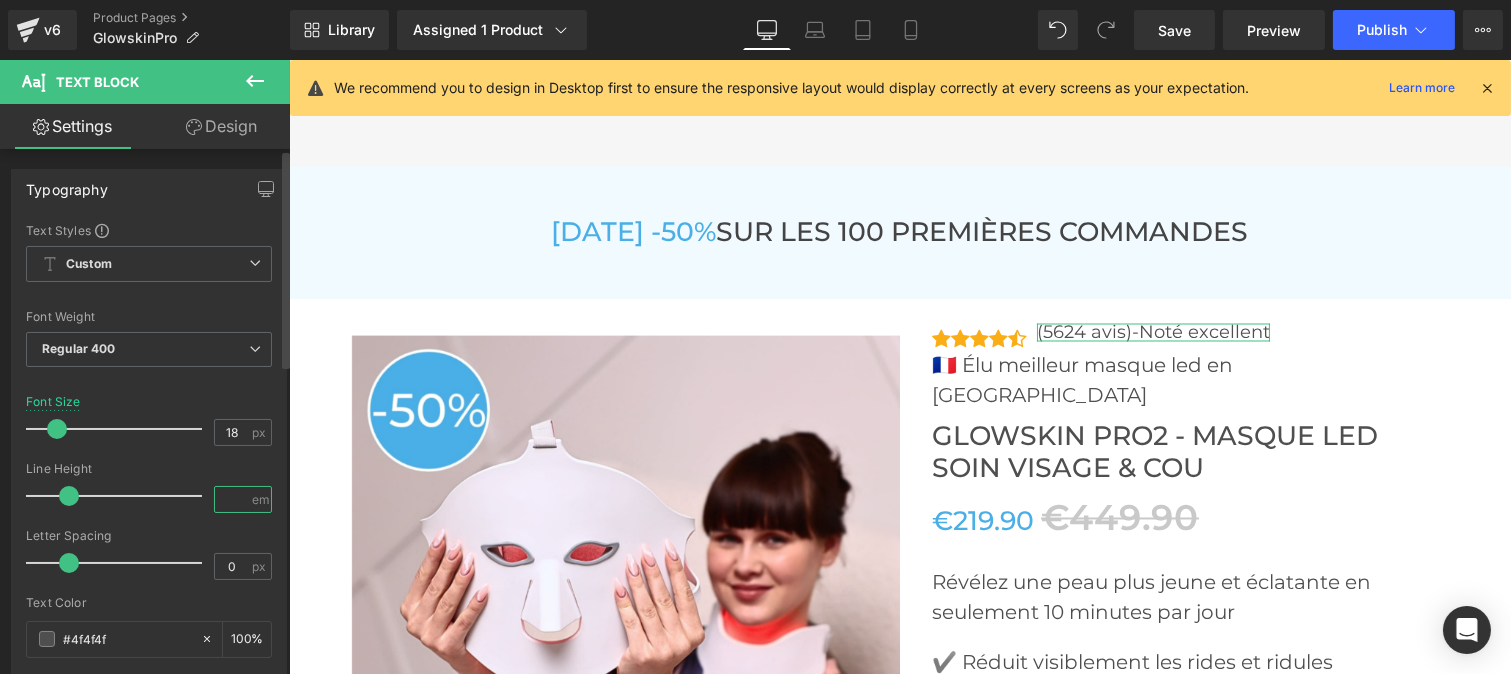 type on "2" 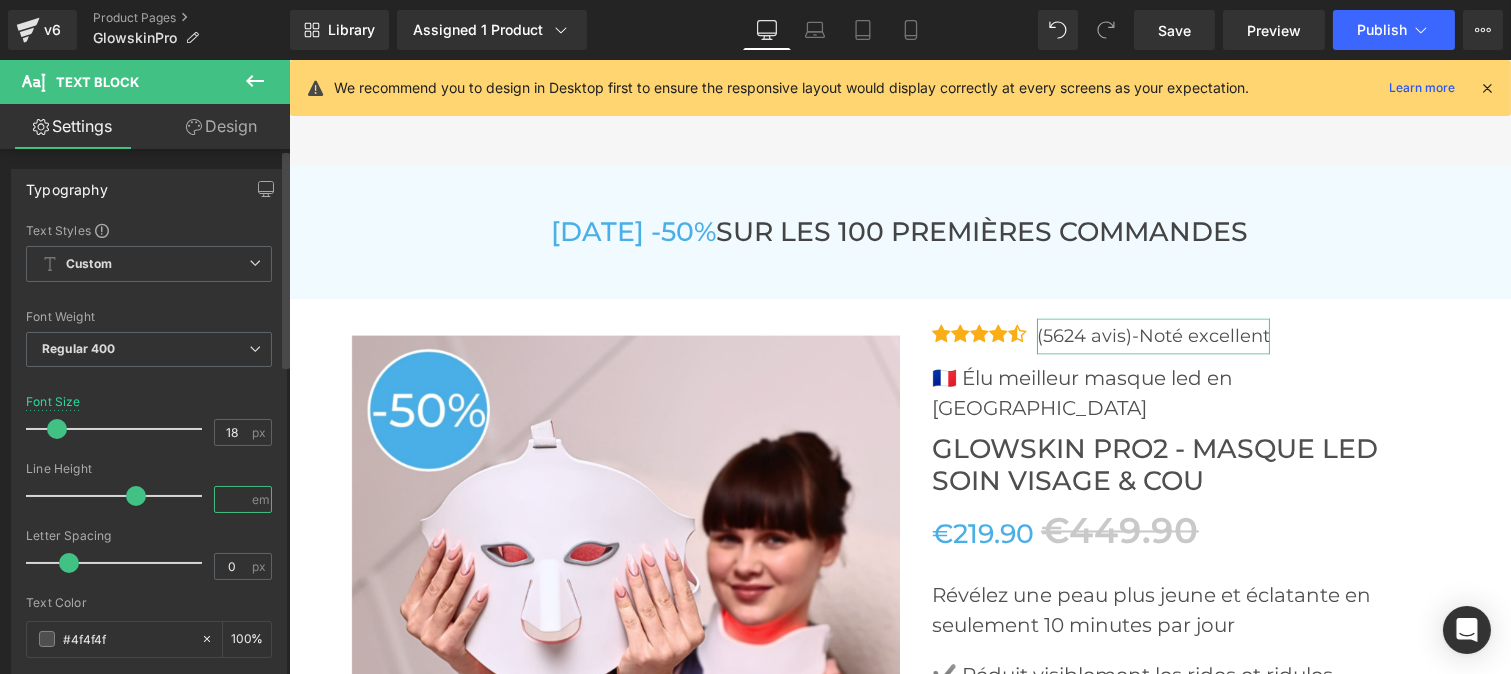 type on "1" 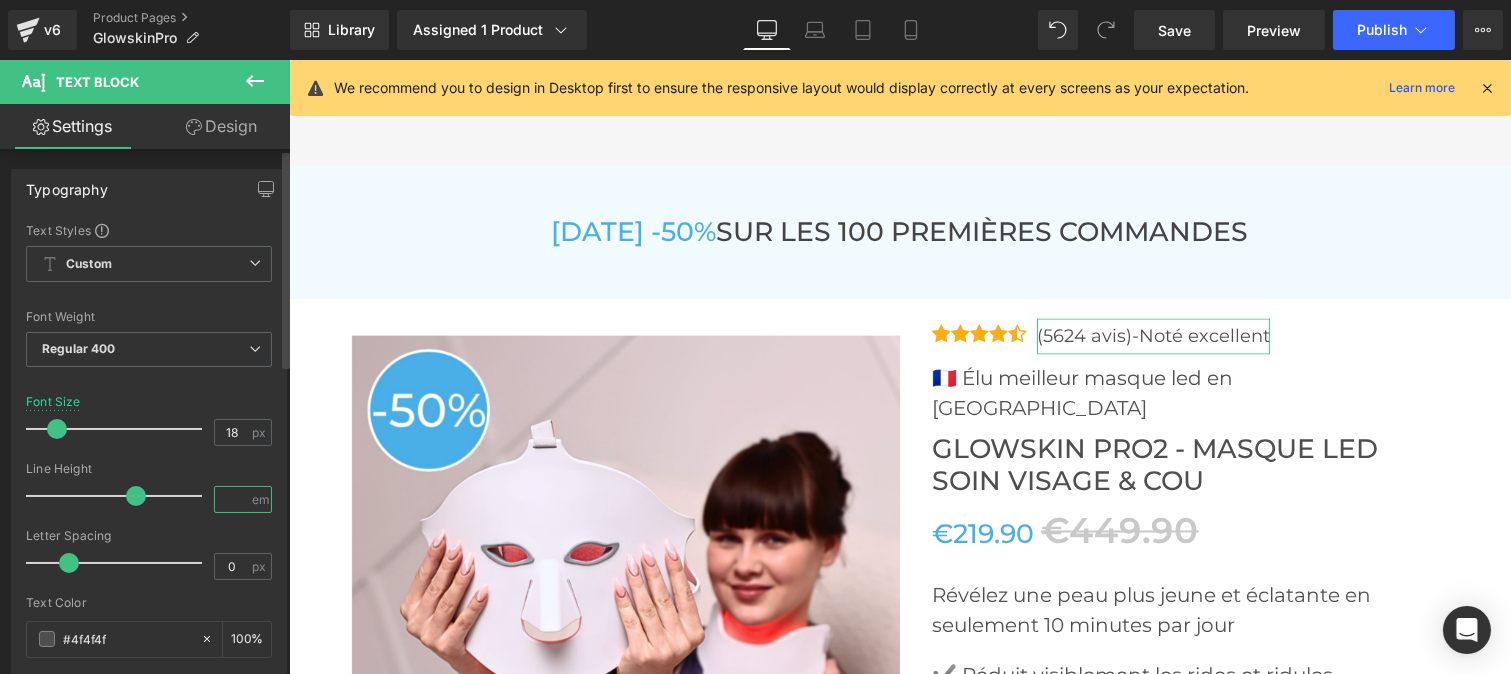 type on "1.8" 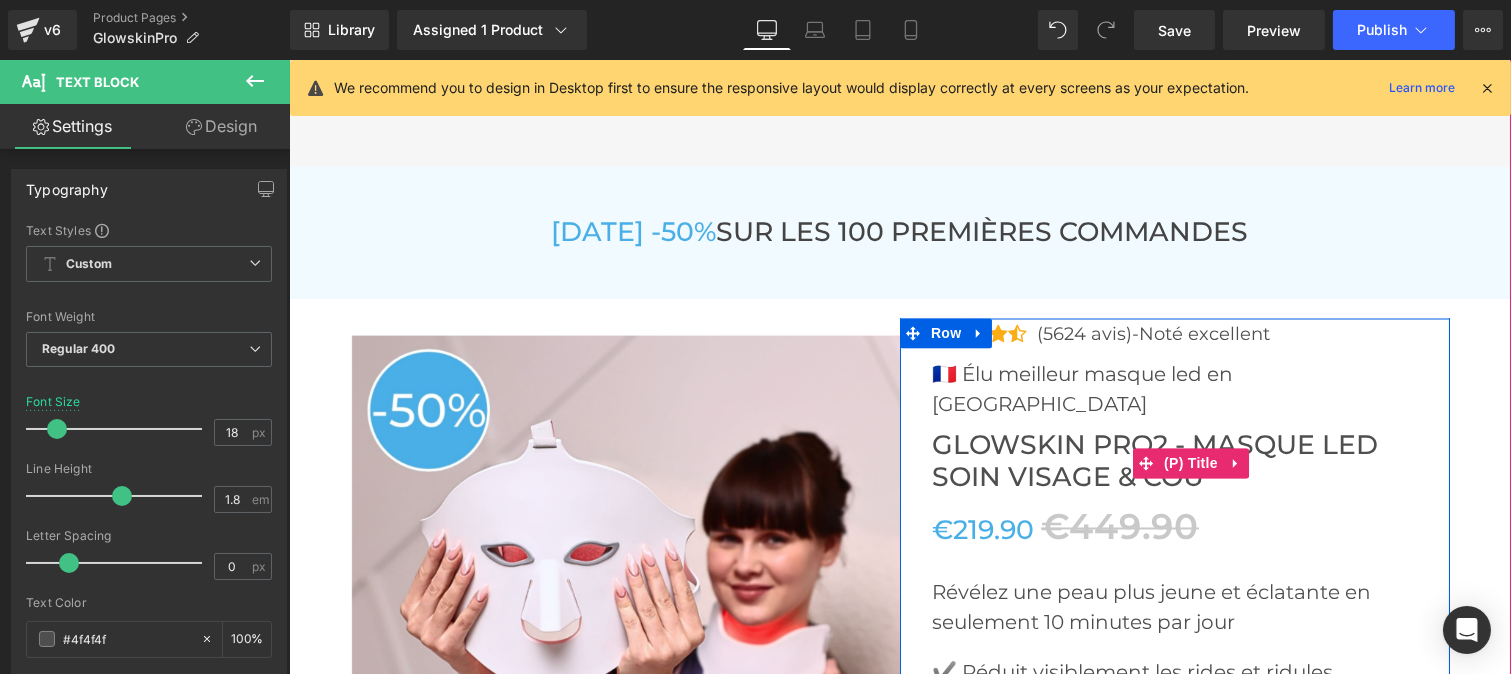 click on "Glowskin Pro2 - Masque LED Soin Visage & Cou" at bounding box center (1190, 462) 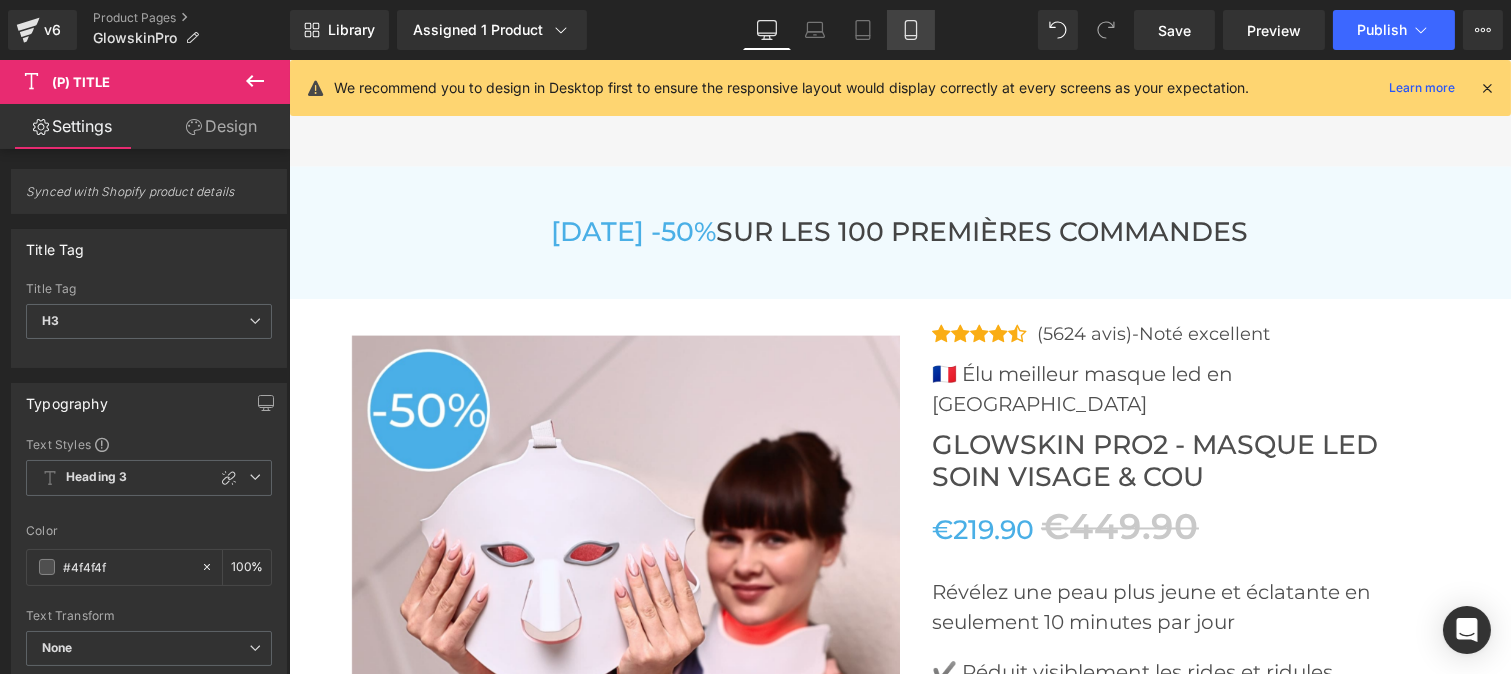 click 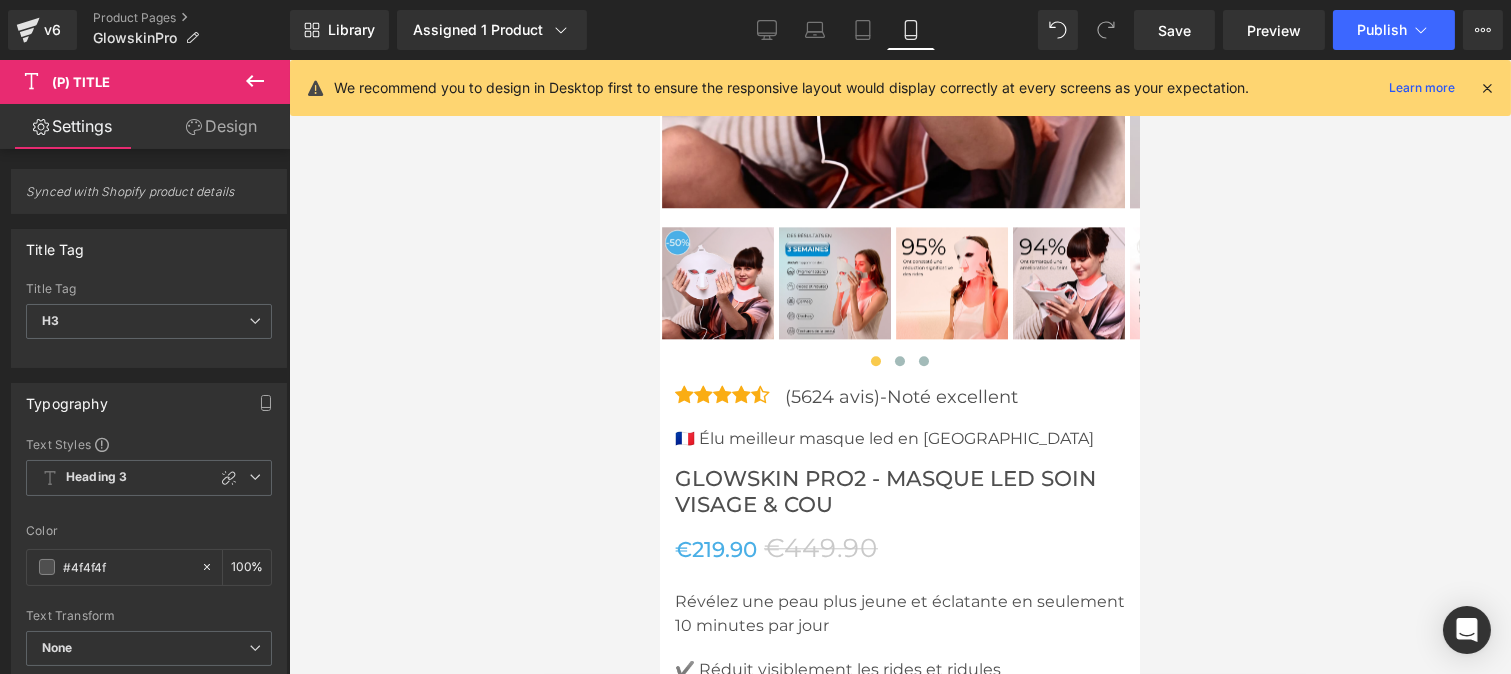scroll, scrollTop: 9303, scrollLeft: 0, axis: vertical 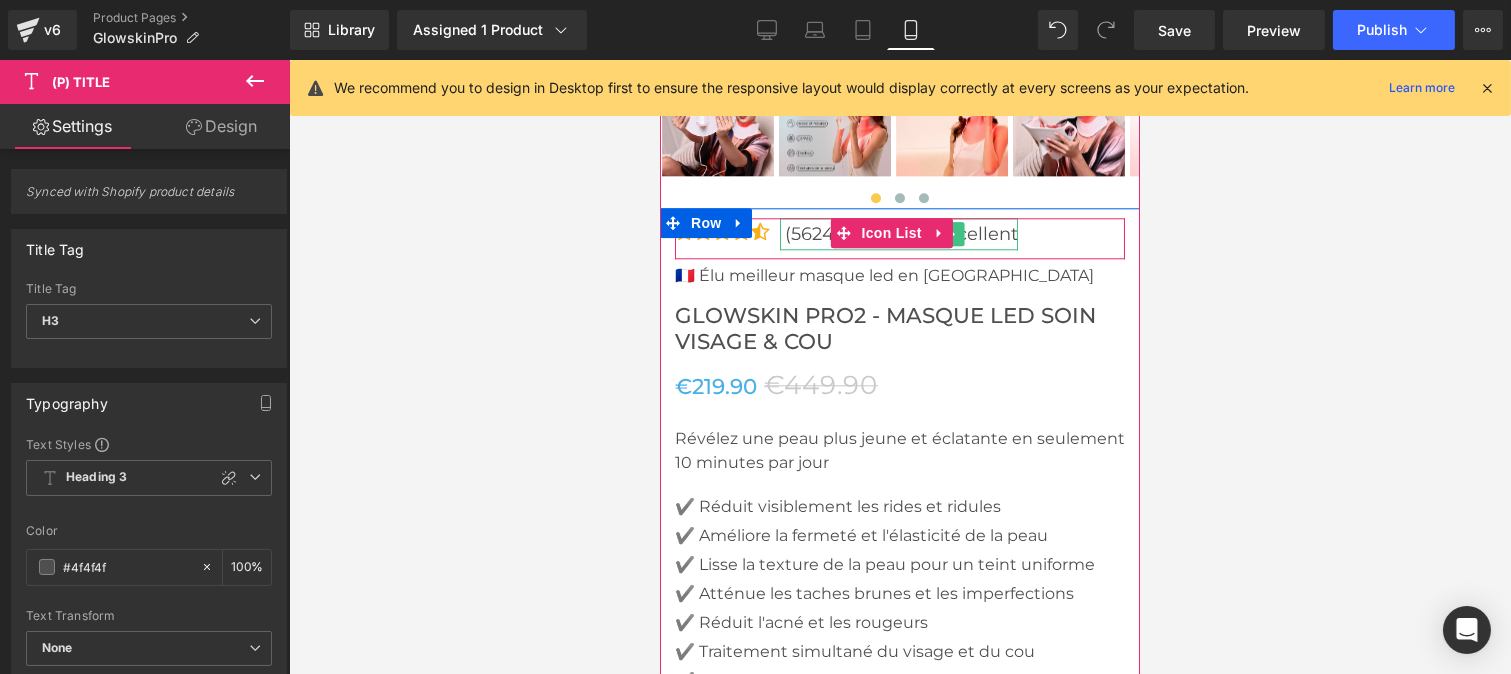 click on "(5624 avis)-Noté excellent" at bounding box center (900, 234) 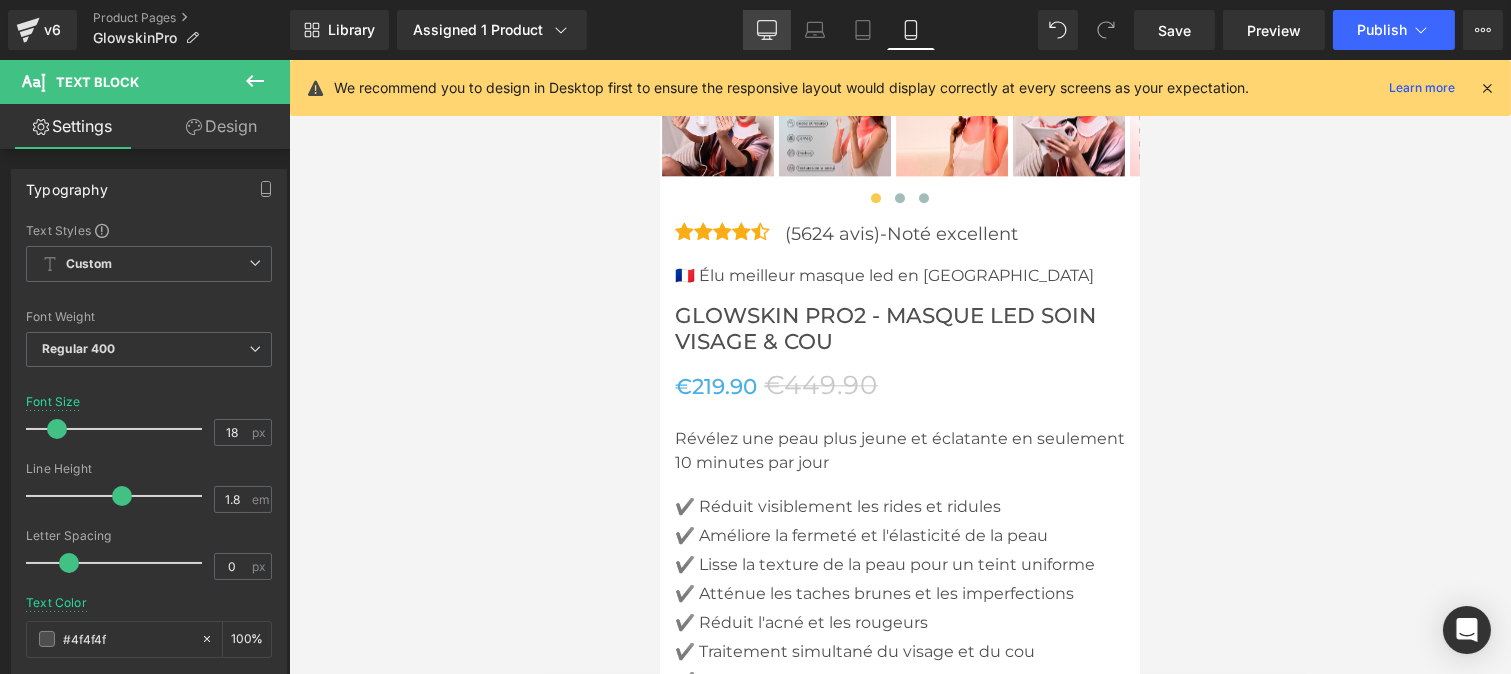 click on "Desktop" at bounding box center [767, 30] 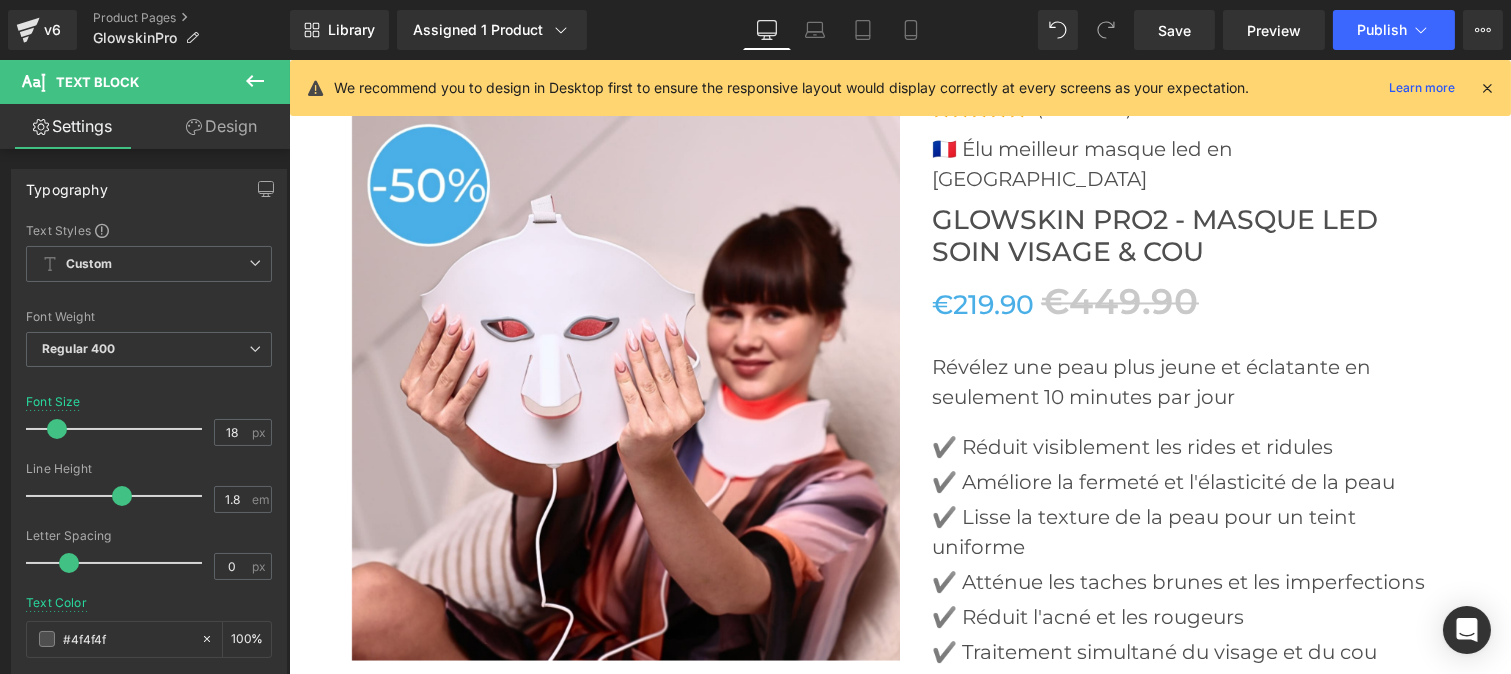 scroll, scrollTop: 6767, scrollLeft: 0, axis: vertical 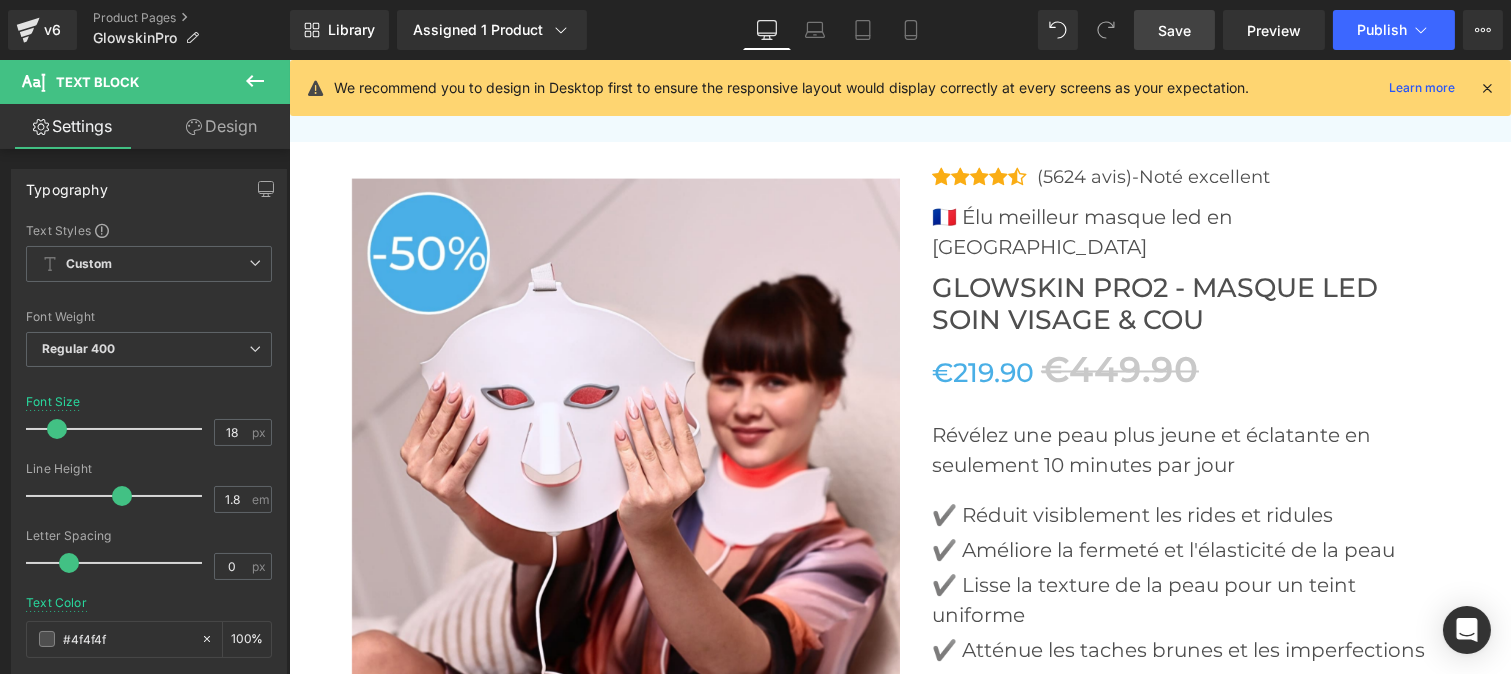 click on "Save" at bounding box center (1174, 30) 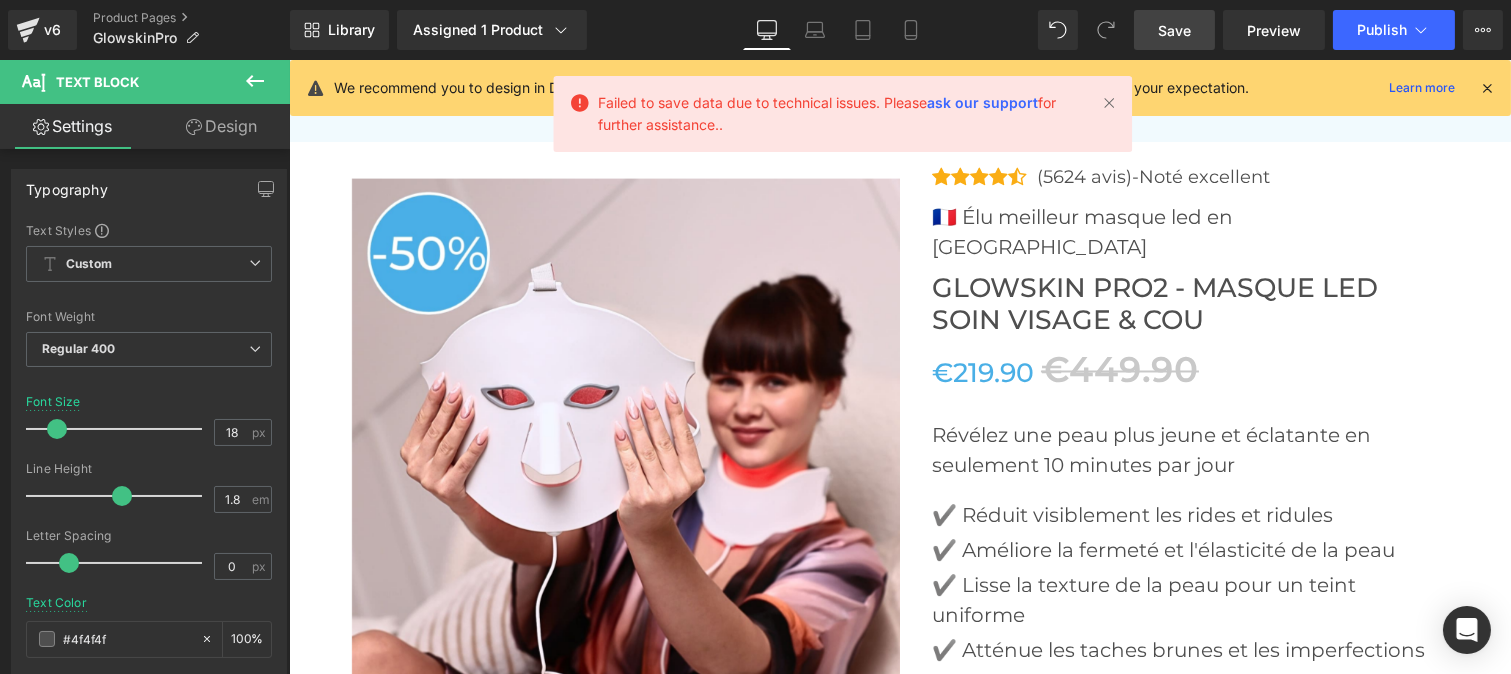 click on "Save" at bounding box center [1174, 30] 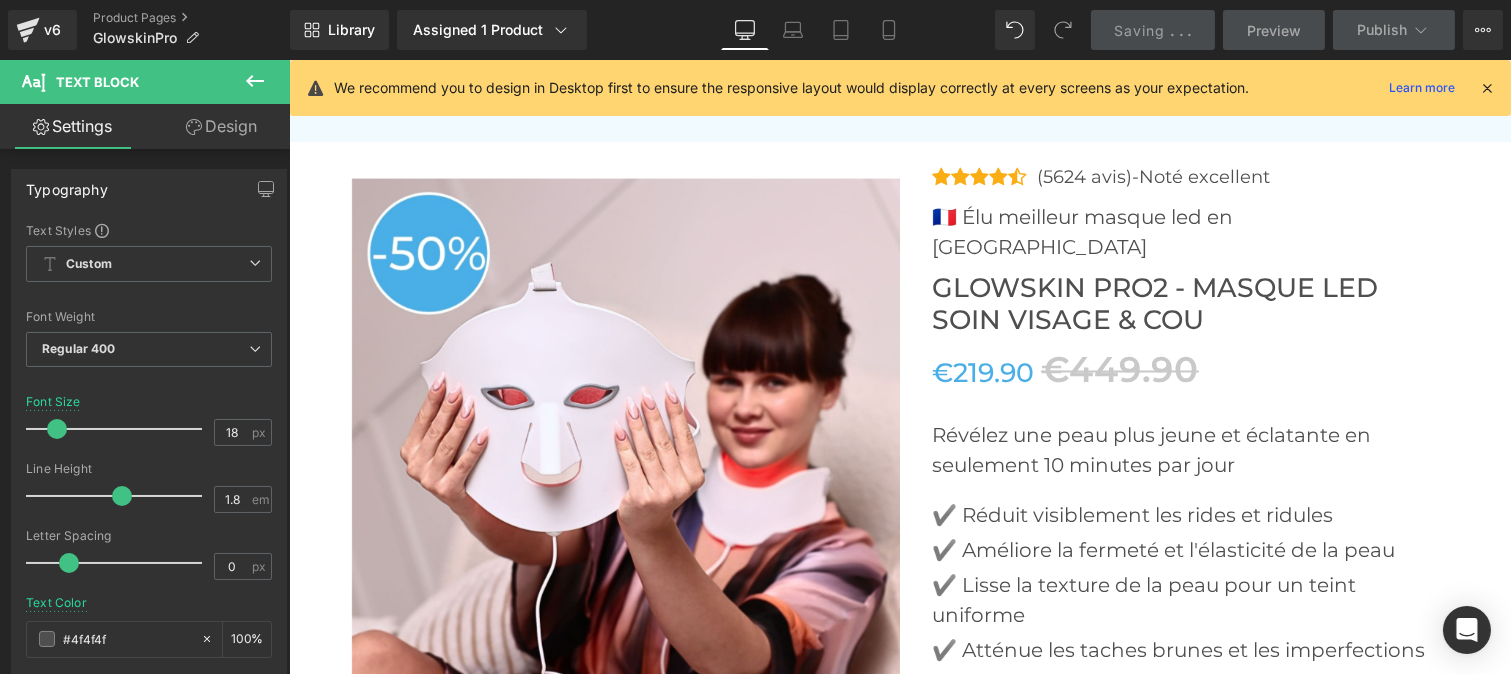 click at bounding box center [1487, 88] 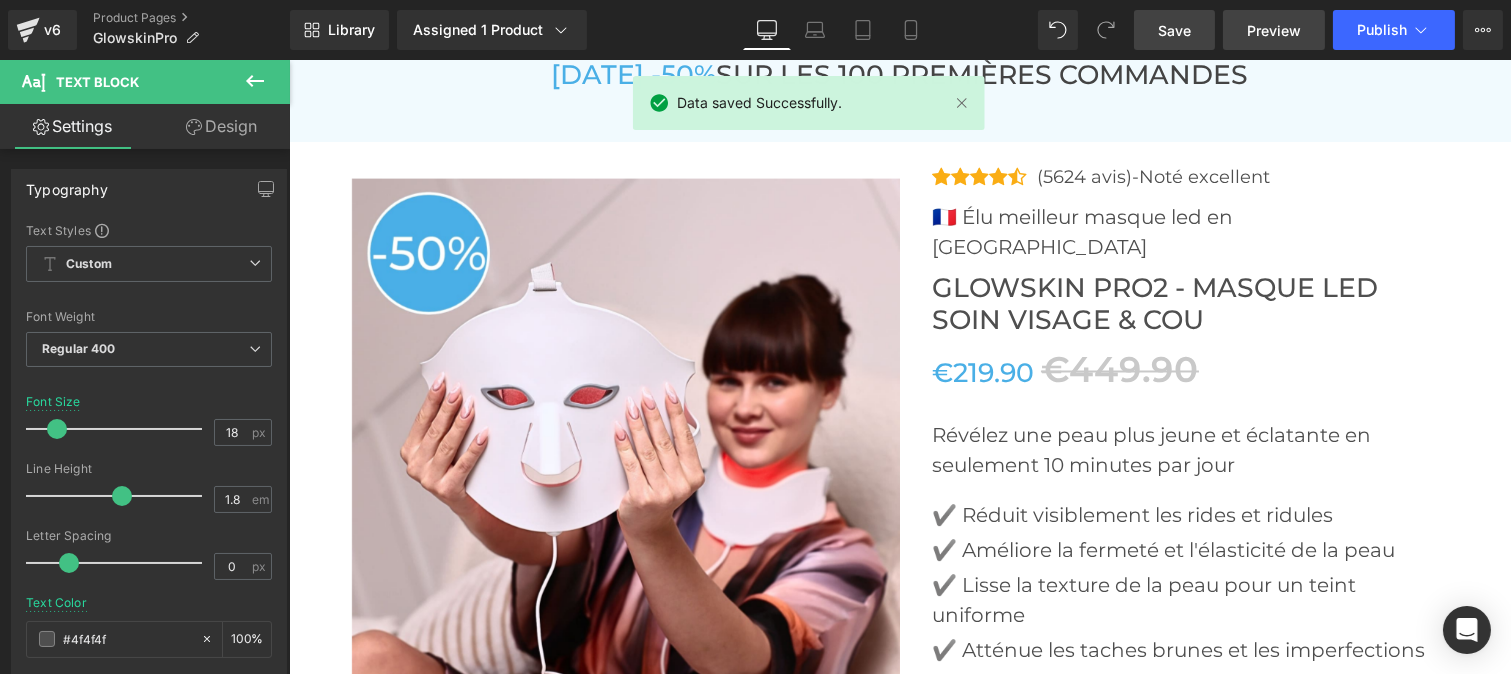 click on "Preview" at bounding box center [1274, 30] 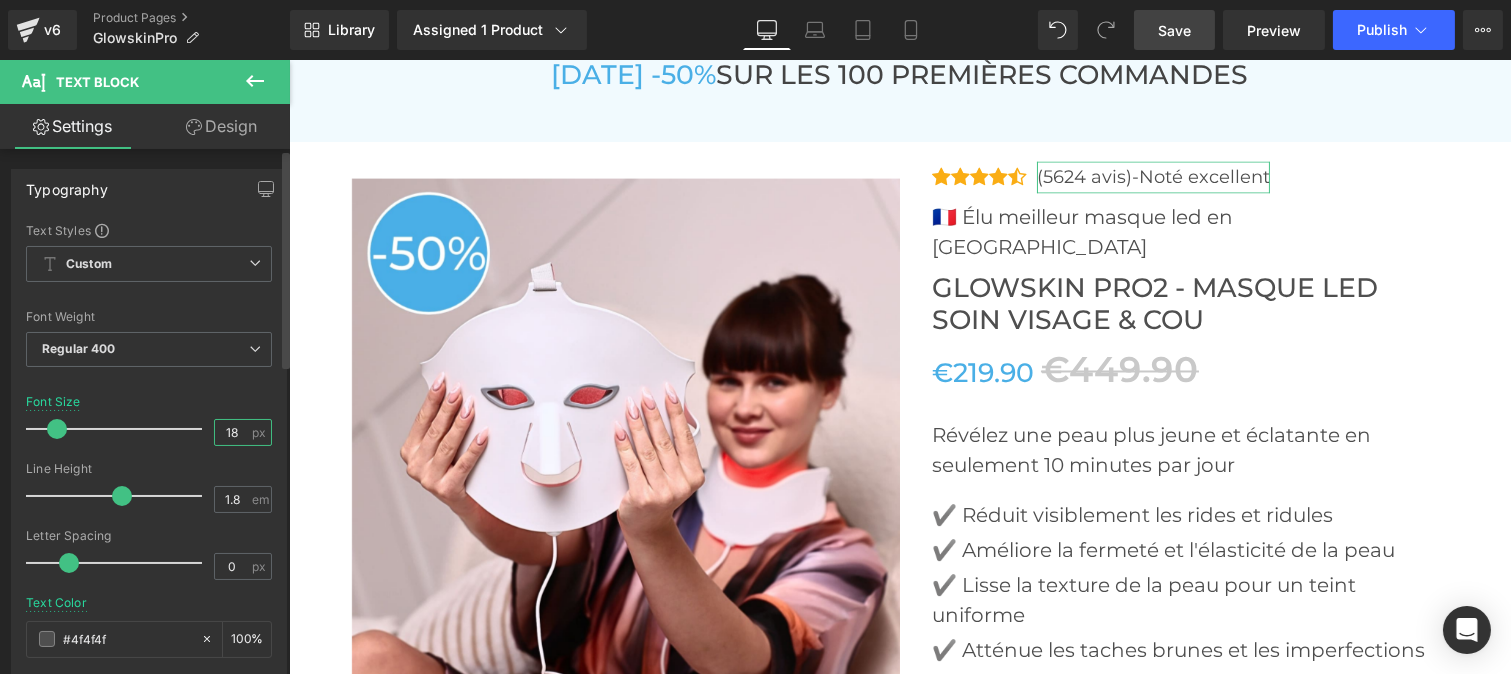 click on "18" at bounding box center [232, 432] 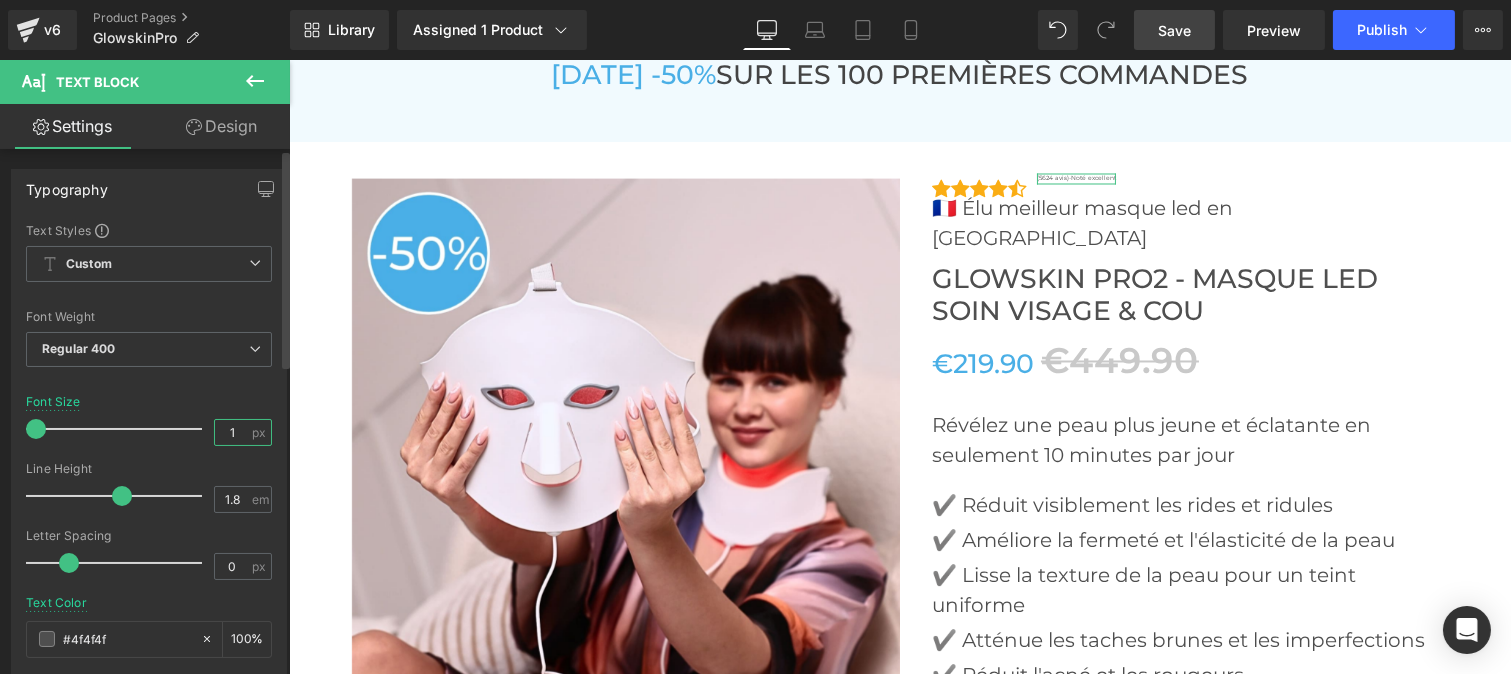 type on "6" 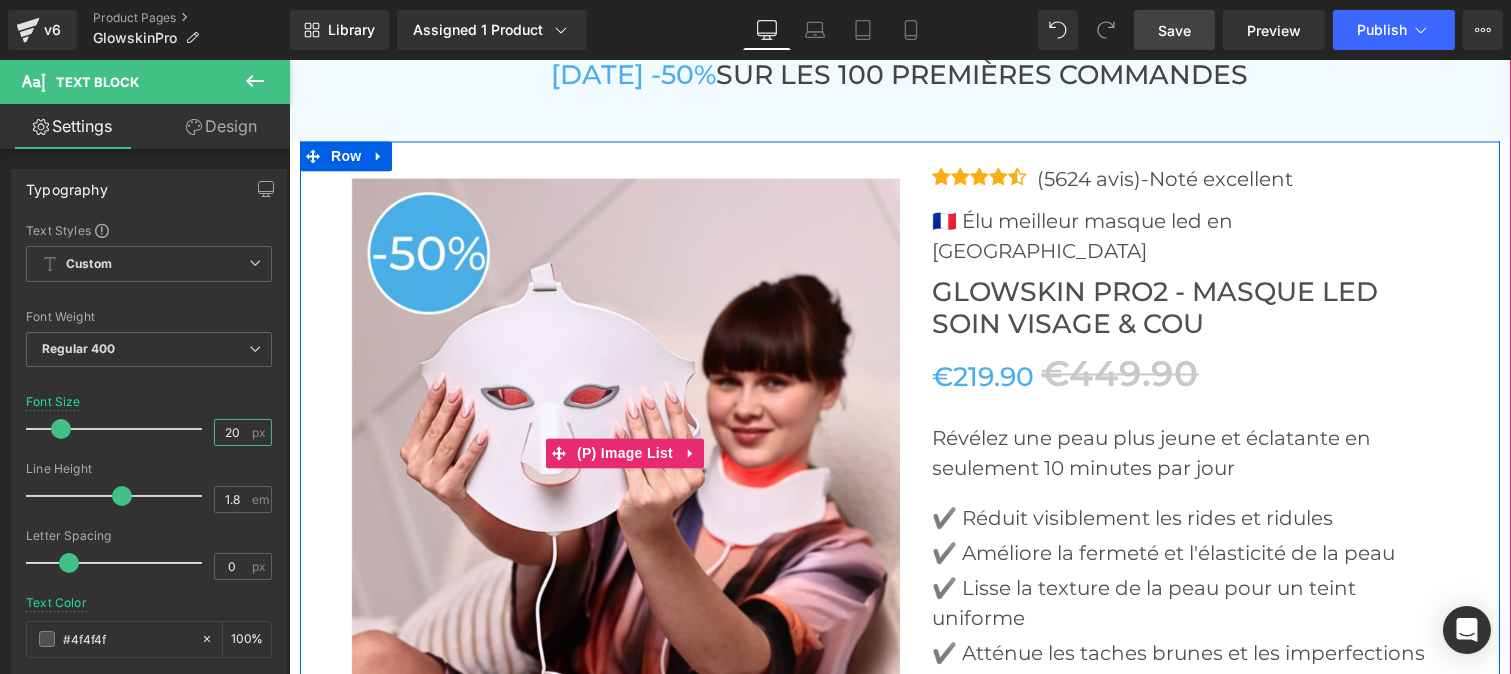 type on "2" 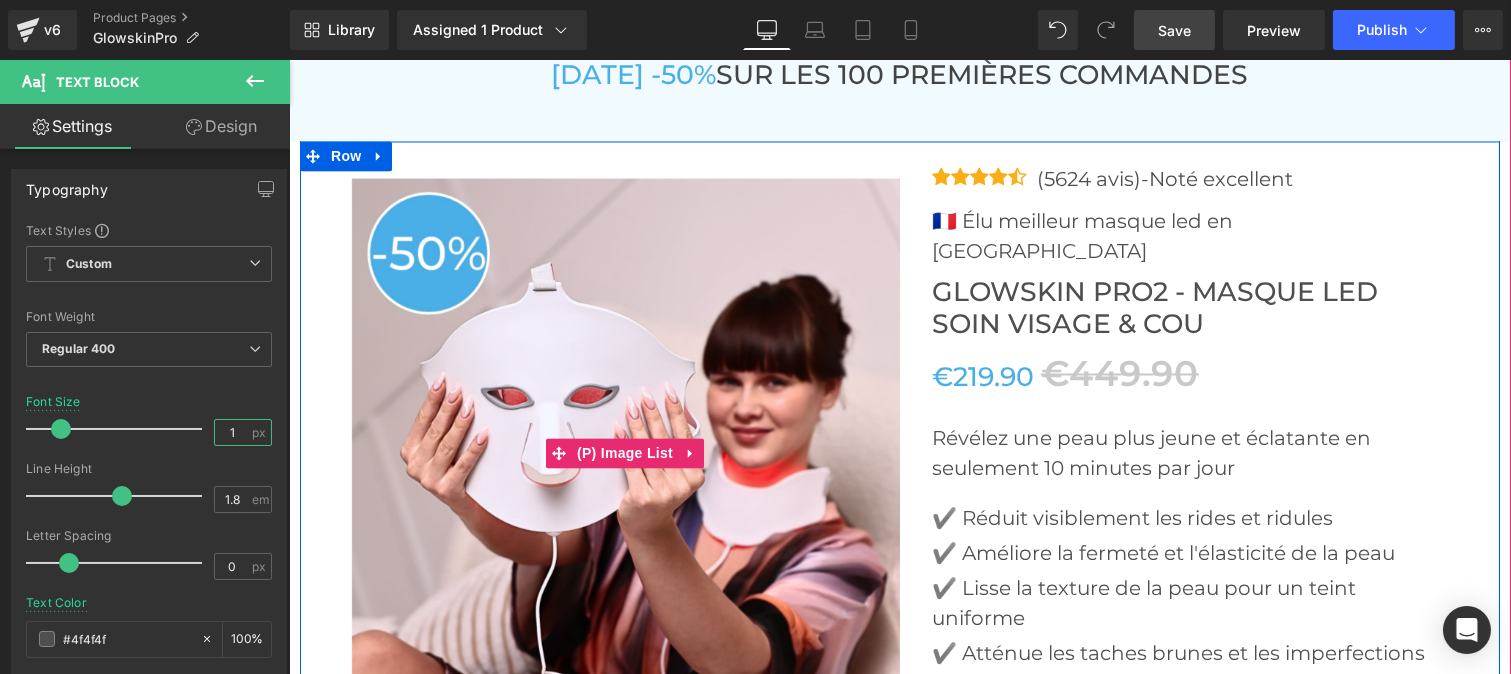 type on "19" 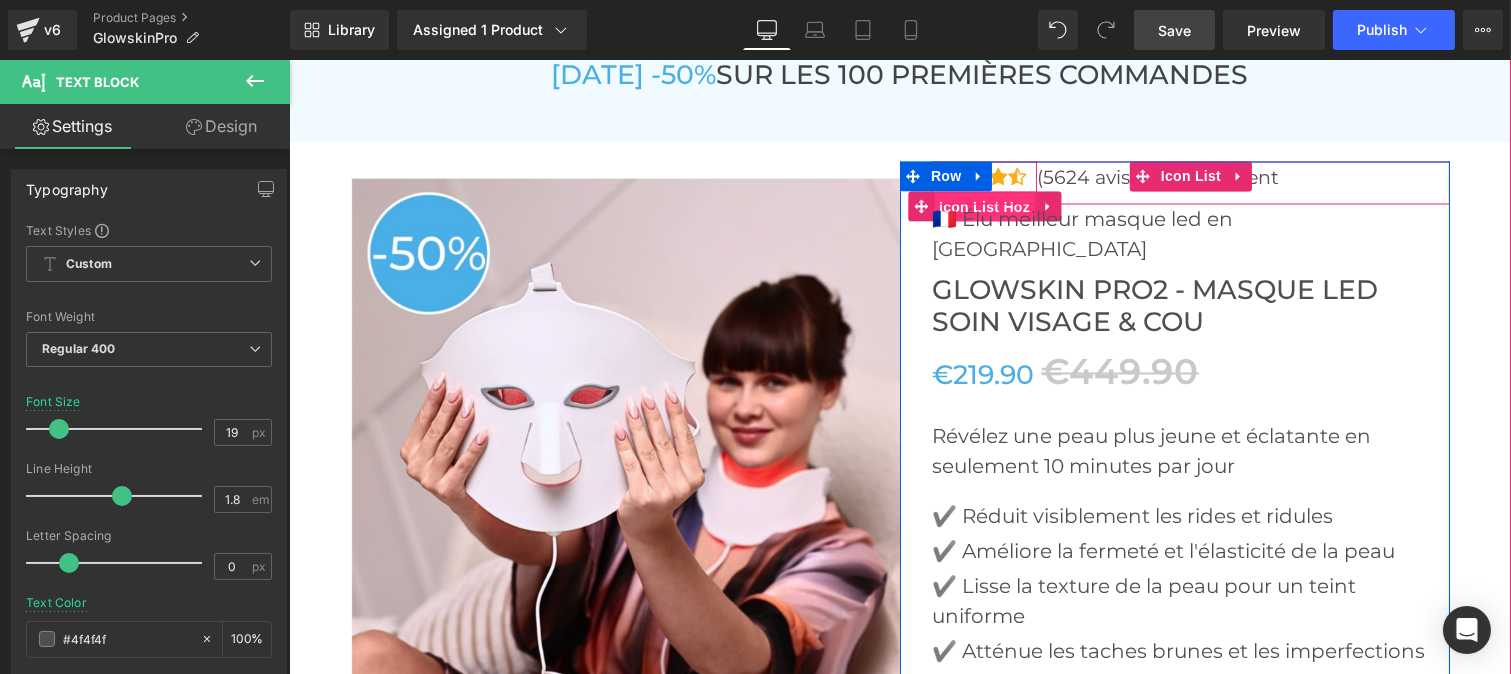 click on "Icon List Hoz" at bounding box center (983, 208) 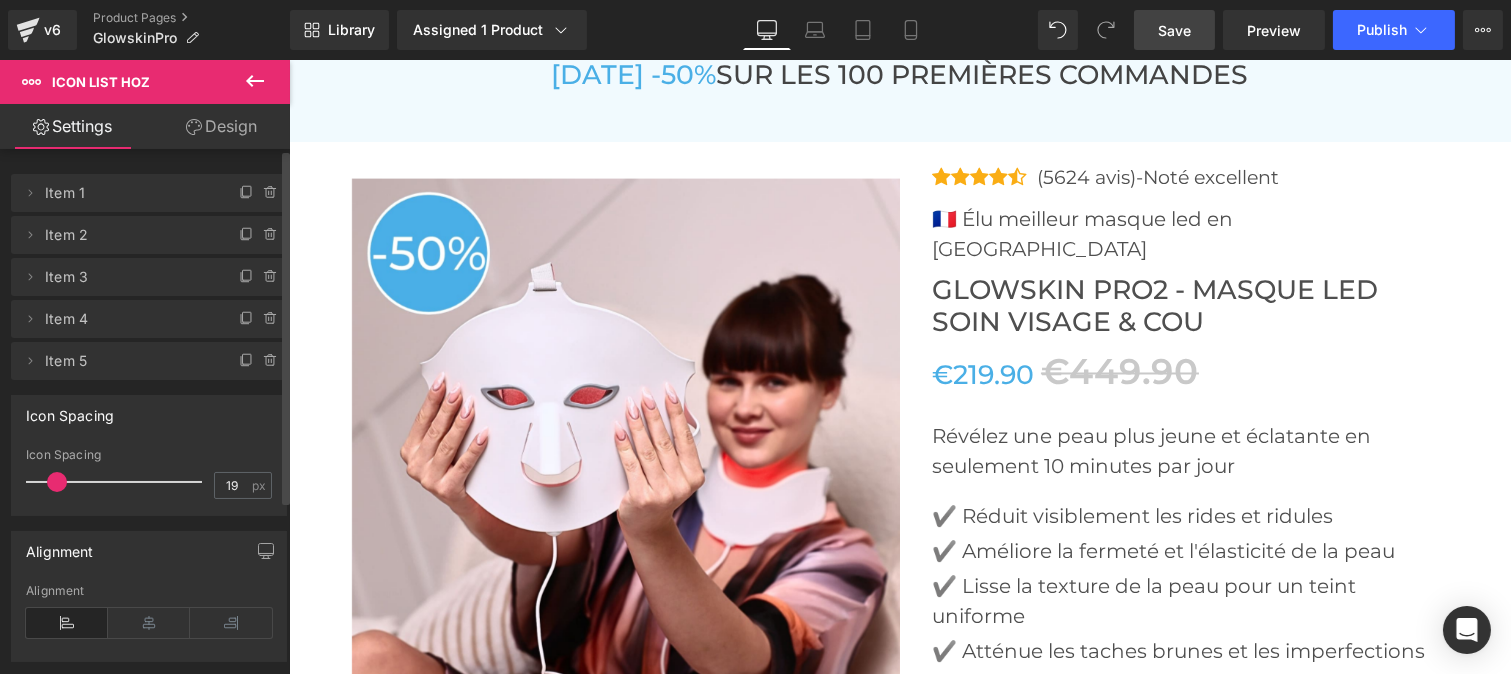 click at bounding box center [57, 482] 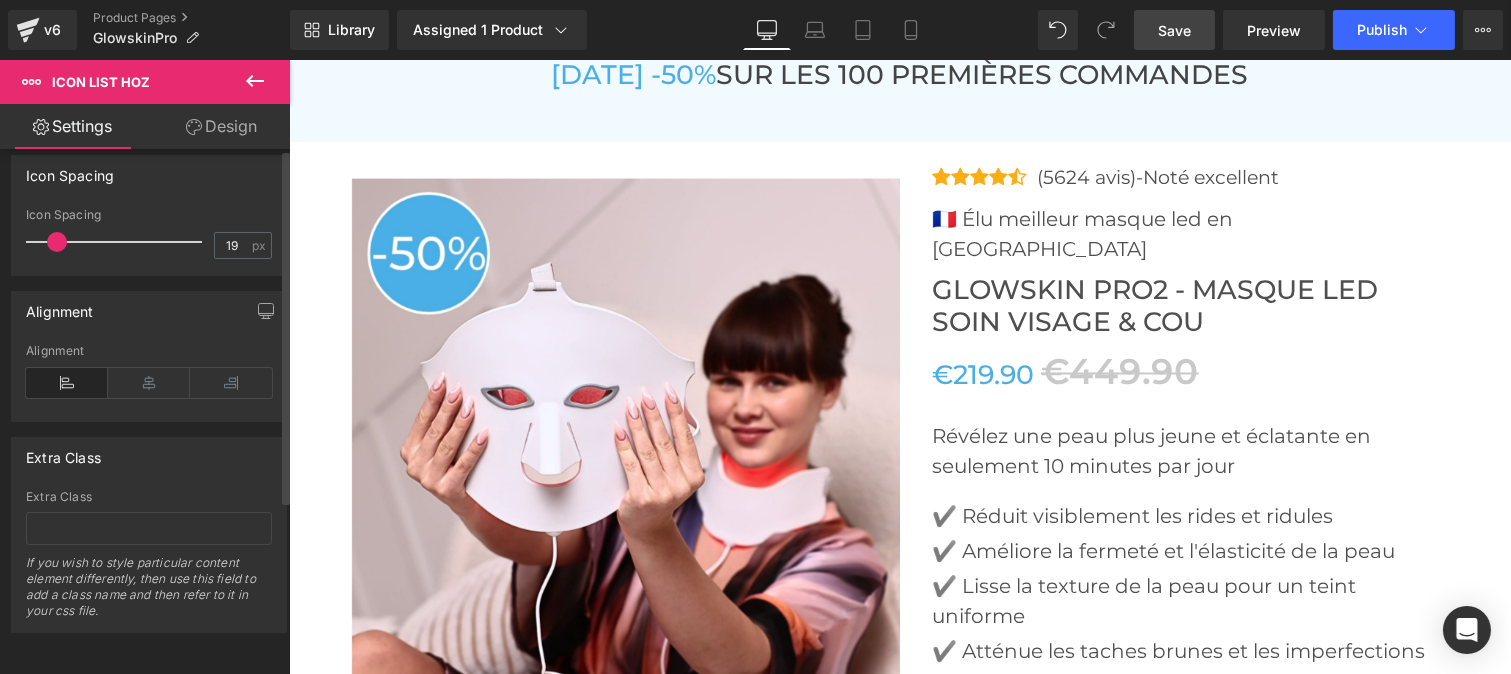 scroll, scrollTop: 0, scrollLeft: 0, axis: both 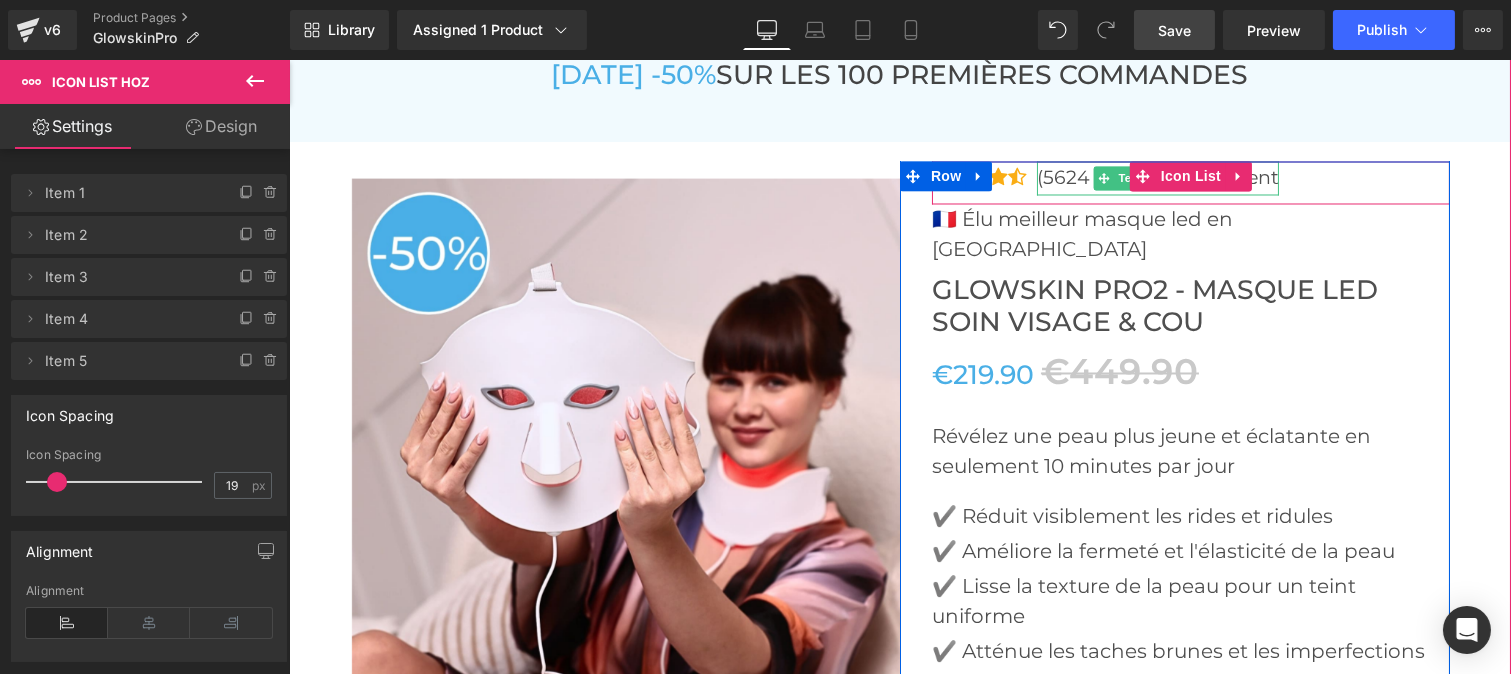 click on "(5624 avis)-Noté excellent" at bounding box center (1157, 179) 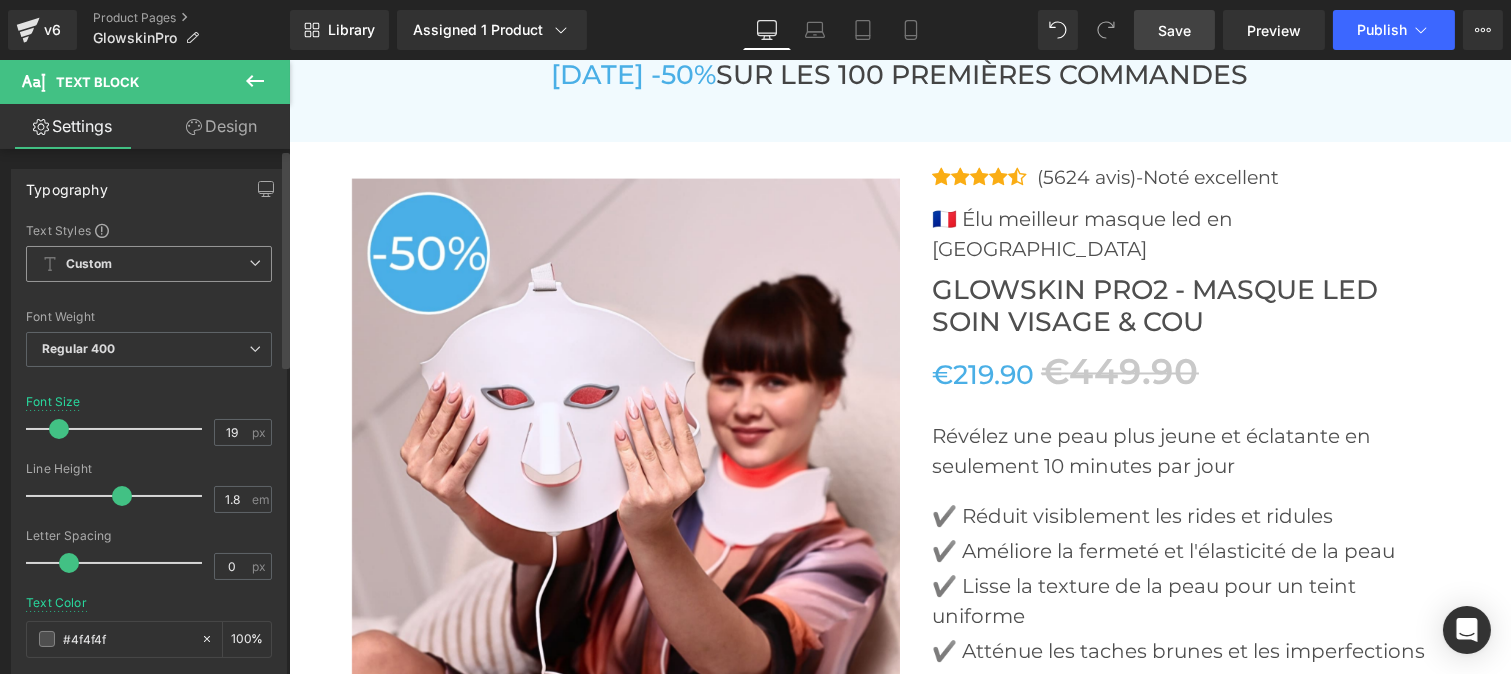 click on "Custom" at bounding box center [149, 264] 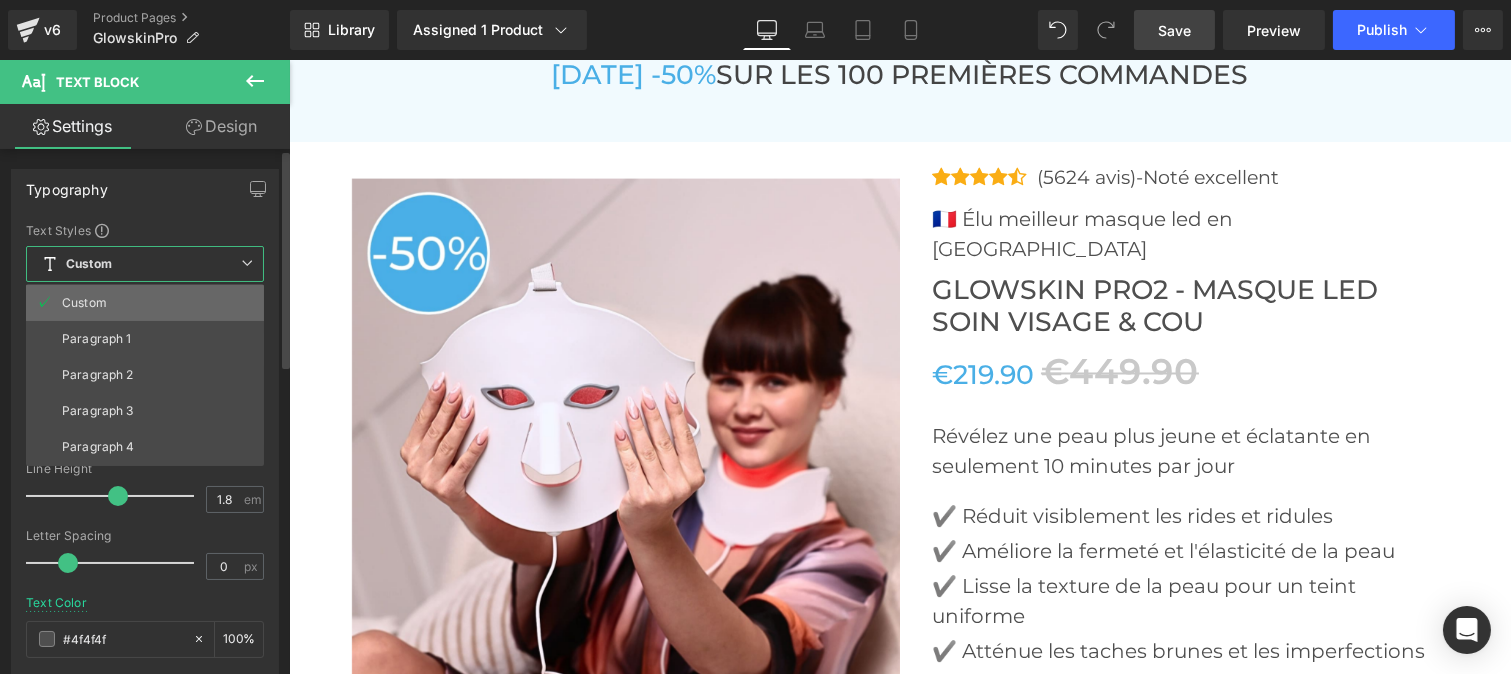 click on "Custom" at bounding box center (84, 303) 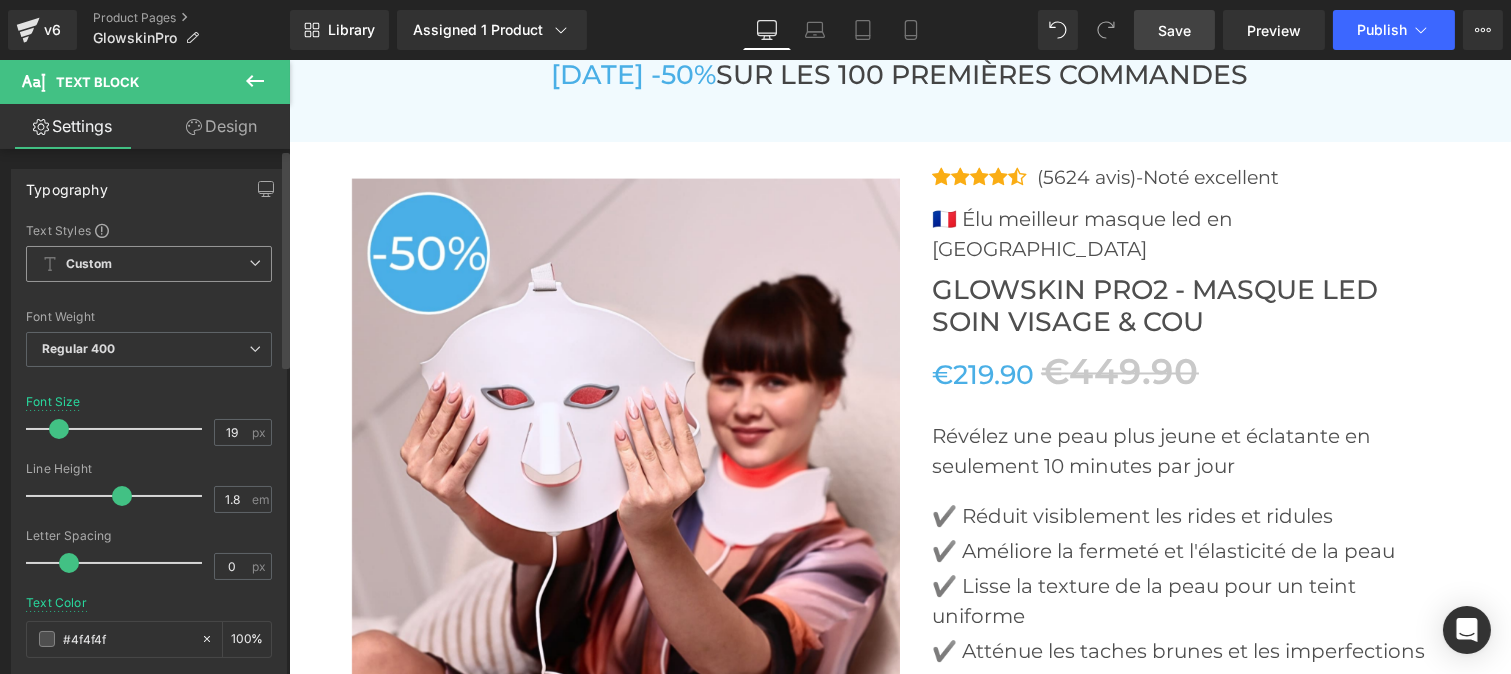 click on "Custom" at bounding box center (149, 264) 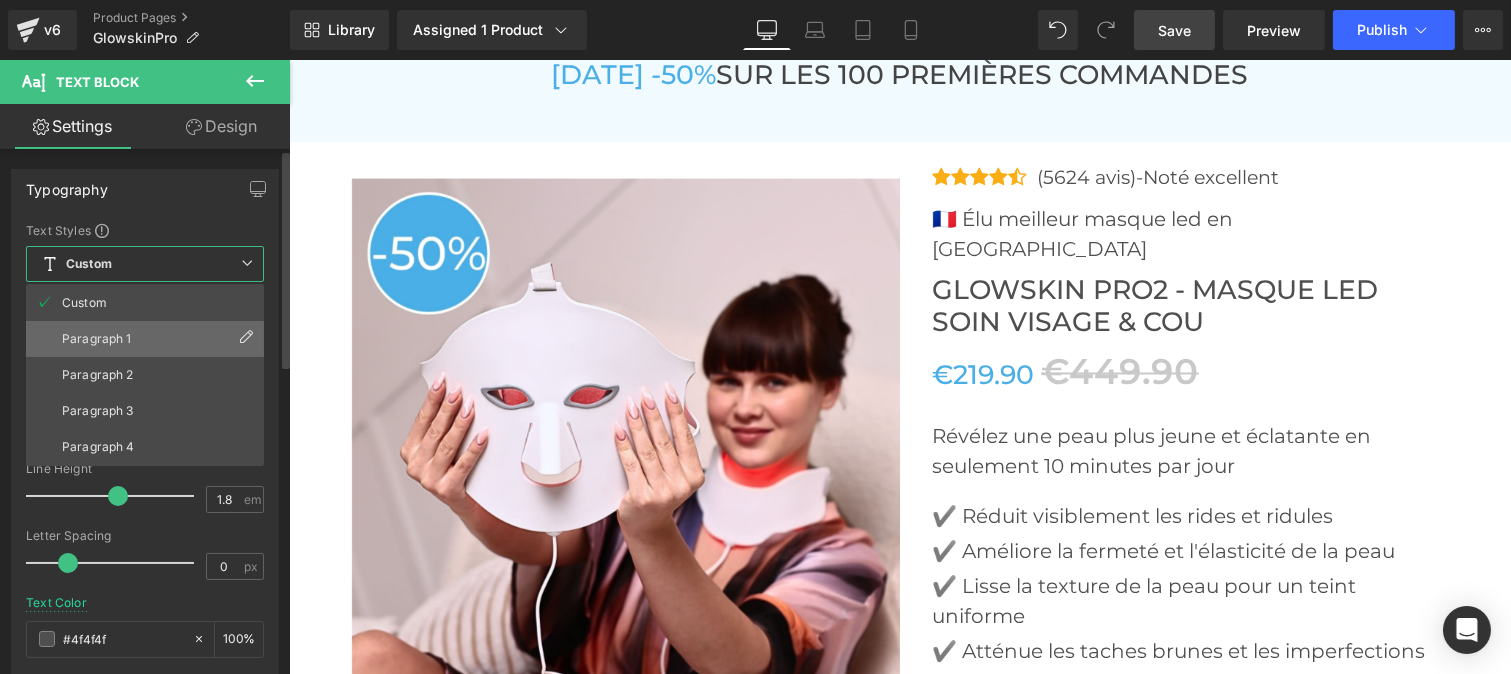 click on "Paragraph 1" at bounding box center [97, 339] 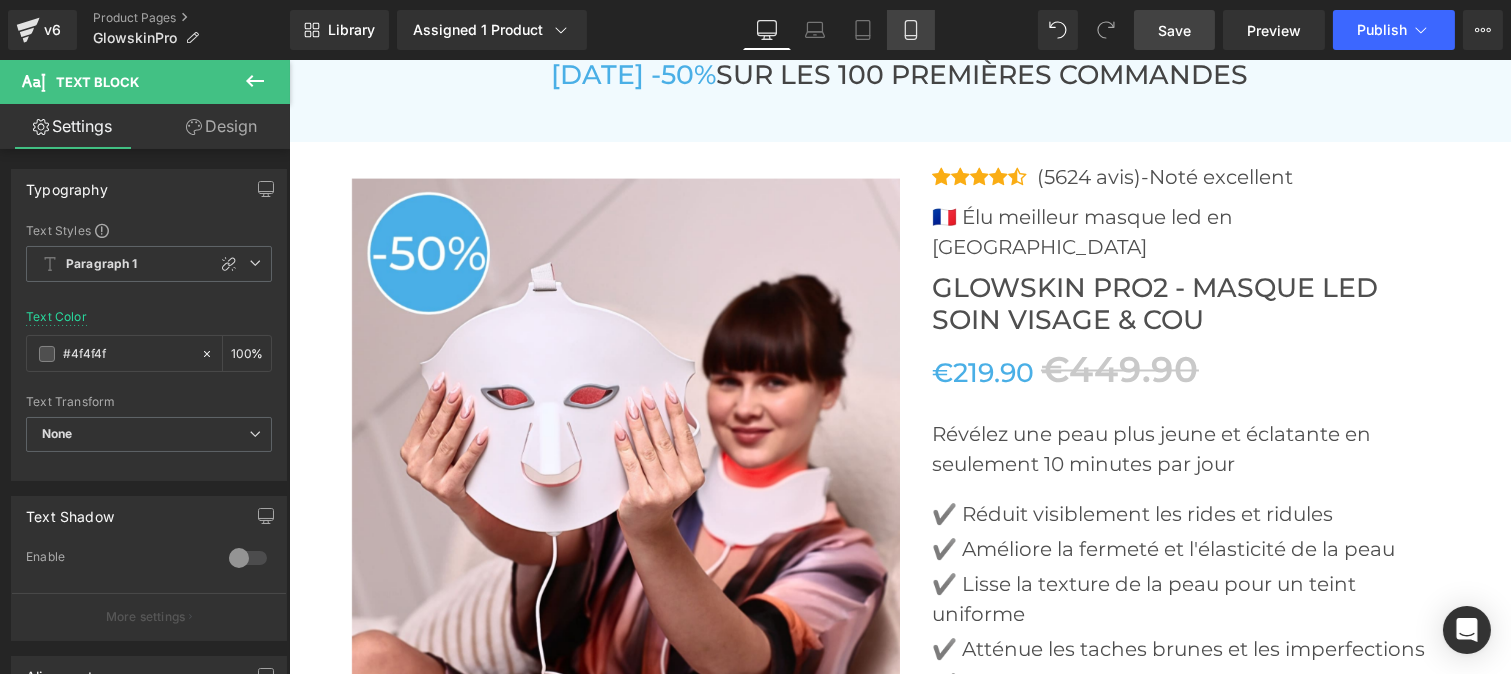 click on "Mobile" at bounding box center (911, 30) 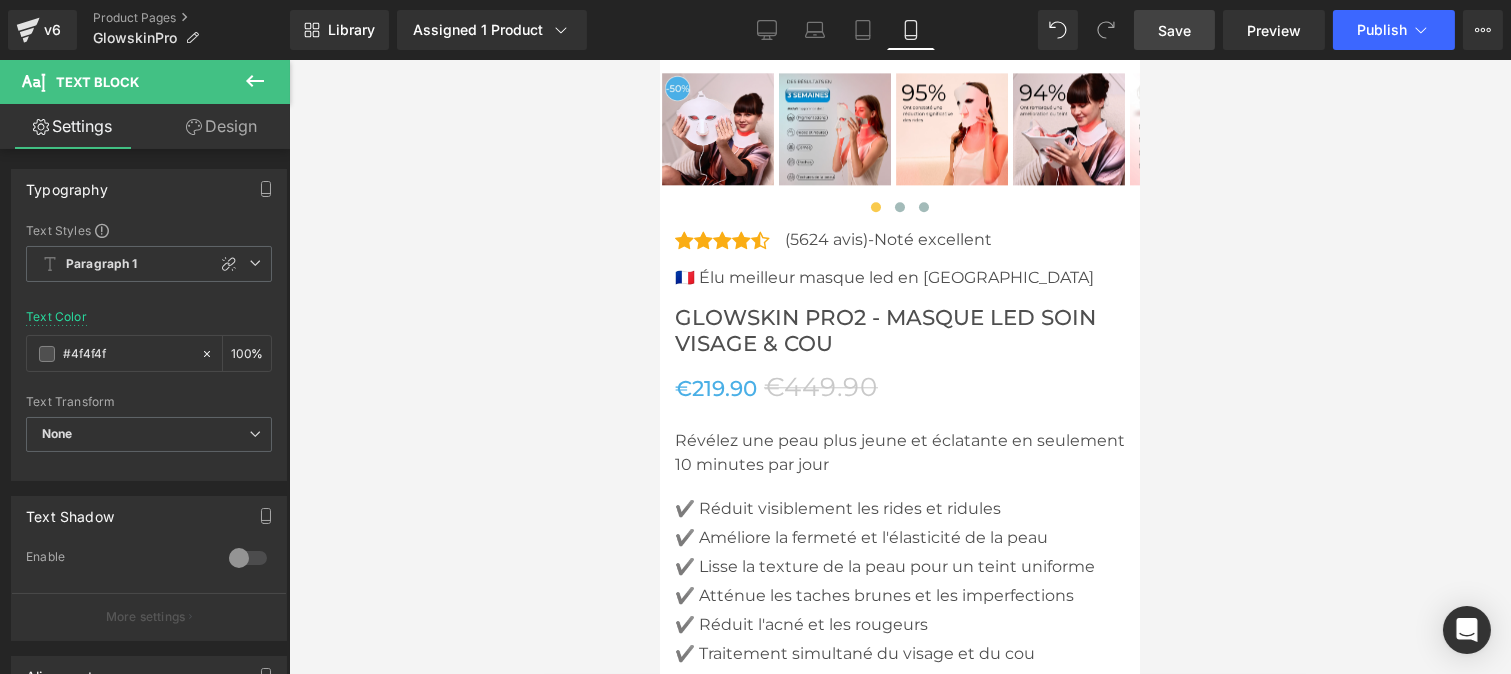 scroll, scrollTop: 9371, scrollLeft: 0, axis: vertical 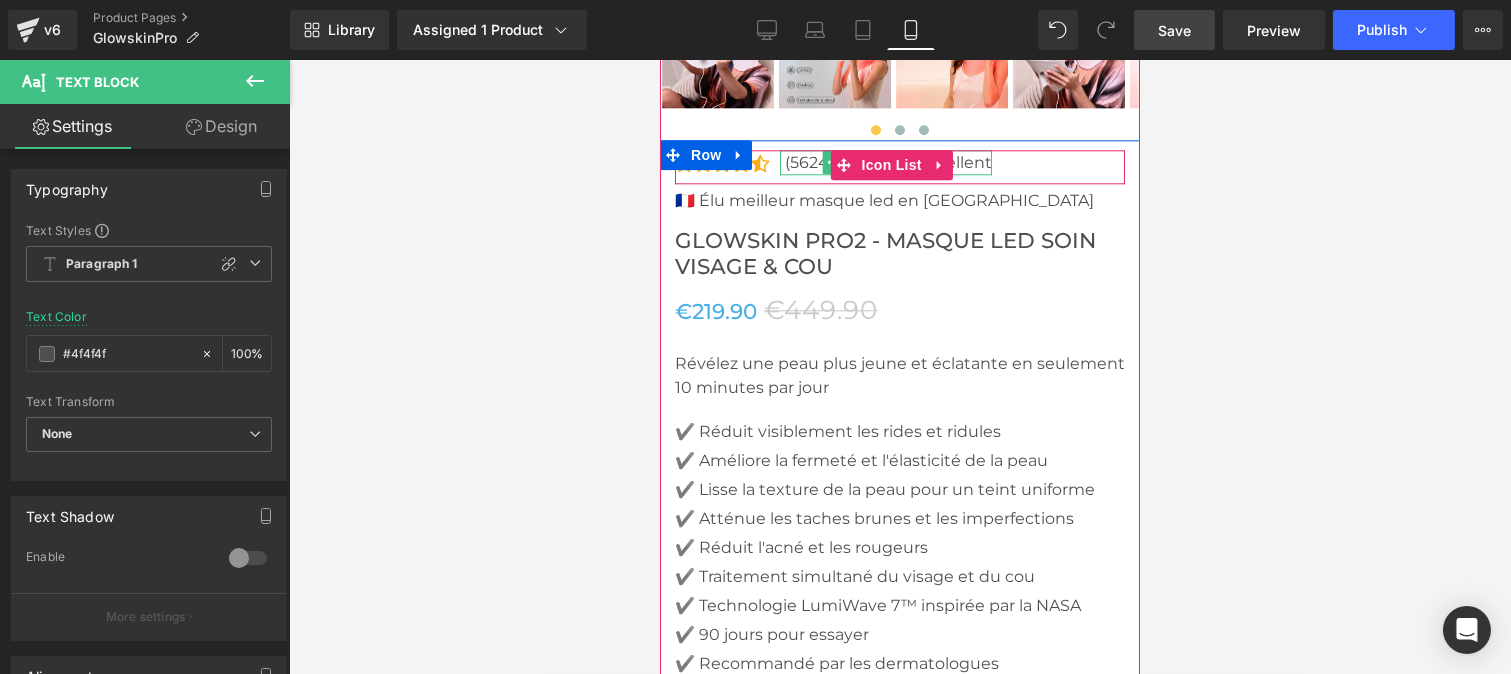 click on "(5624 avis)-Noté excellent" at bounding box center [887, 163] 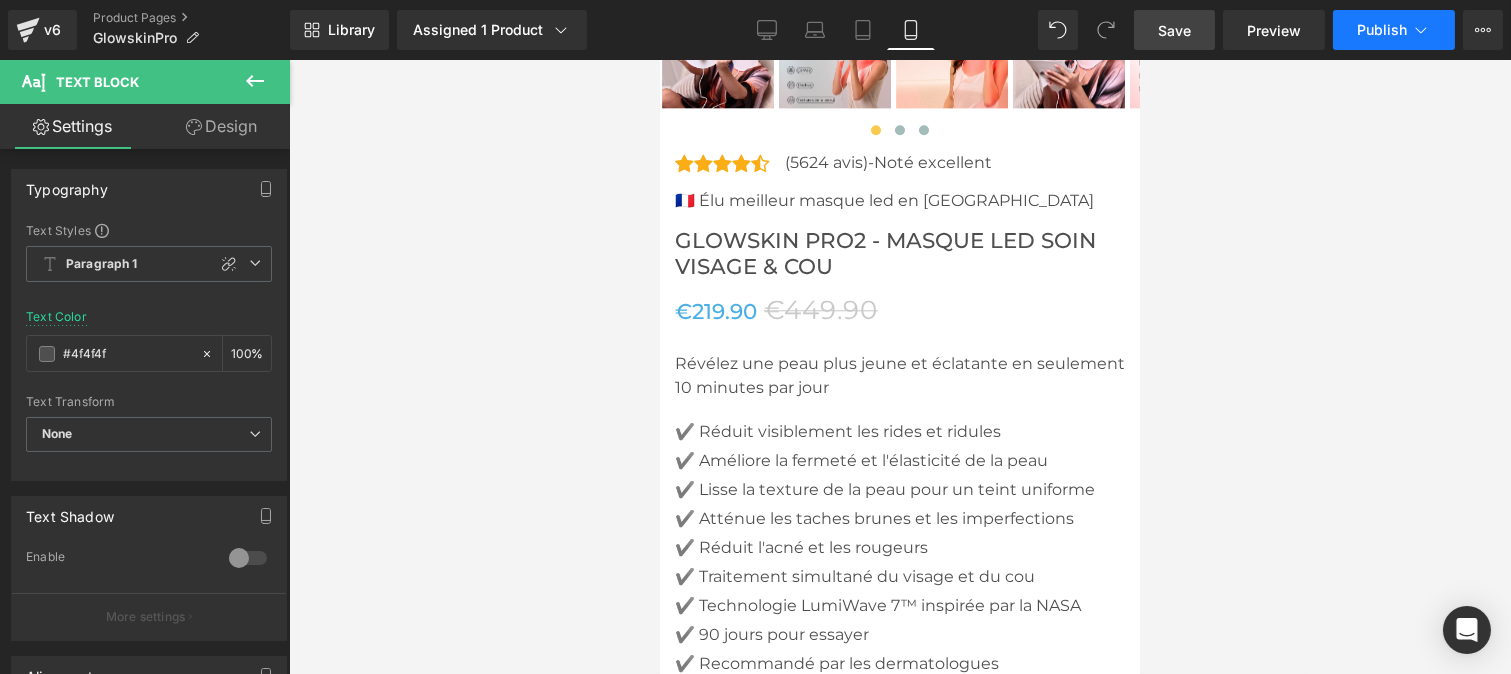 click on "Publish" at bounding box center (1382, 30) 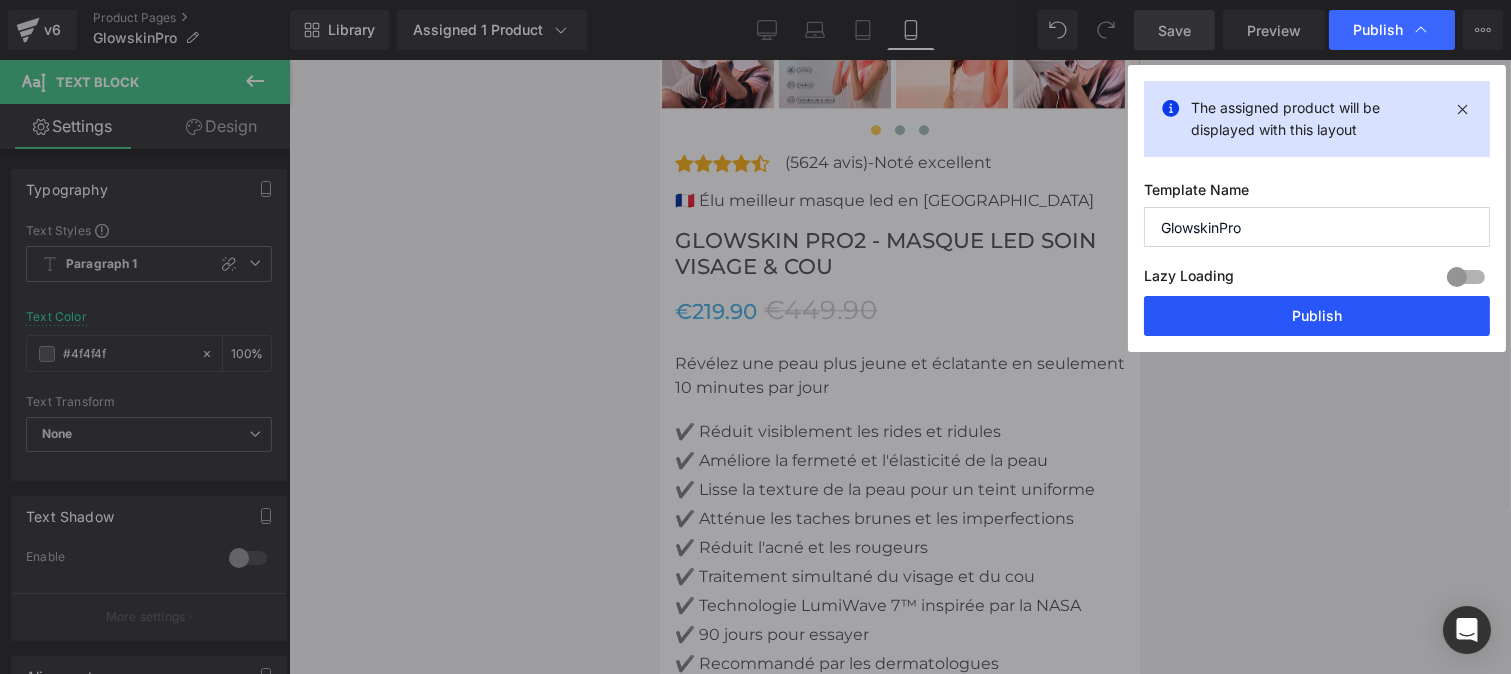 click on "Publish" at bounding box center (1317, 316) 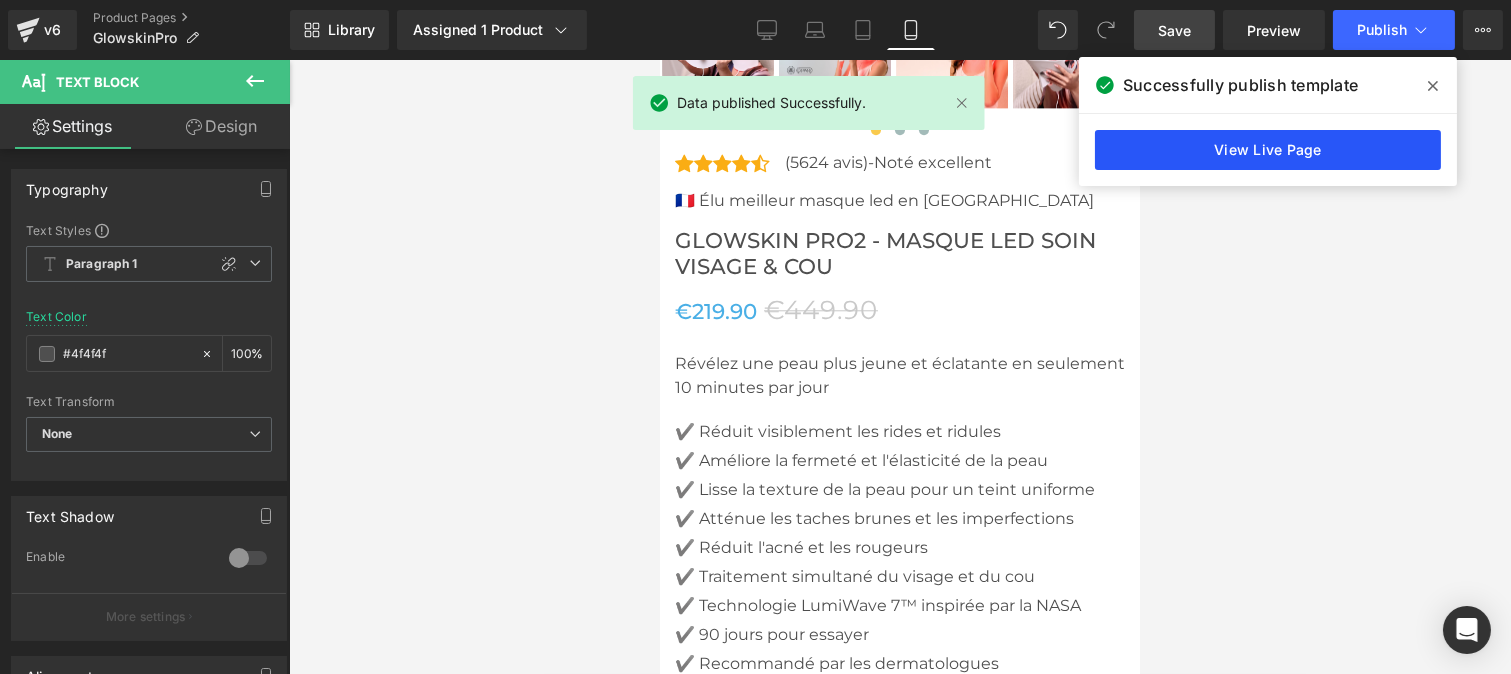 click on "View Live Page" at bounding box center (1268, 150) 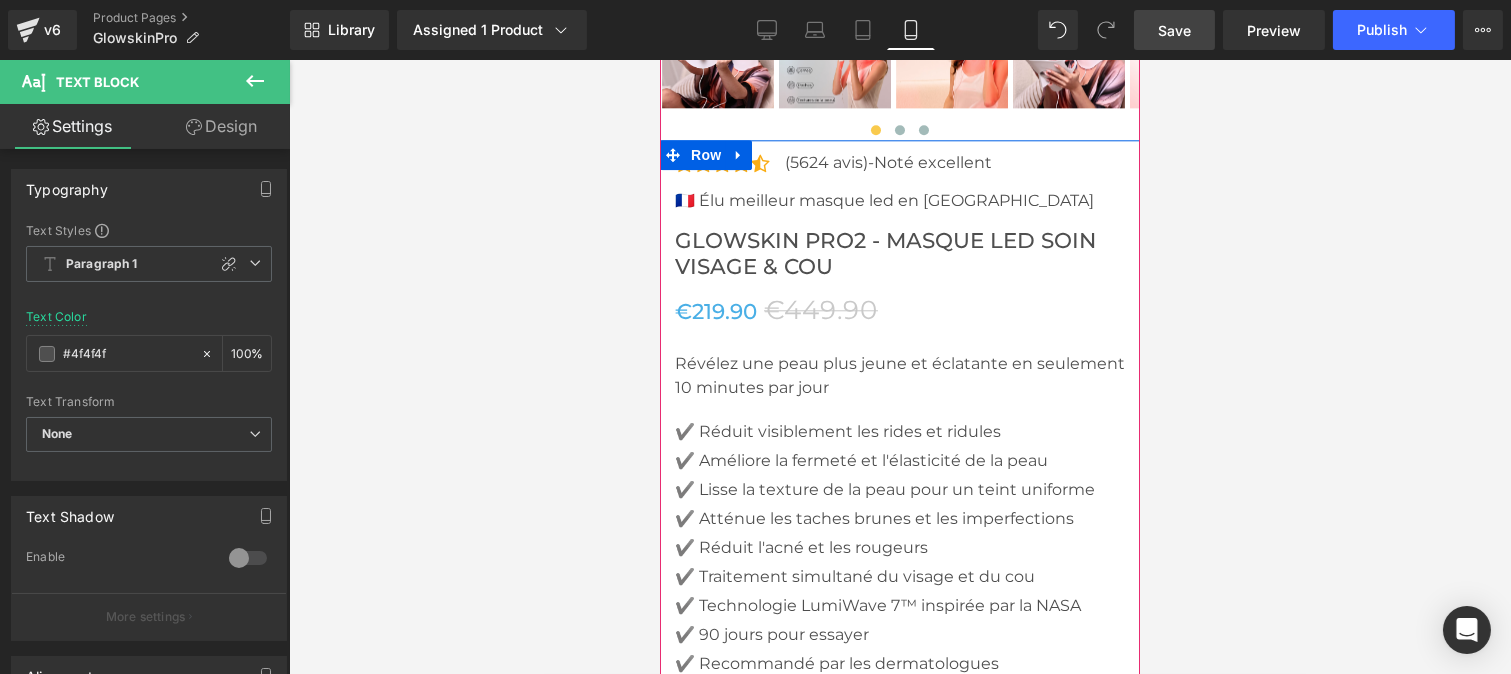 scroll, scrollTop: 9214, scrollLeft: 0, axis: vertical 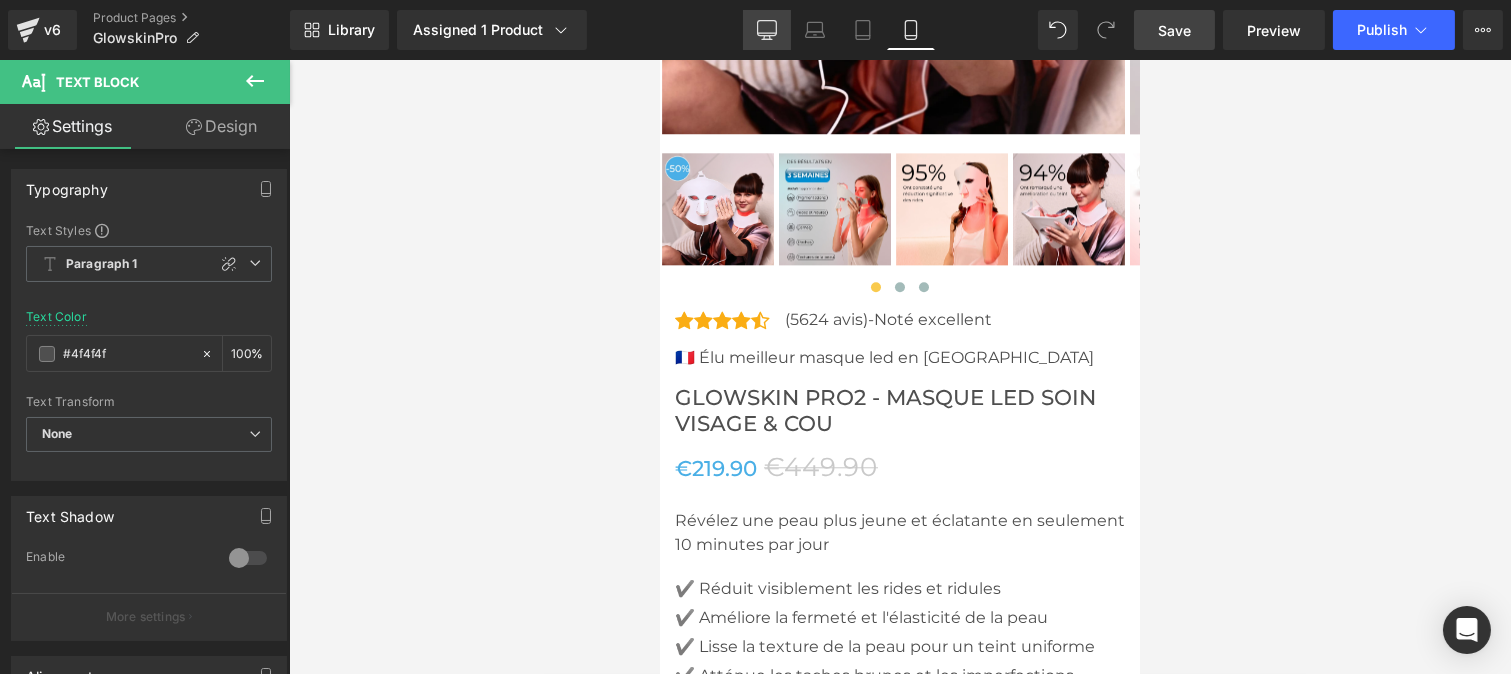 drag, startPoint x: 776, startPoint y: 34, endPoint x: 540, endPoint y: 54, distance: 236.84595 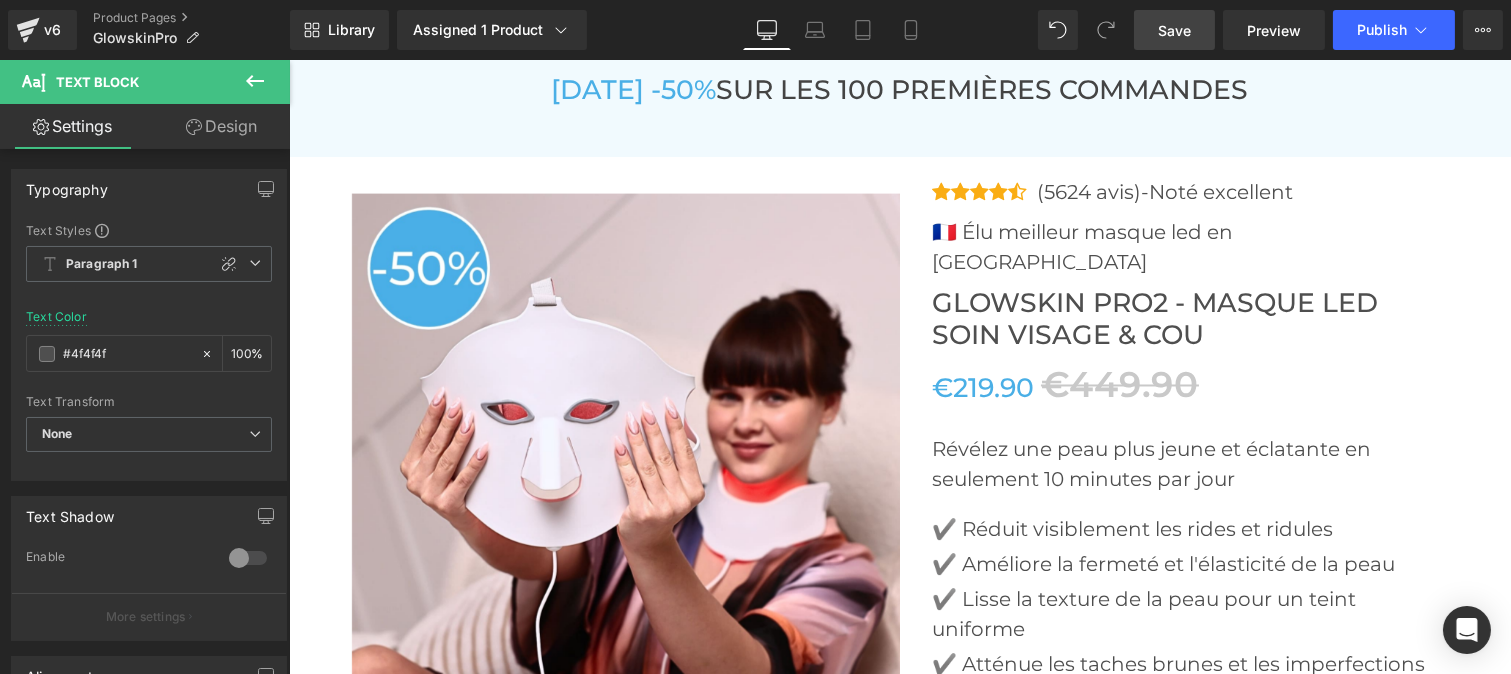 scroll, scrollTop: 6638, scrollLeft: 0, axis: vertical 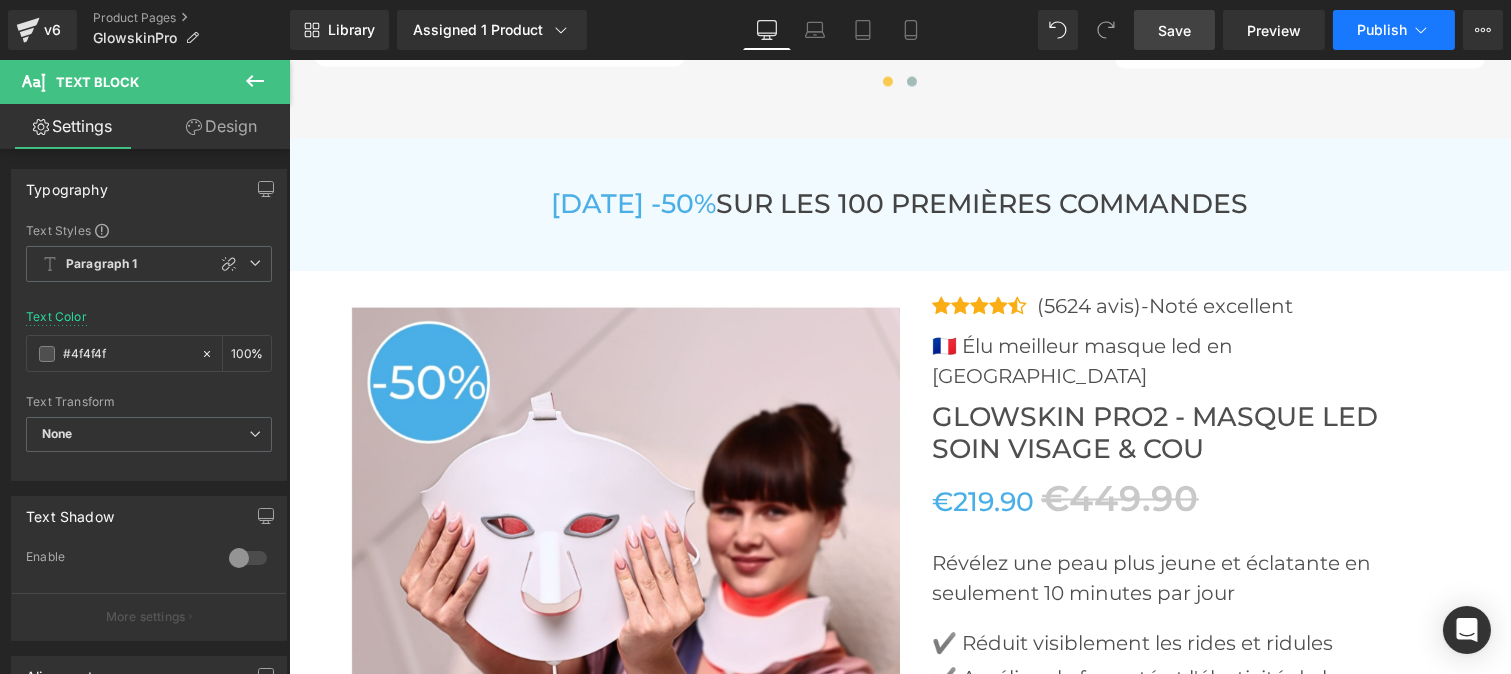 click on "Publish" at bounding box center [1382, 30] 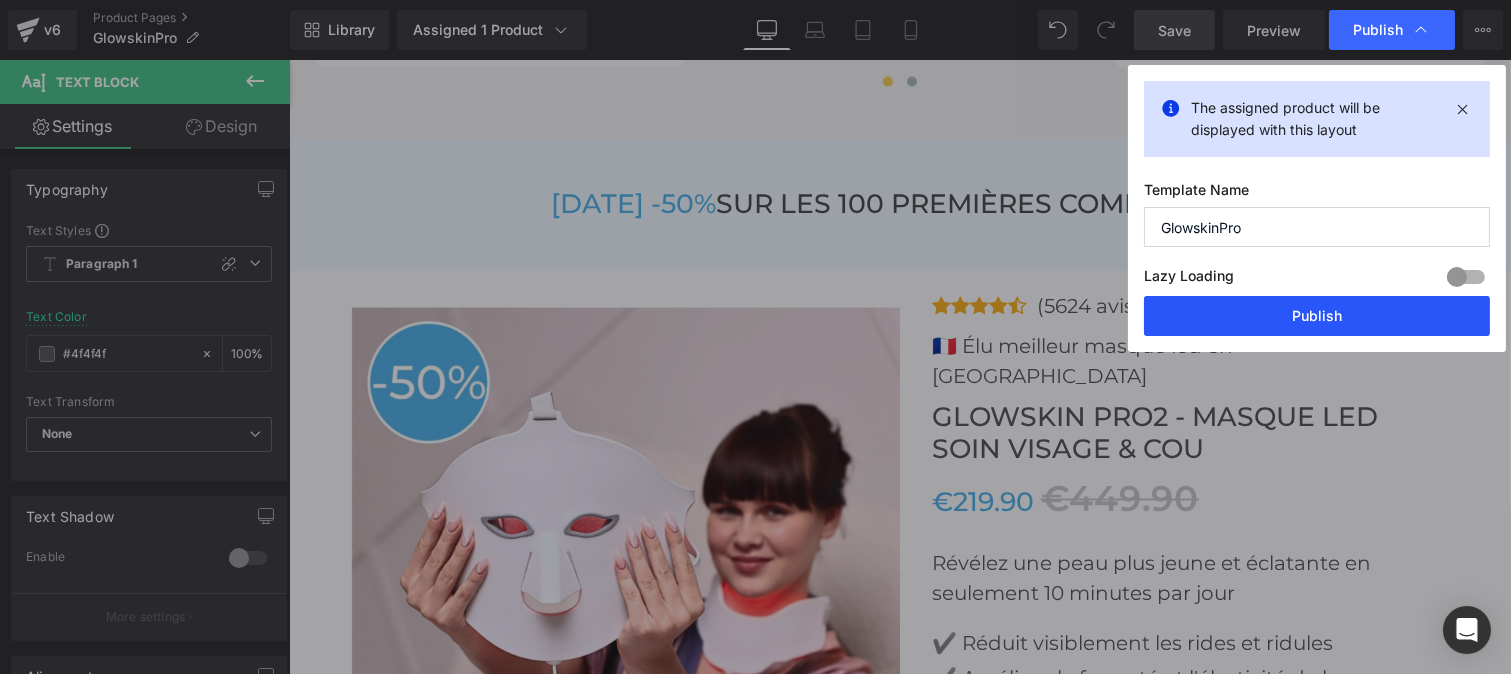 click on "Publish" at bounding box center (1317, 316) 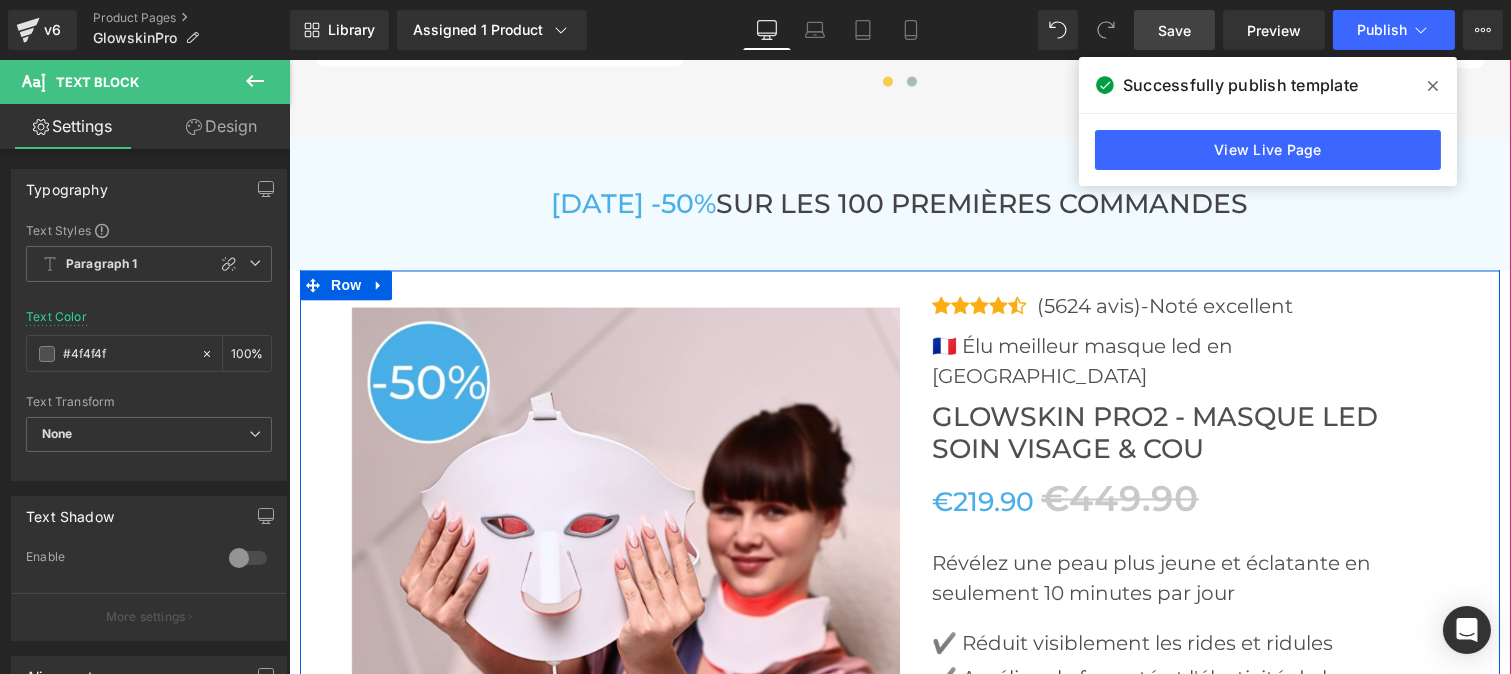 click at bounding box center [899, 843] 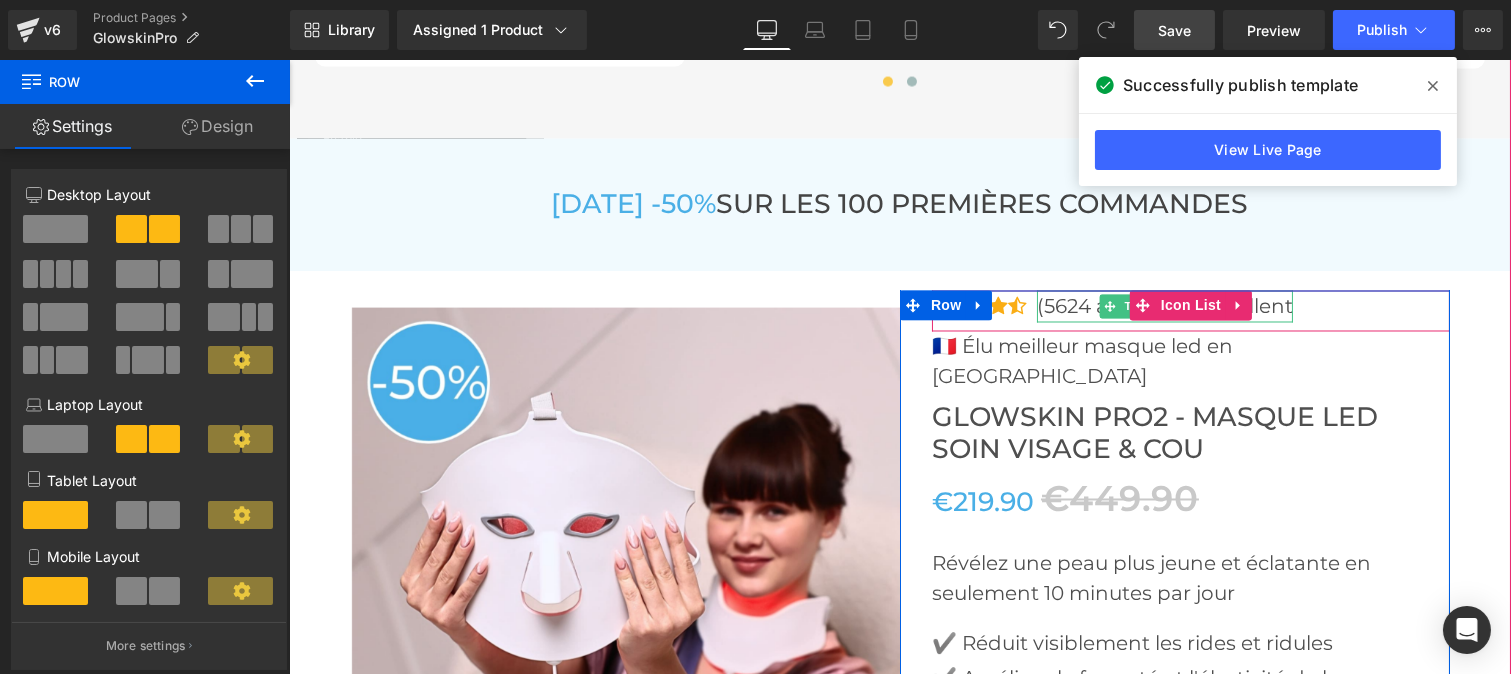click on "(5624 avis)-Noté excellent" at bounding box center [1164, 307] 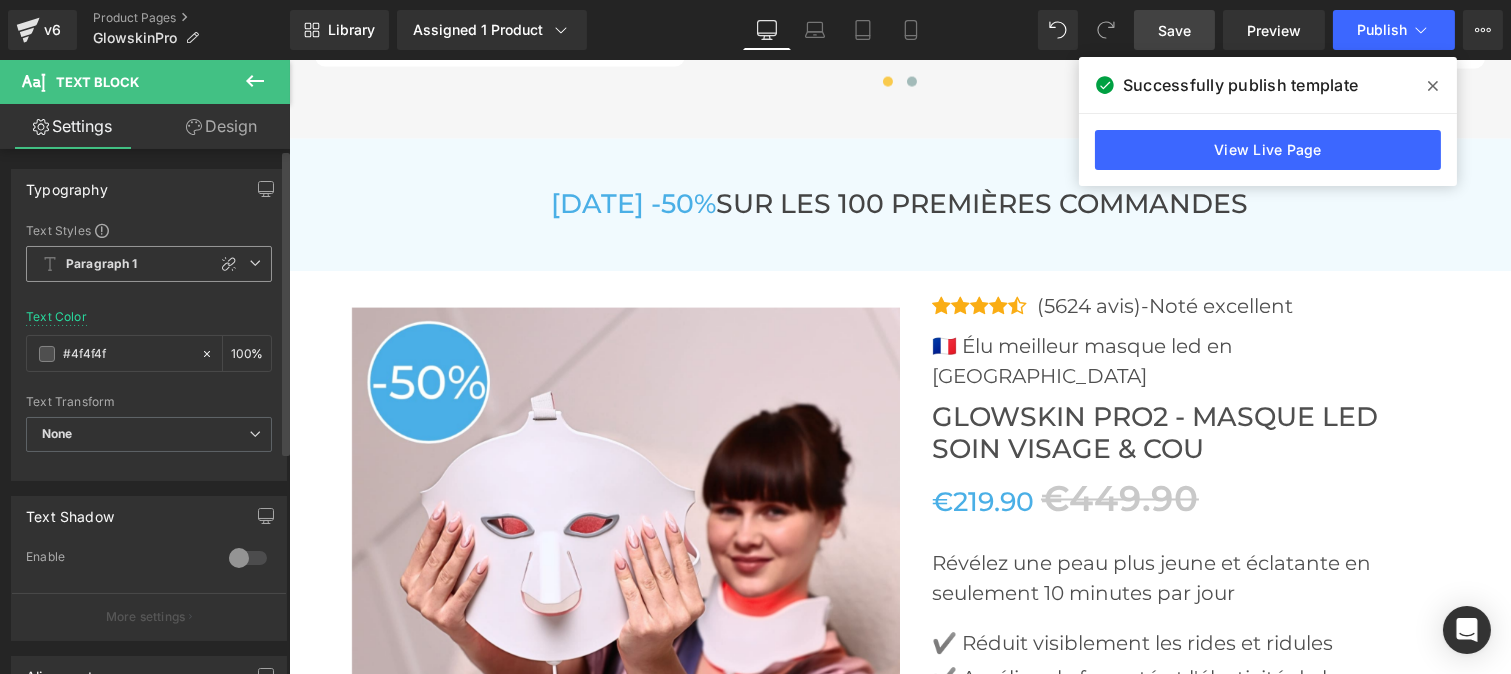 click on "Paragraph 1" at bounding box center [149, 264] 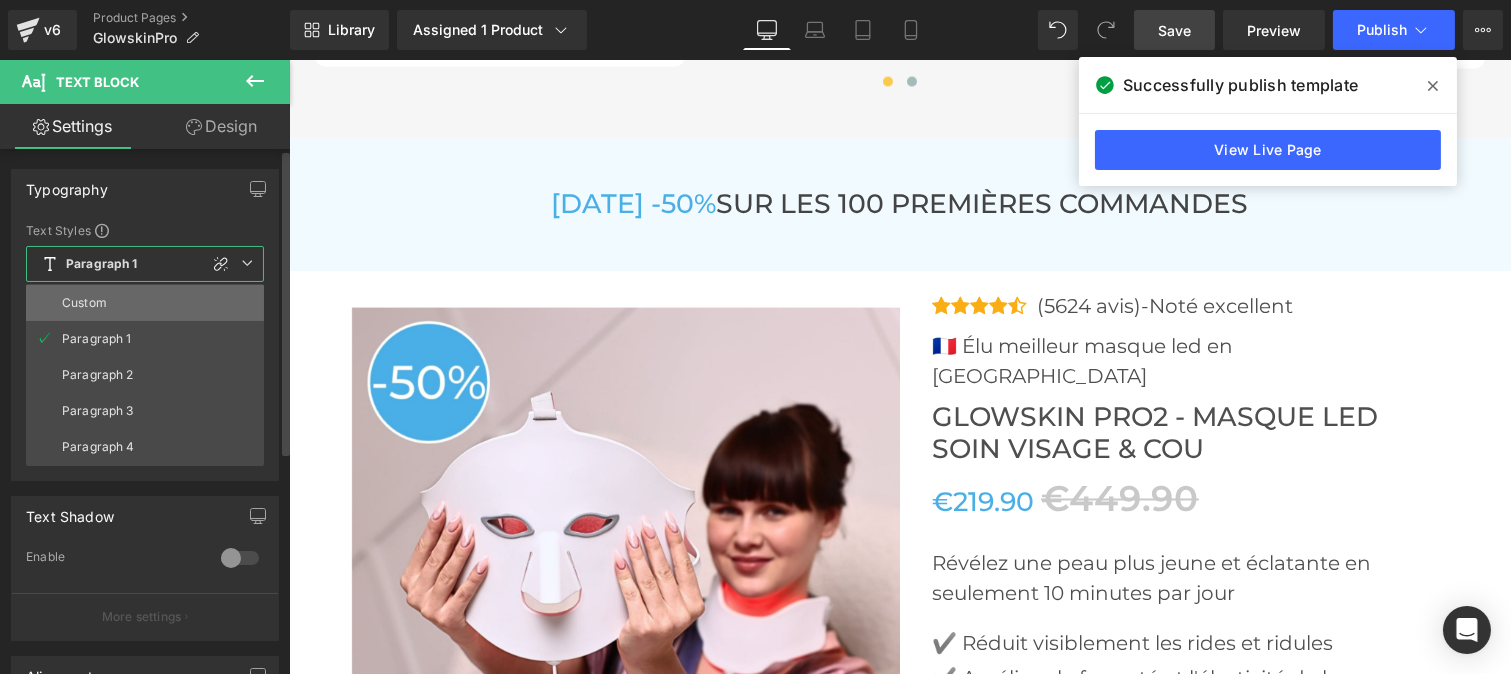 click on "Custom" at bounding box center (145, 303) 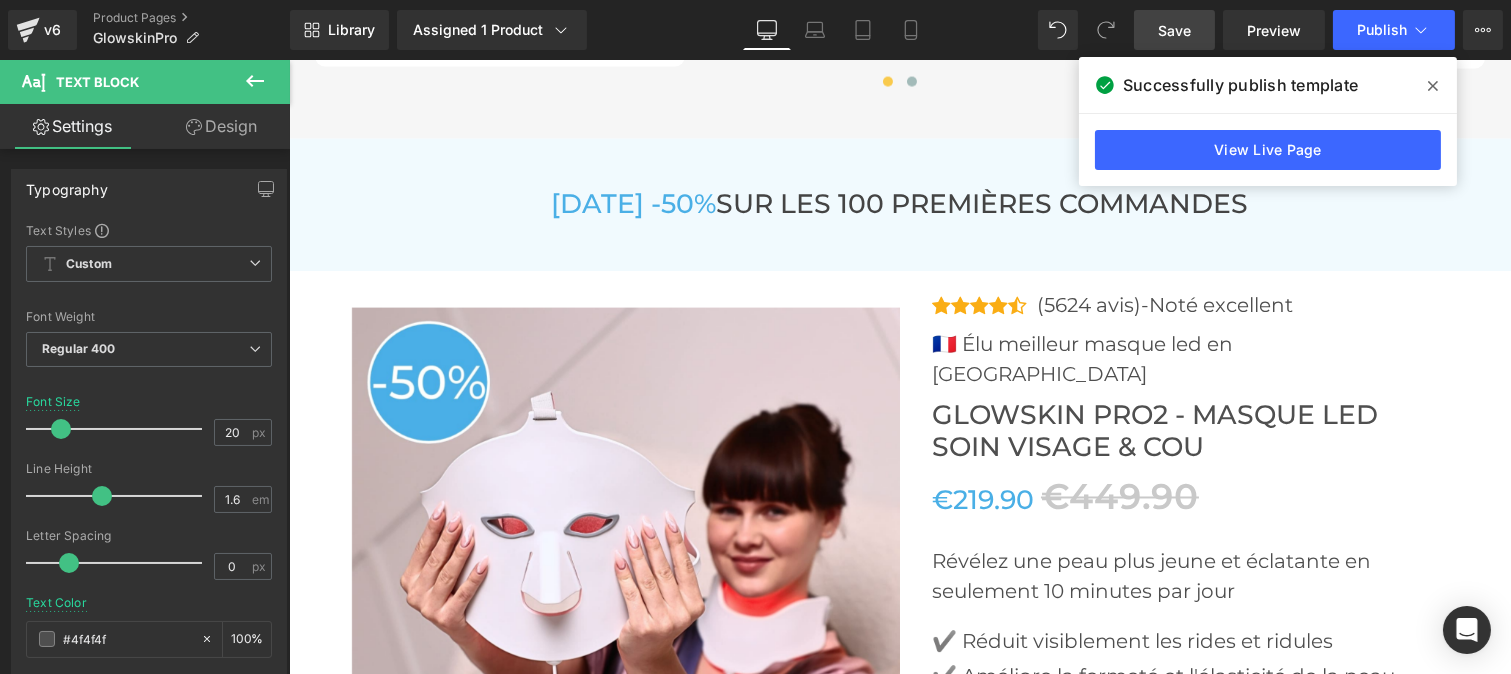 click 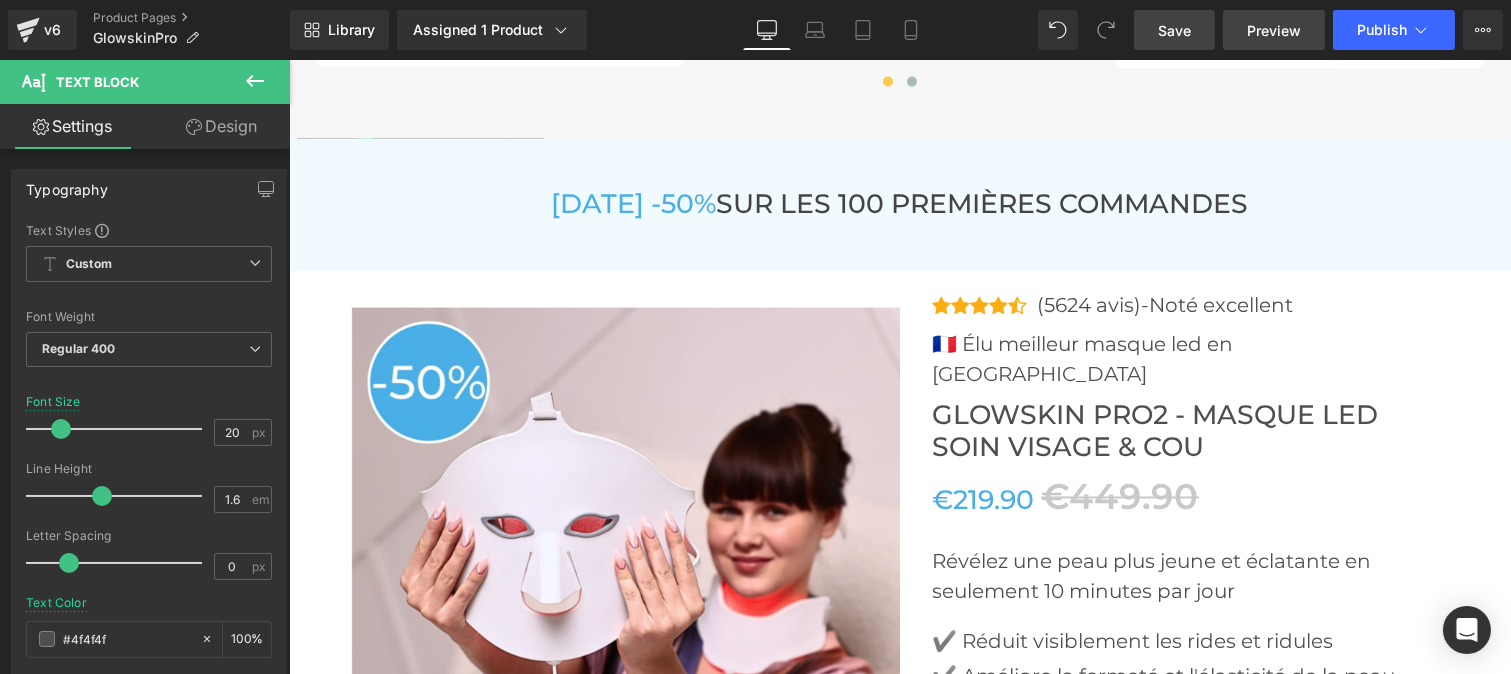 click on "Preview" at bounding box center (1274, 30) 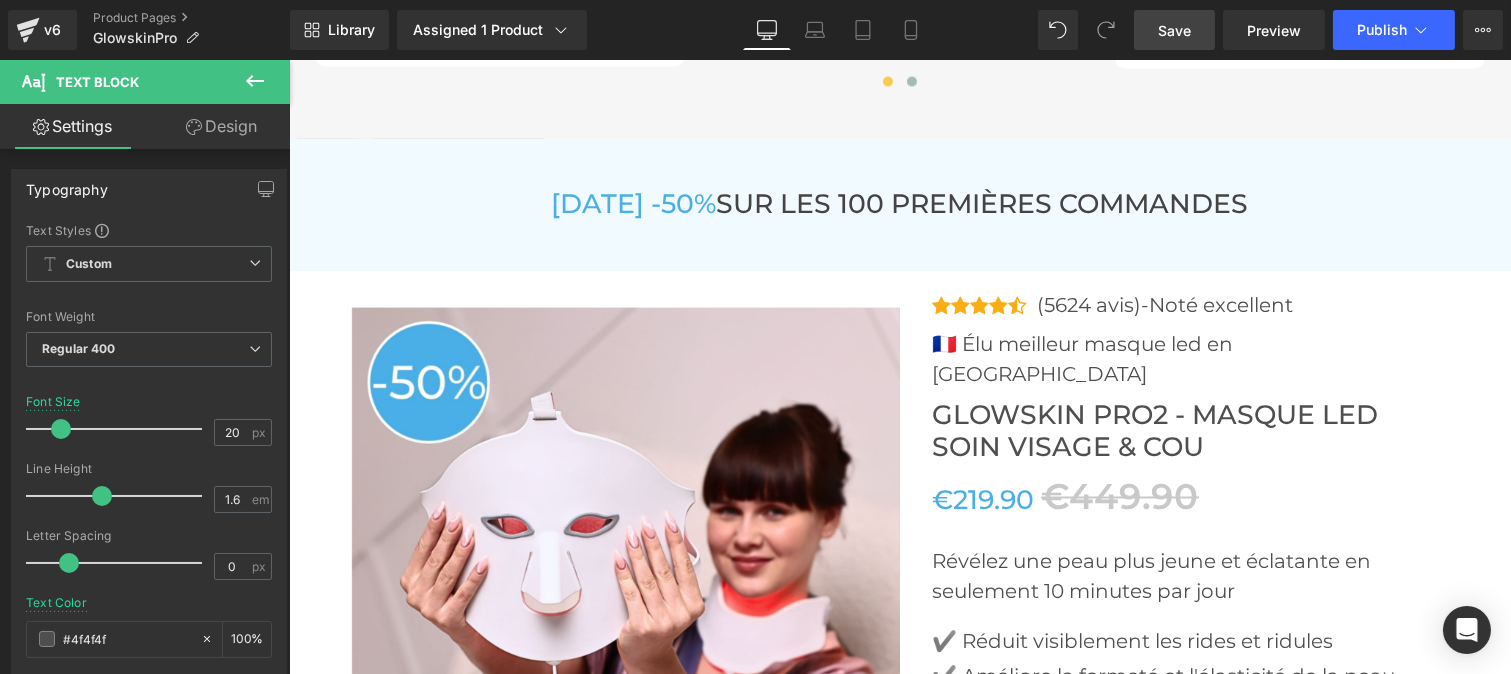 click on "Save" at bounding box center (1174, 30) 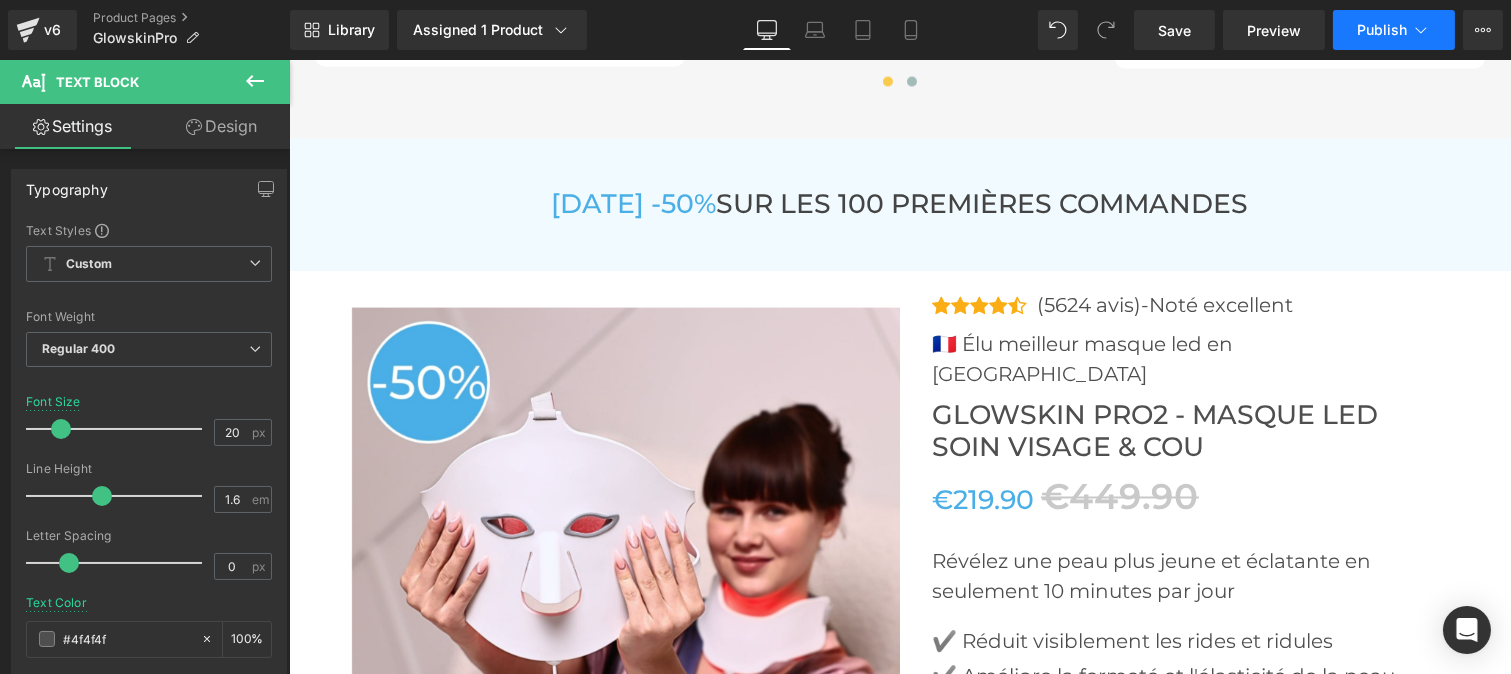 click on "Publish" at bounding box center [1382, 30] 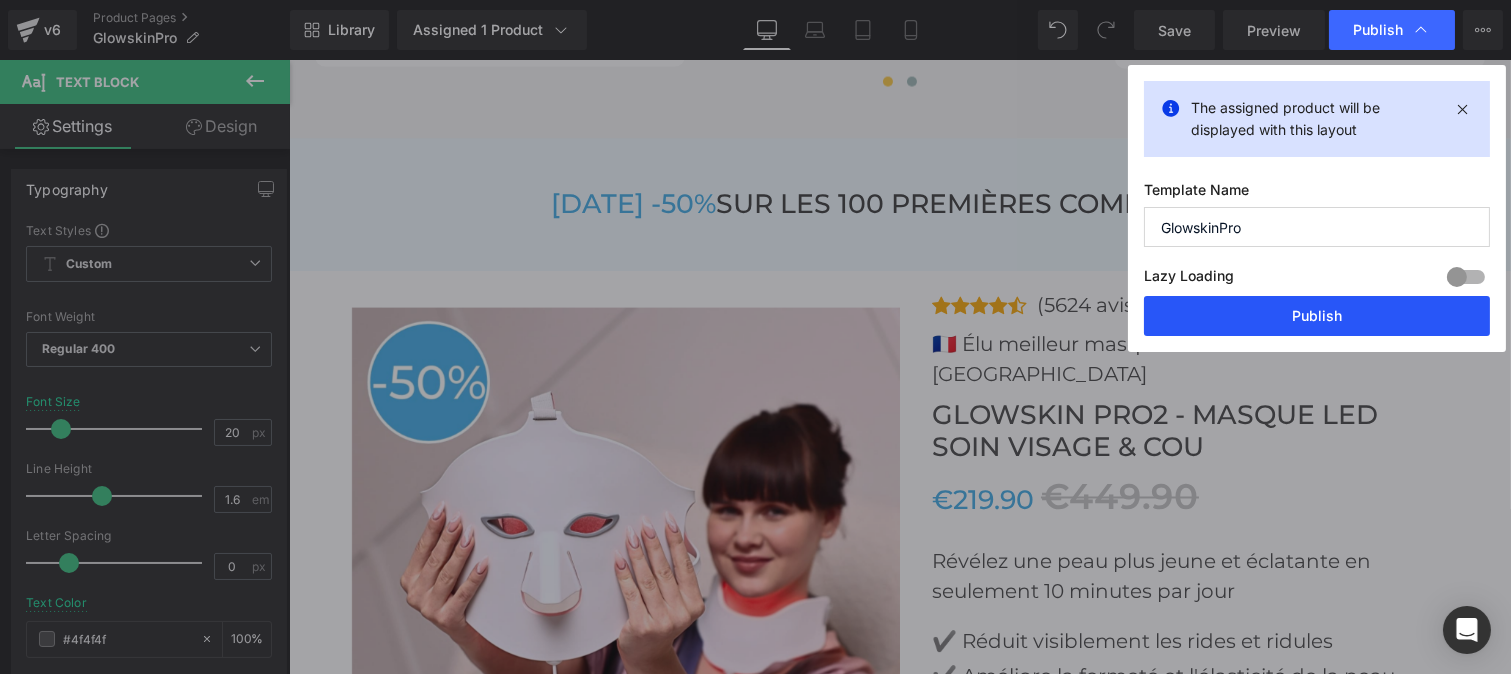 click on "Publish" at bounding box center [1317, 316] 